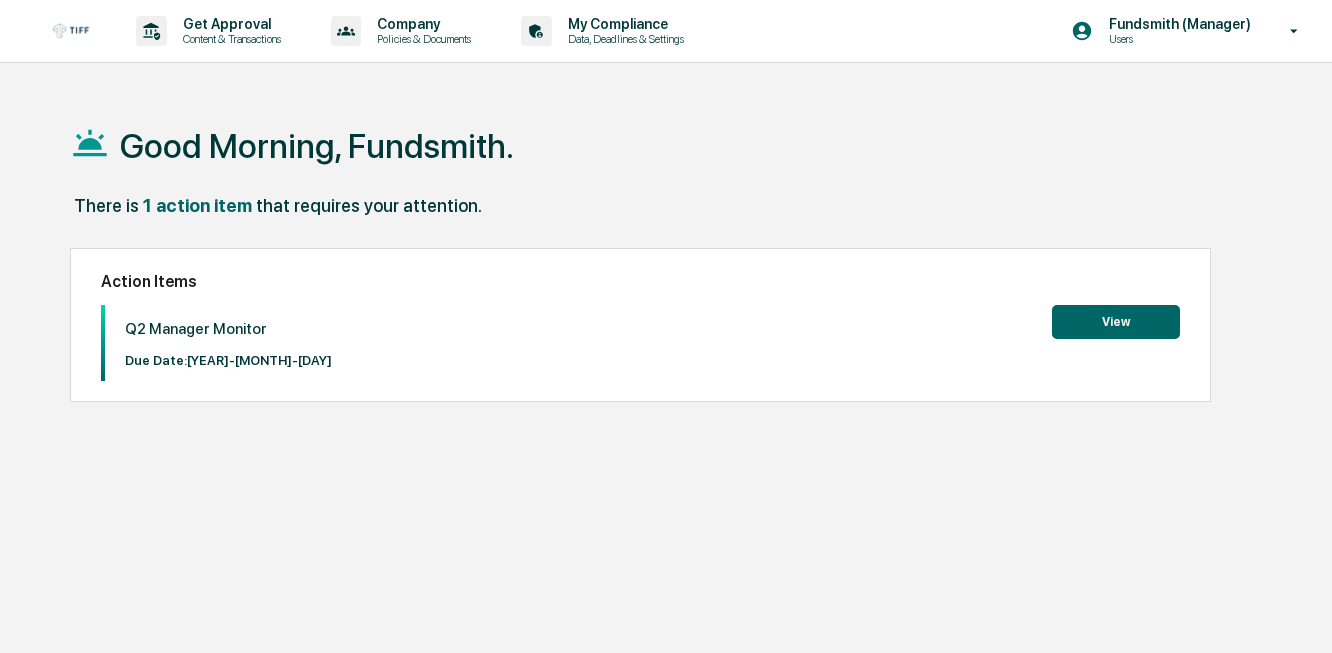 scroll, scrollTop: 0, scrollLeft: 0, axis: both 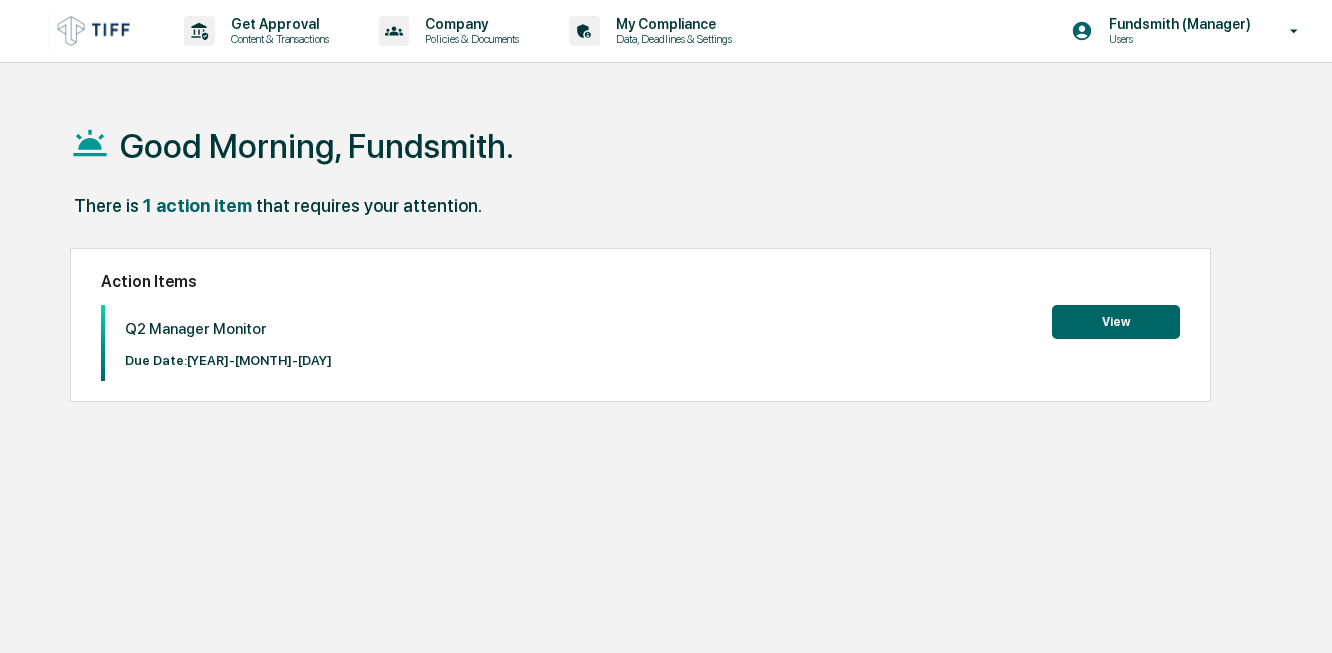 click on "View" at bounding box center [1116, 322] 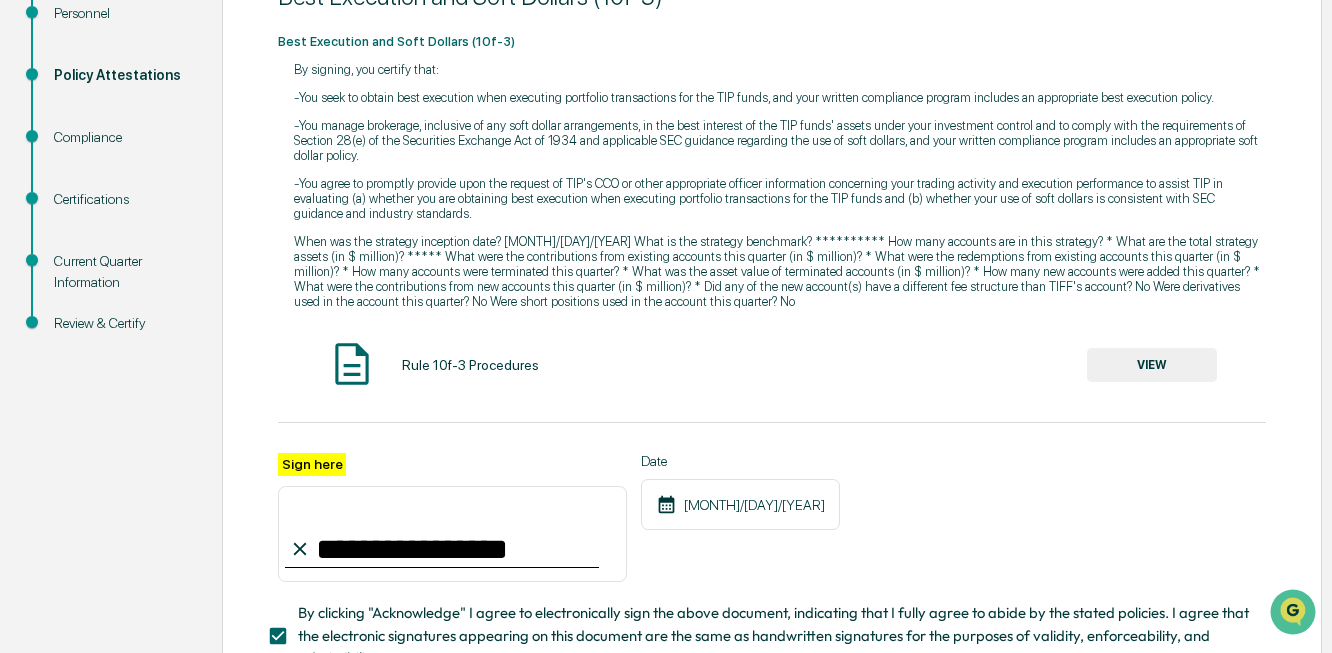 scroll, scrollTop: 400, scrollLeft: 0, axis: vertical 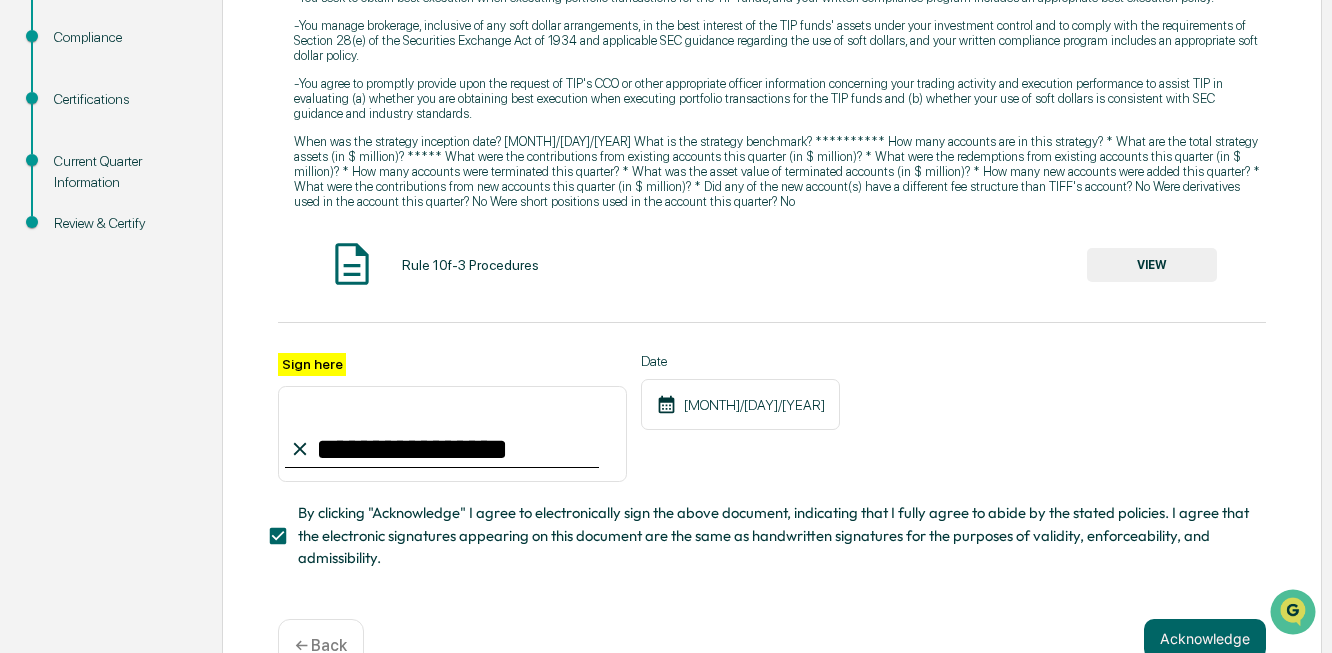 click on "Compliance" at bounding box center [122, 37] 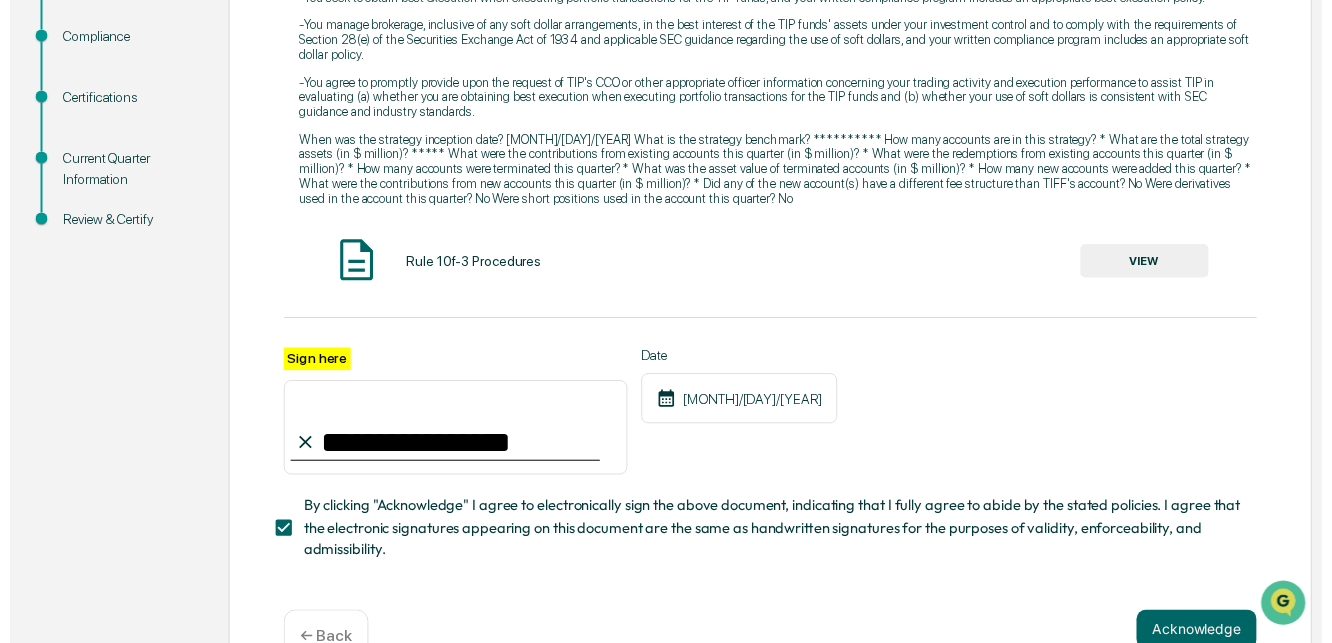 scroll, scrollTop: 466, scrollLeft: 0, axis: vertical 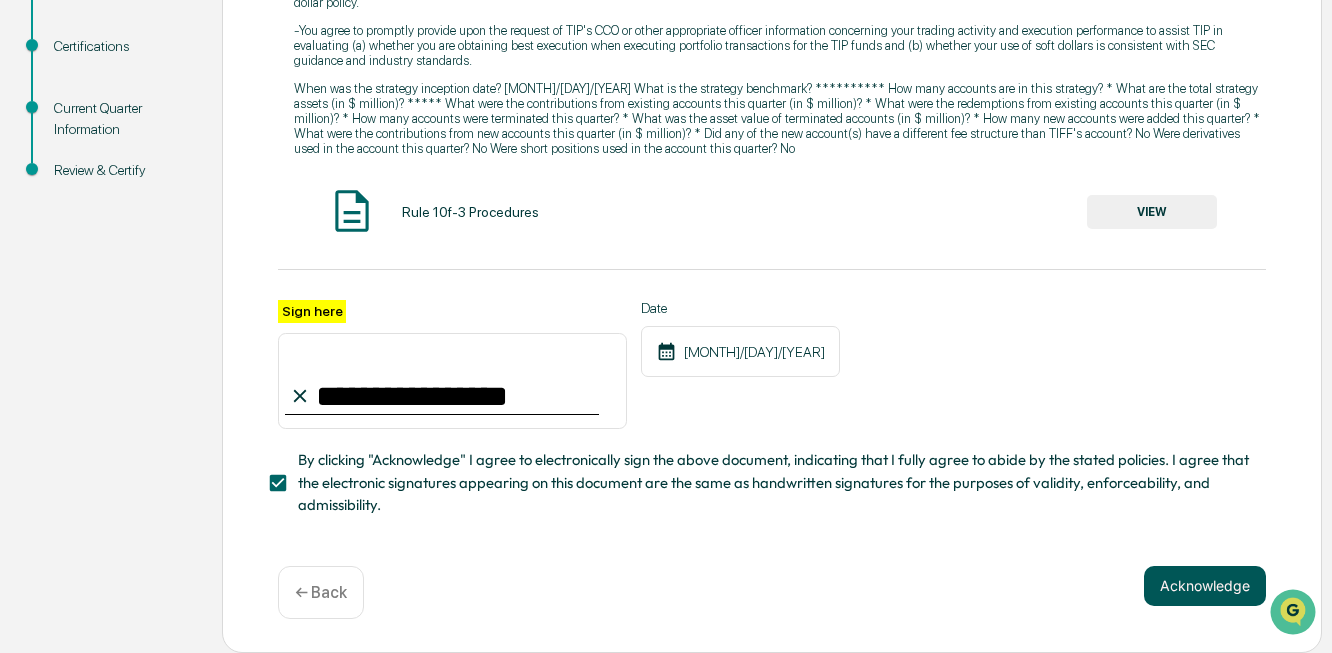 click on "Acknowledge" at bounding box center [1205, 586] 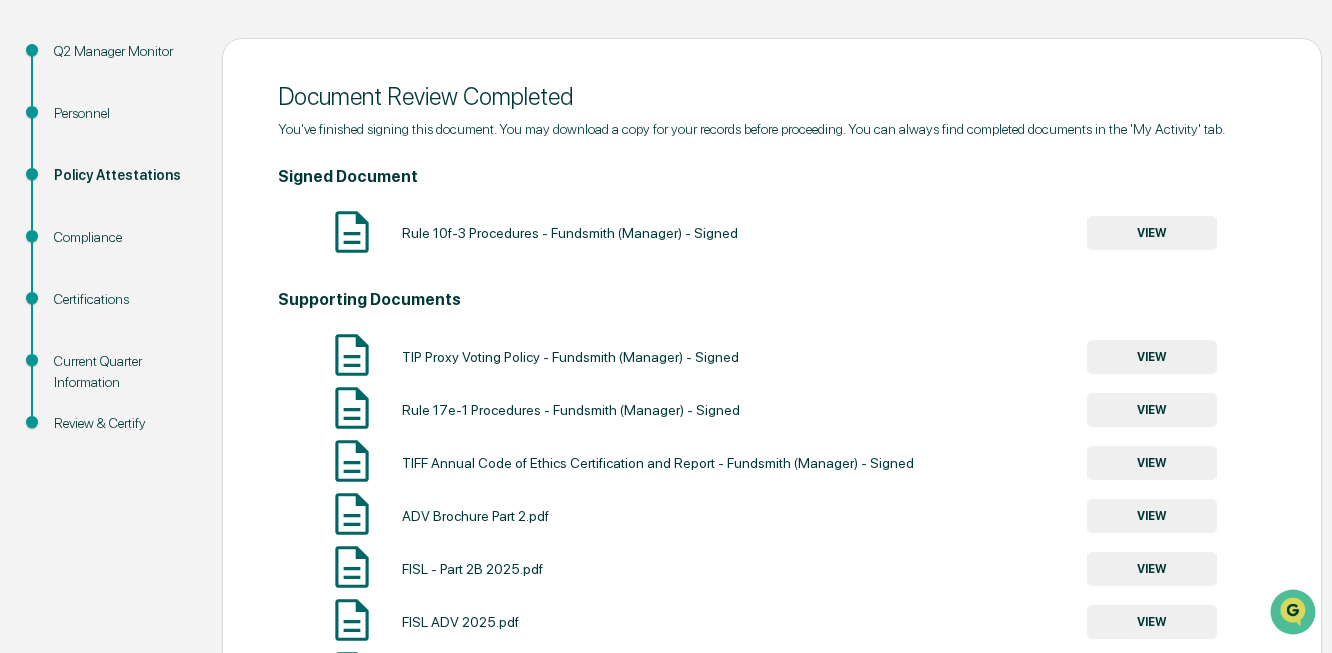 scroll, scrollTop: 300, scrollLeft: 0, axis: vertical 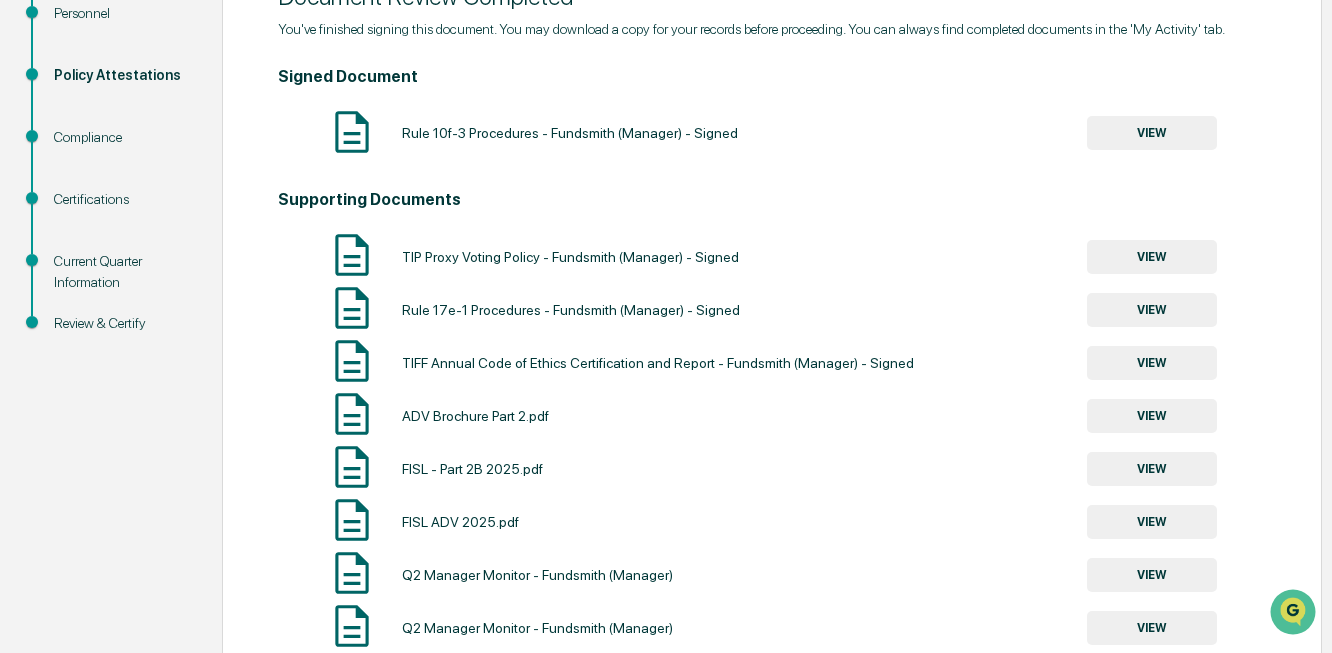 click on "Policy Attestations" at bounding box center [122, 99] 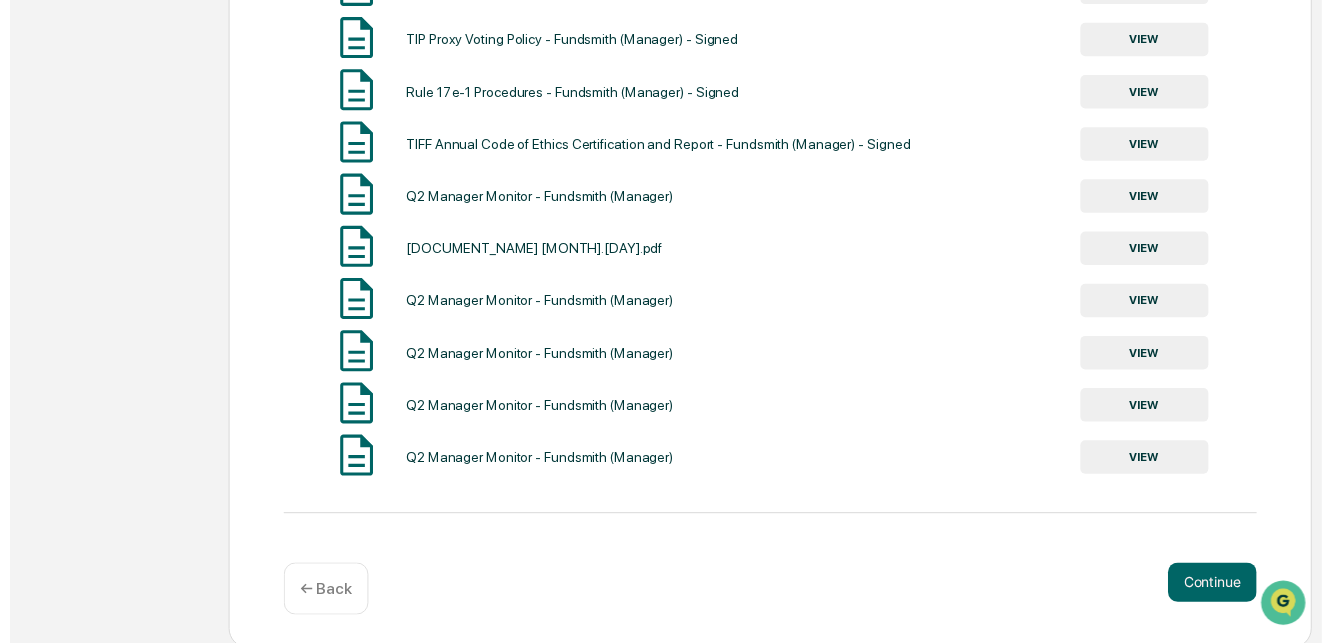 scroll, scrollTop: 1142, scrollLeft: 0, axis: vertical 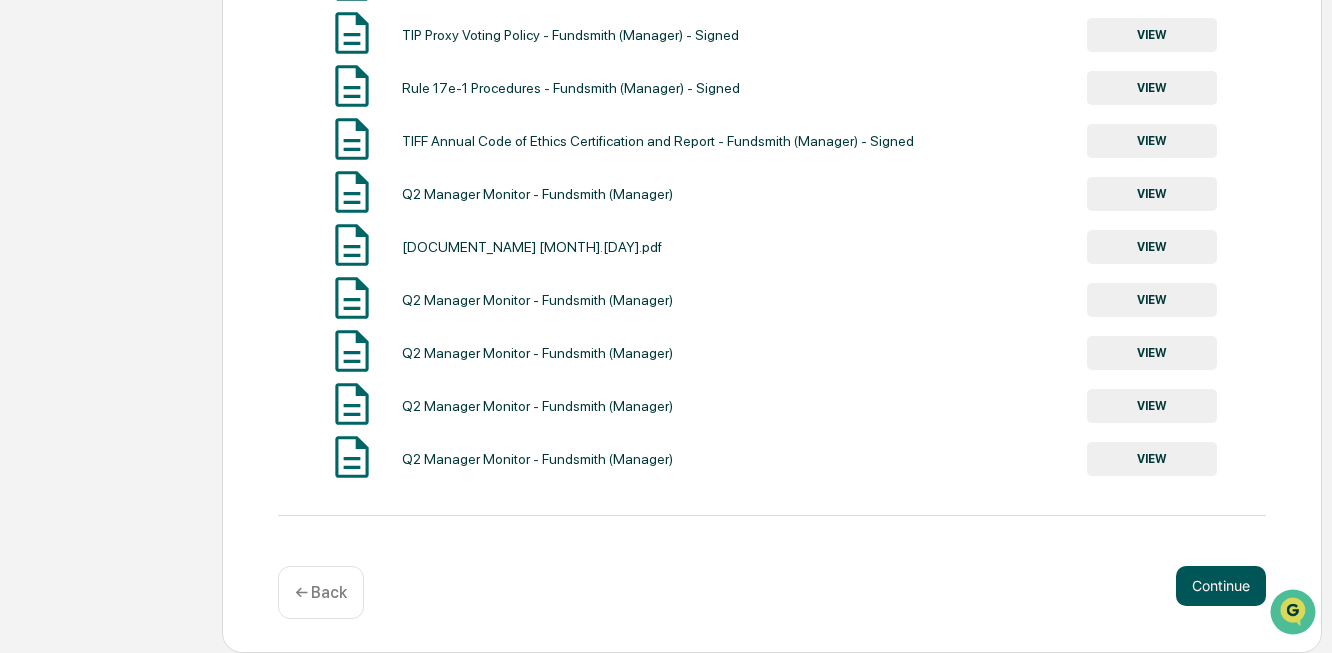 click on "Continue" at bounding box center [1221, 586] 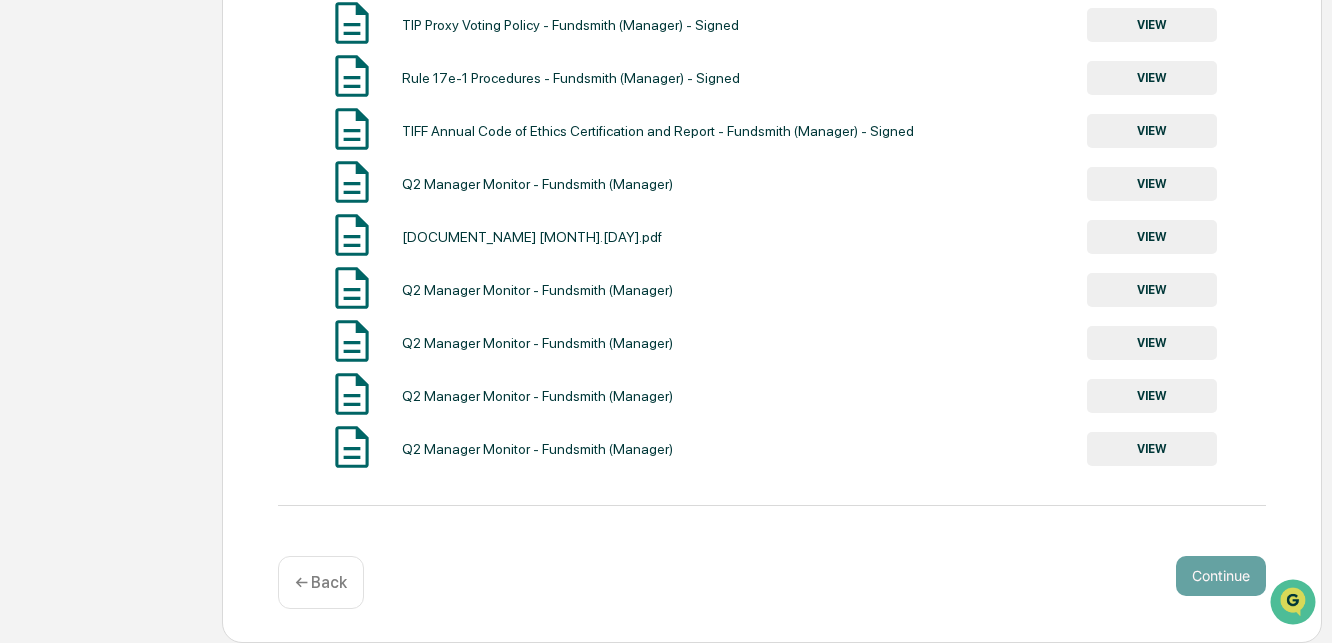 scroll, scrollTop: 264, scrollLeft: 0, axis: vertical 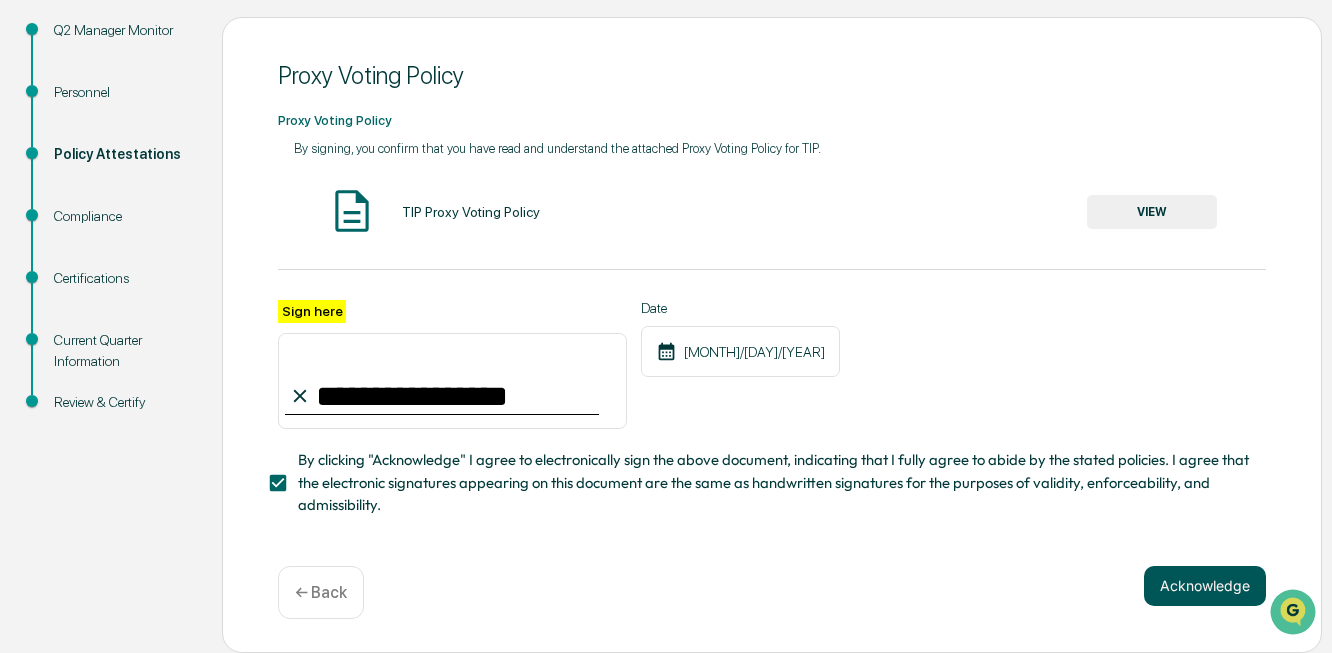 click on "Acknowledge" at bounding box center (1205, 586) 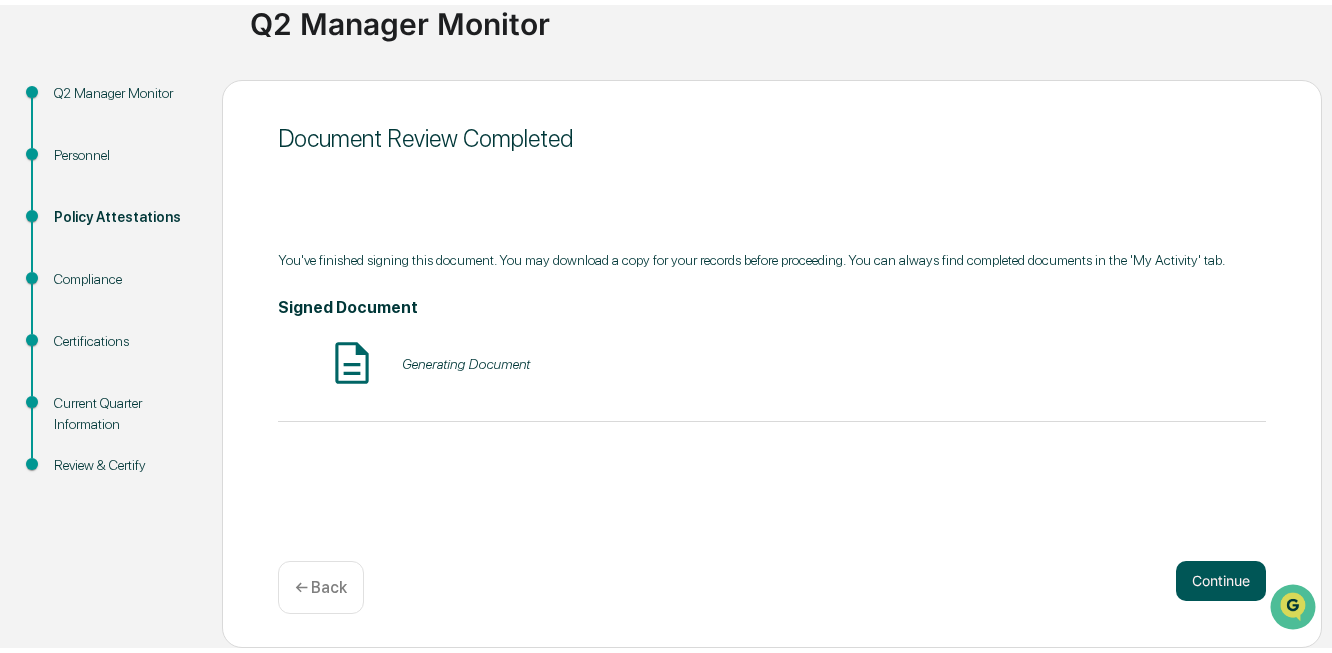 scroll, scrollTop: 190, scrollLeft: 0, axis: vertical 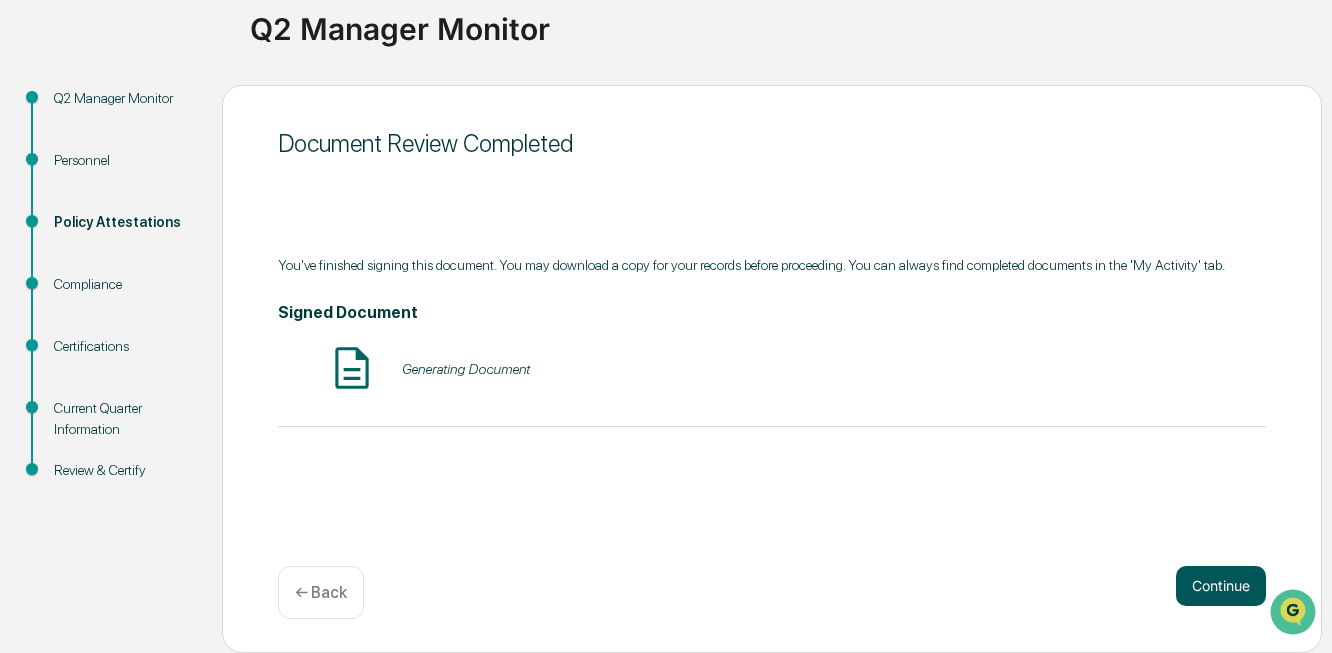 click on "Continue" at bounding box center (1221, 586) 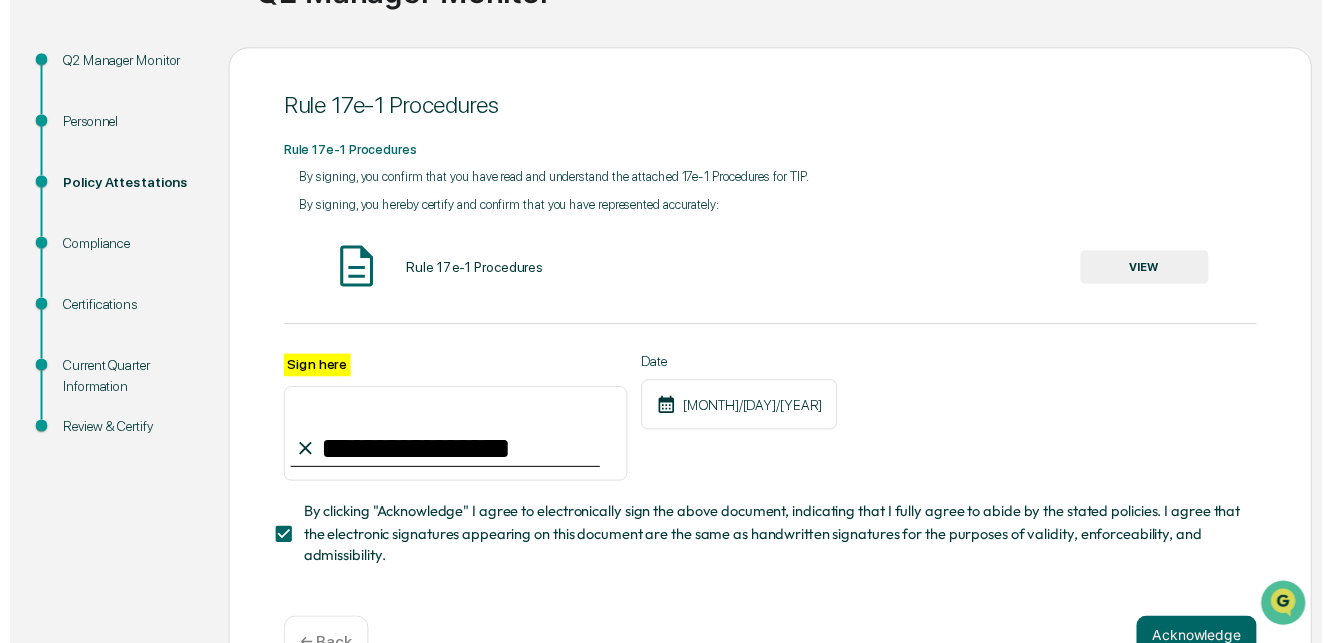 scroll, scrollTop: 292, scrollLeft: 0, axis: vertical 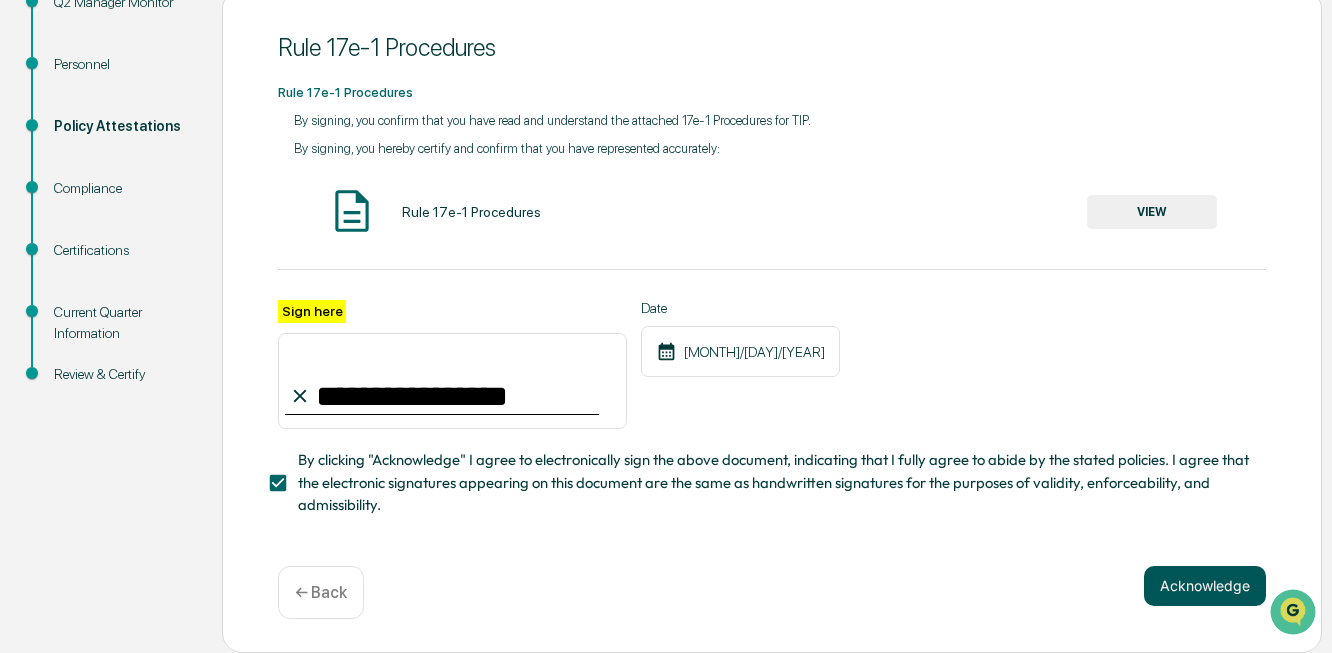click on "Acknowledge" at bounding box center (1205, 586) 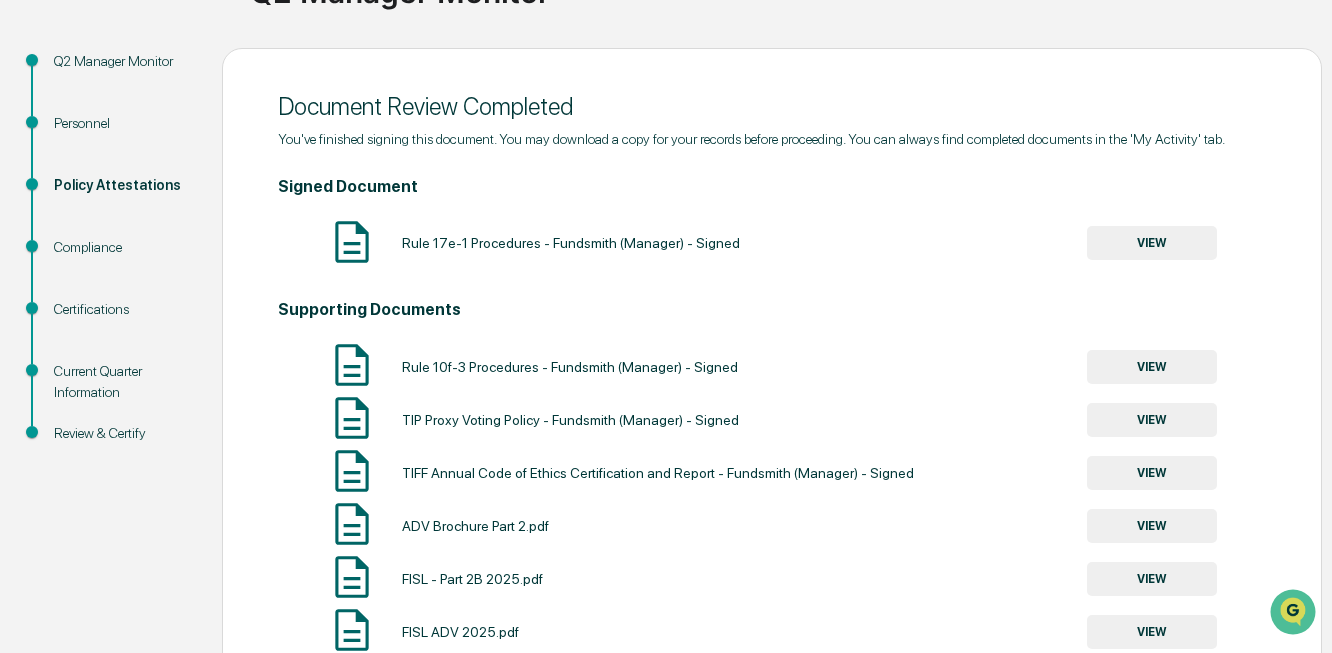 scroll, scrollTop: 292, scrollLeft: 0, axis: vertical 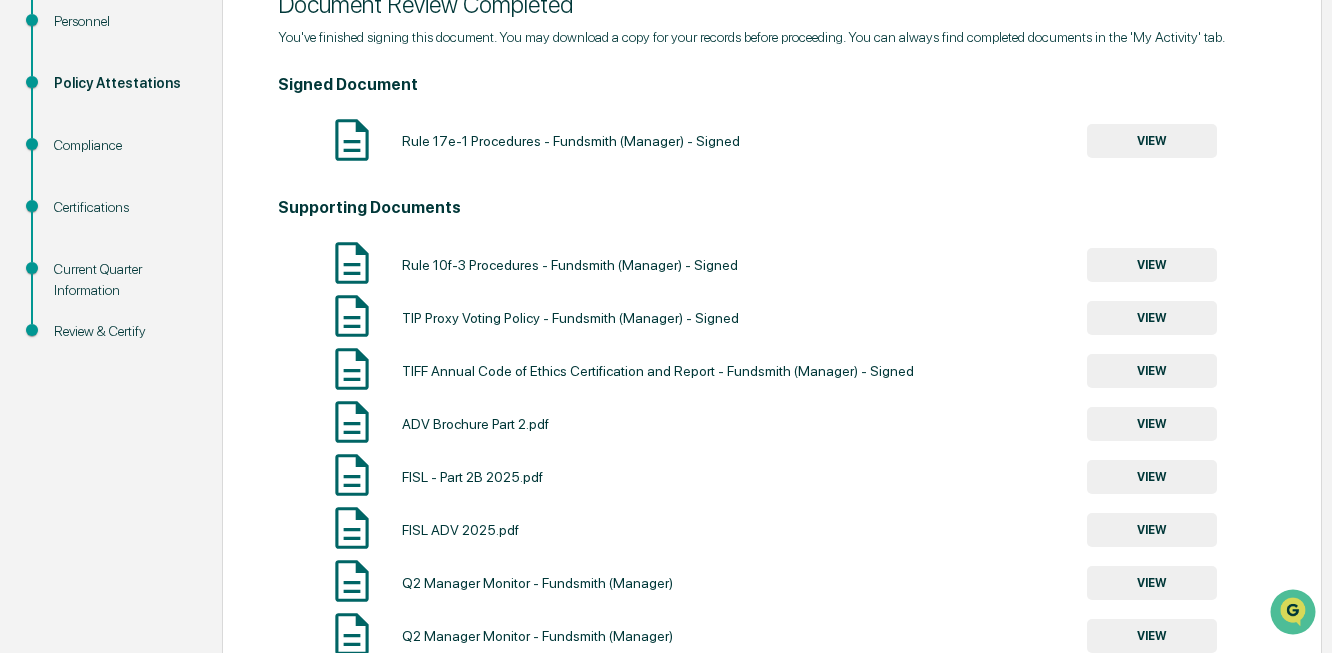 click on "Q2 Manager Monitor - Fundsmith (Manager) VIEW" at bounding box center (772, 582) 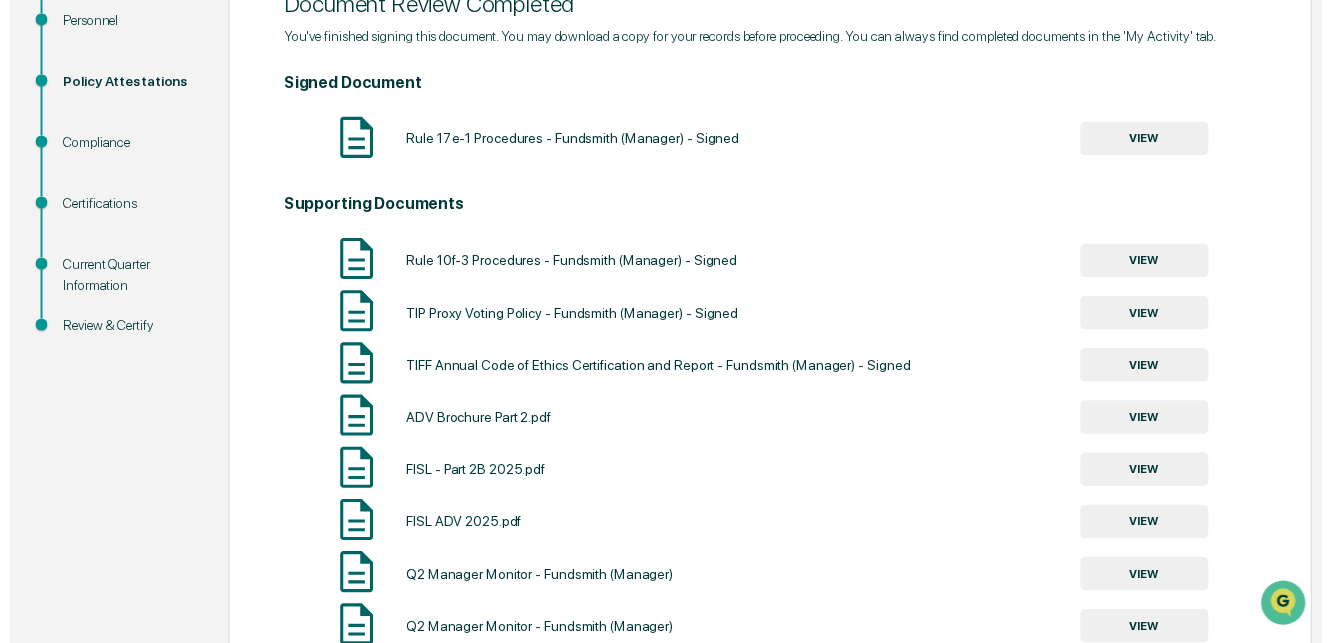 scroll, scrollTop: 1195, scrollLeft: 0, axis: vertical 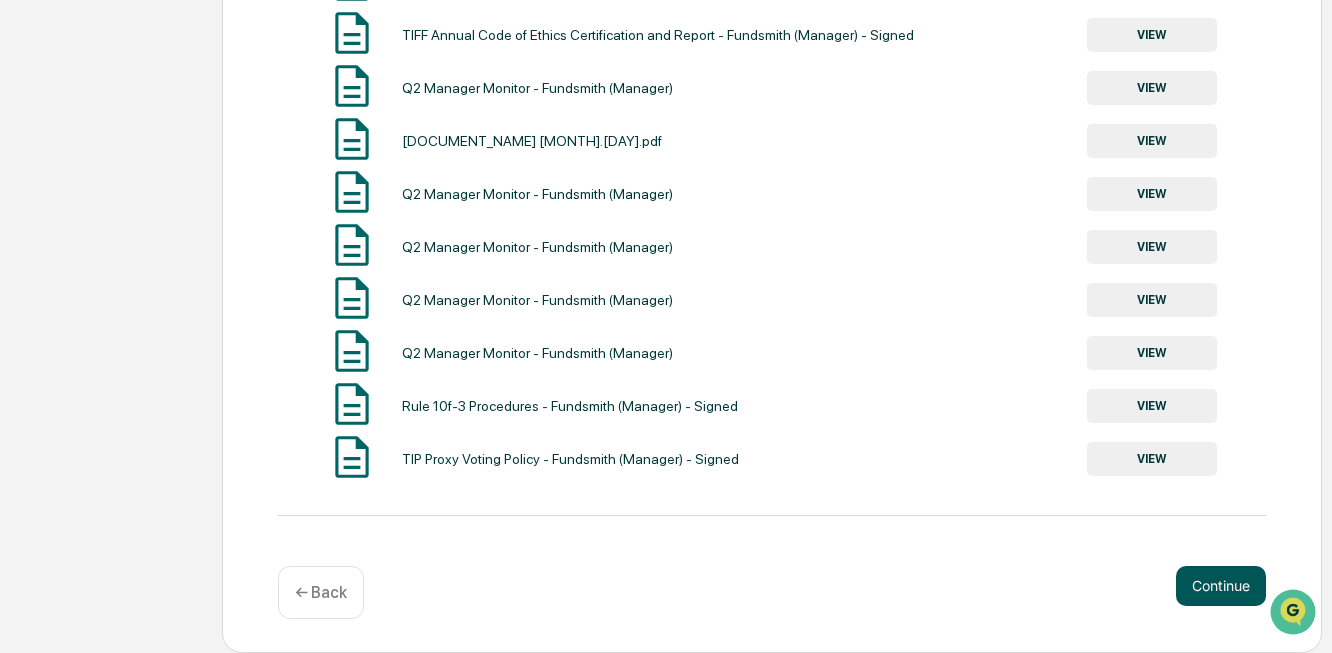 click on "Continue" at bounding box center (1221, 586) 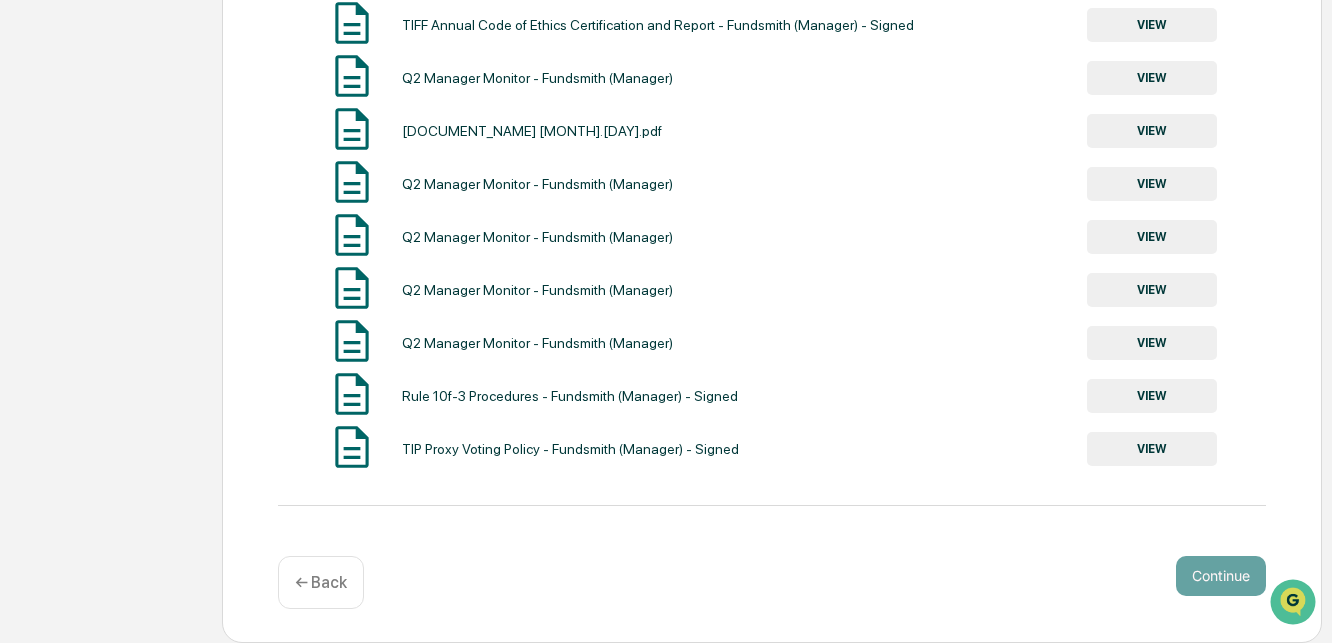scroll, scrollTop: 846, scrollLeft: 0, axis: vertical 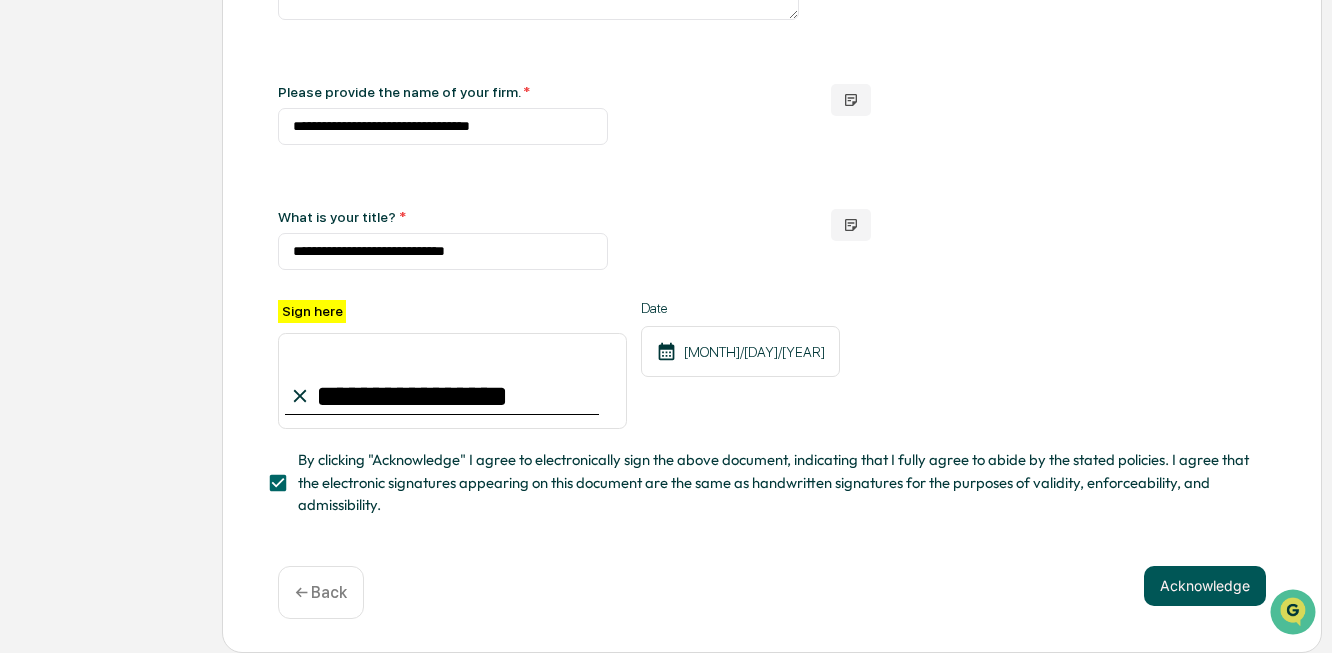 click on "Acknowledge" at bounding box center [1205, 586] 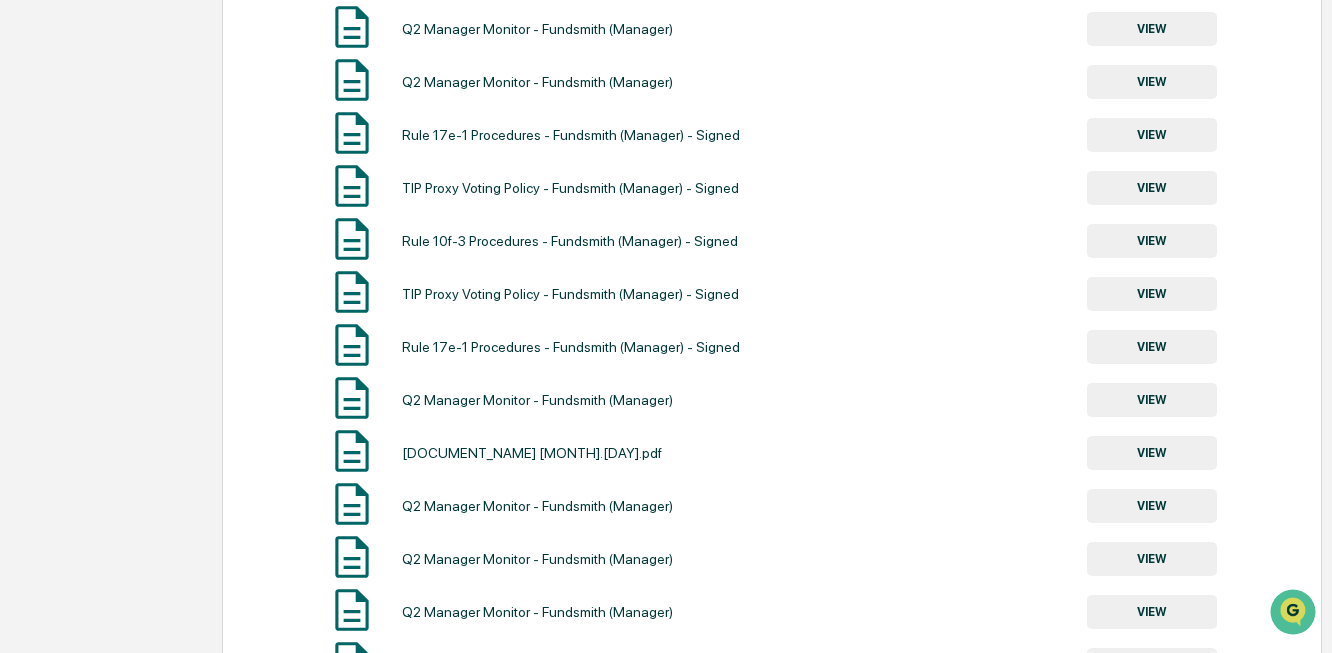 scroll, scrollTop: 0, scrollLeft: 0, axis: both 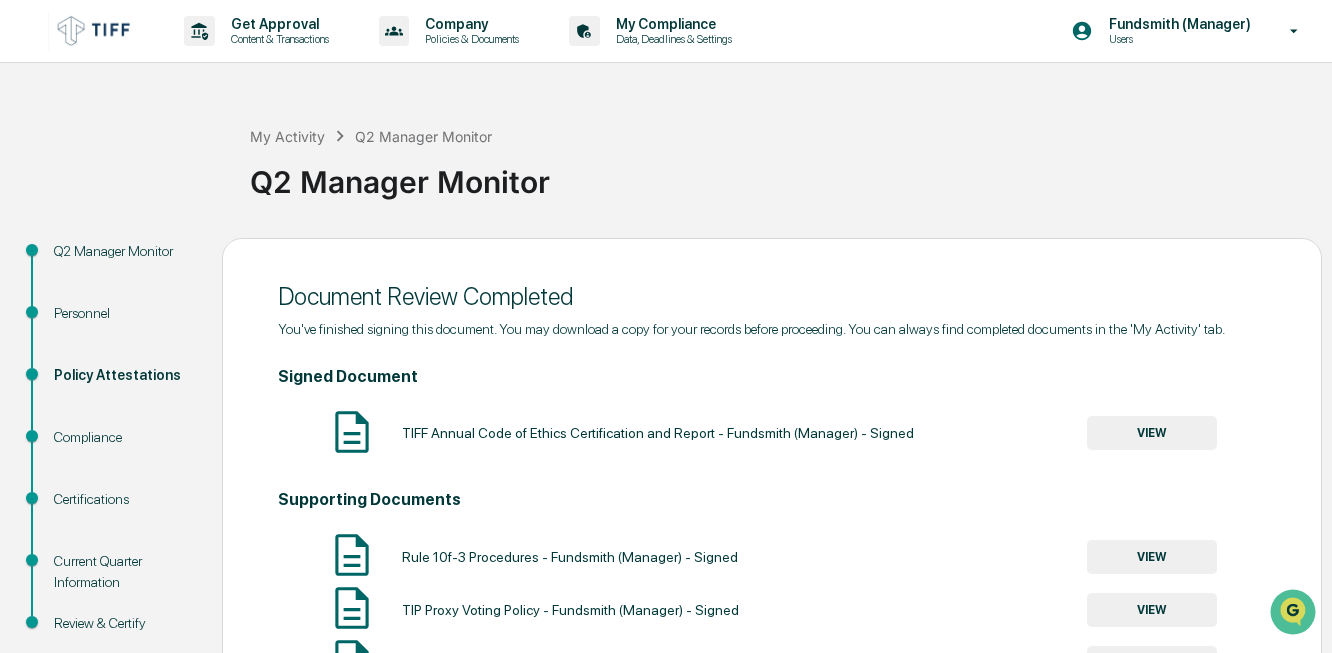 click on "Q2 Manager Monitor" at bounding box center (423, 136) 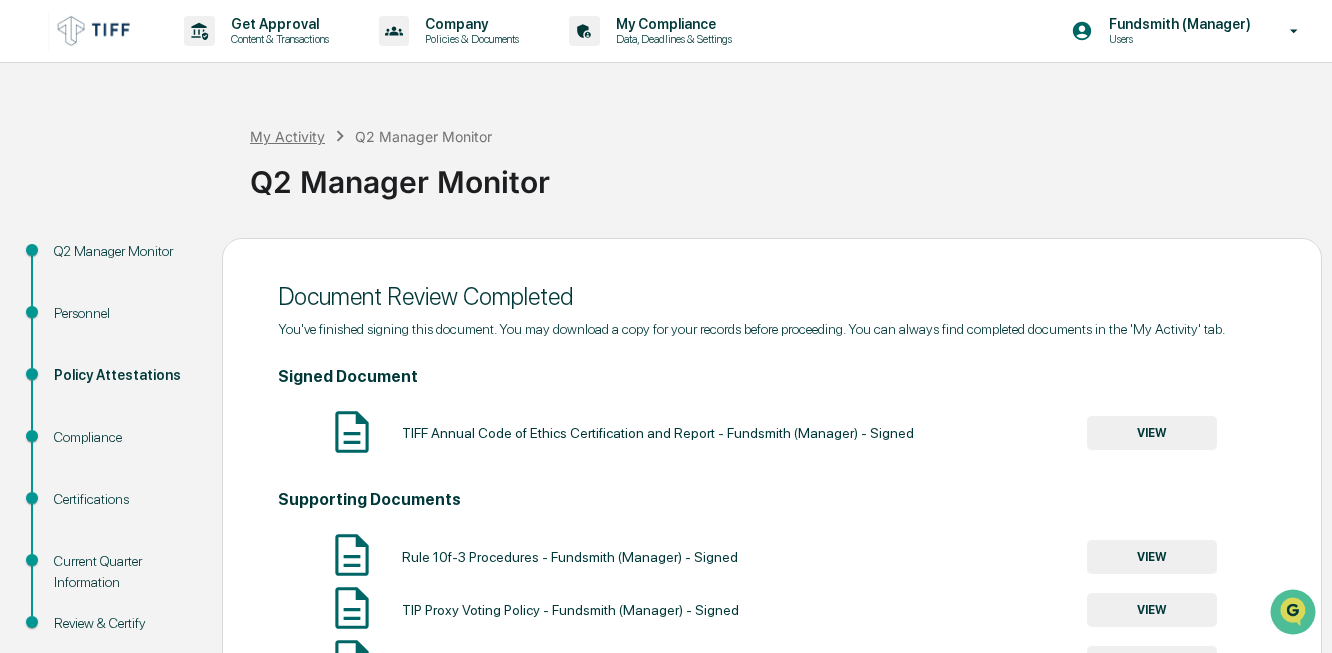click on "My Activity" at bounding box center [287, 136] 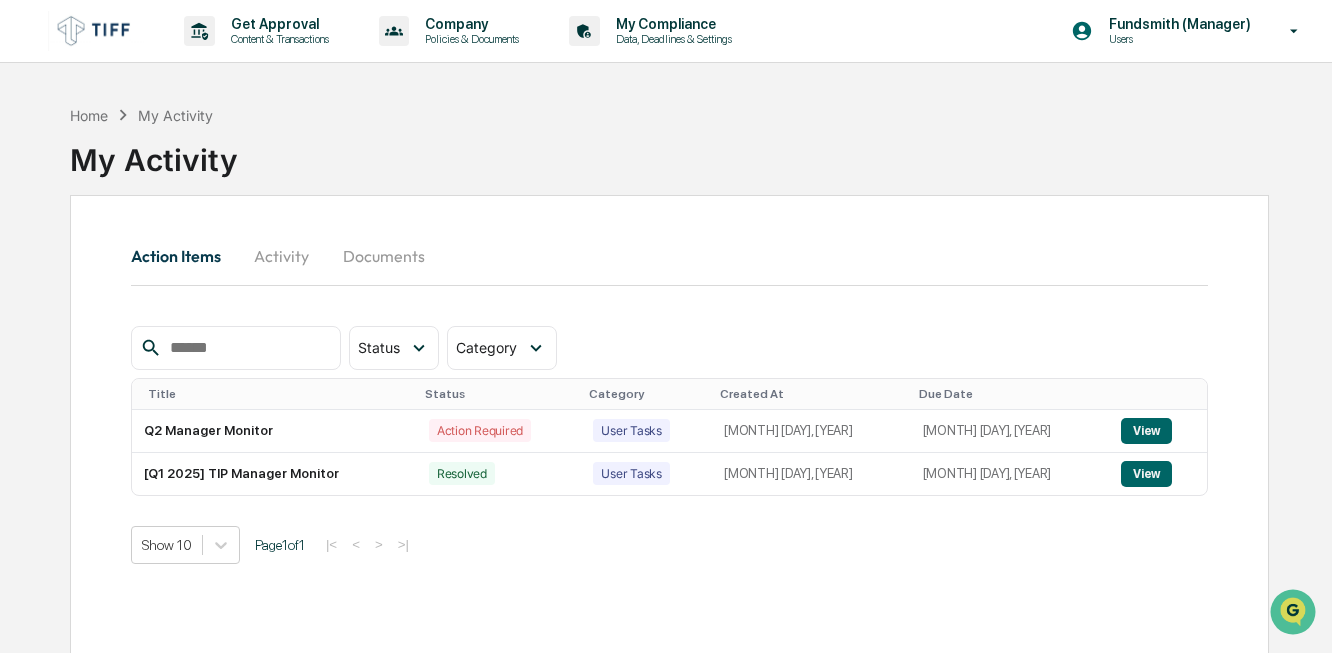 scroll, scrollTop: 100, scrollLeft: 0, axis: vertical 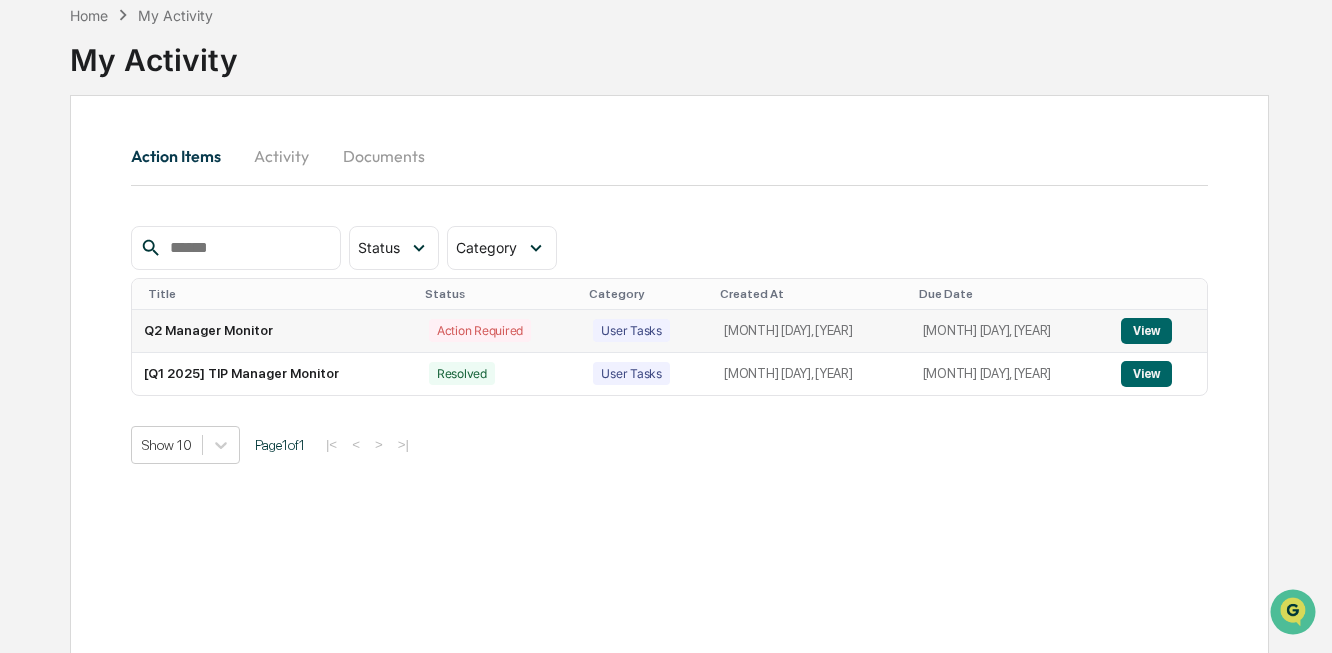 click on "View" at bounding box center (1146, 331) 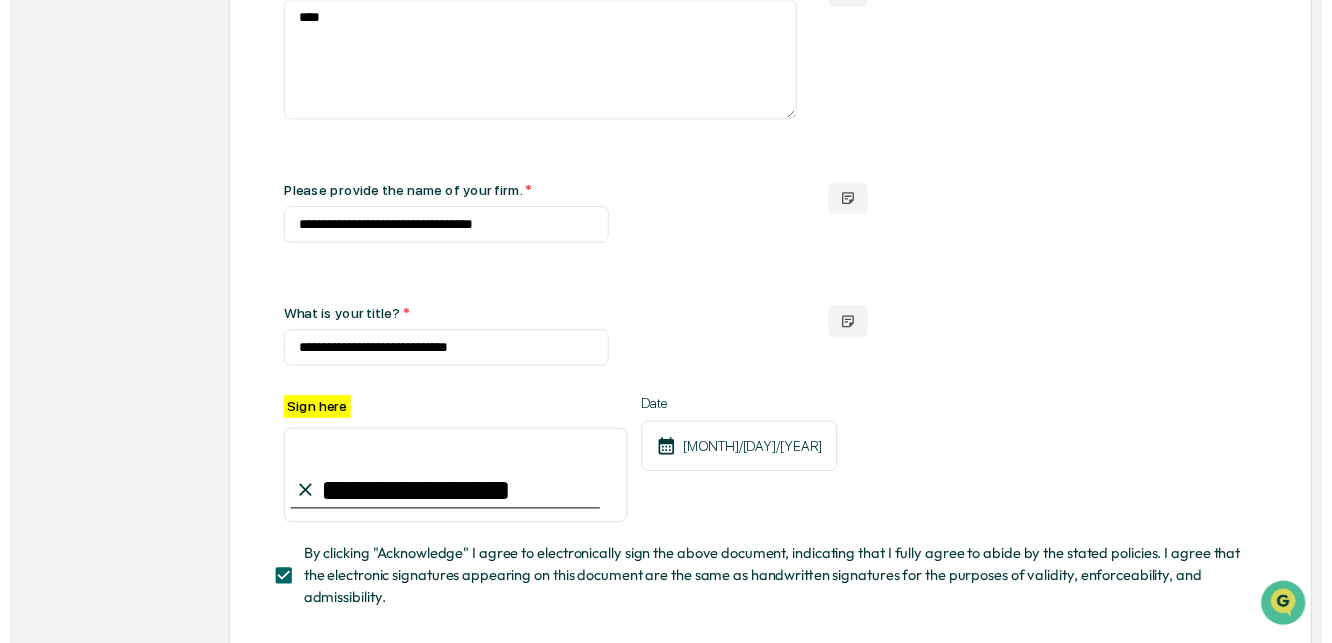 scroll, scrollTop: 846, scrollLeft: 0, axis: vertical 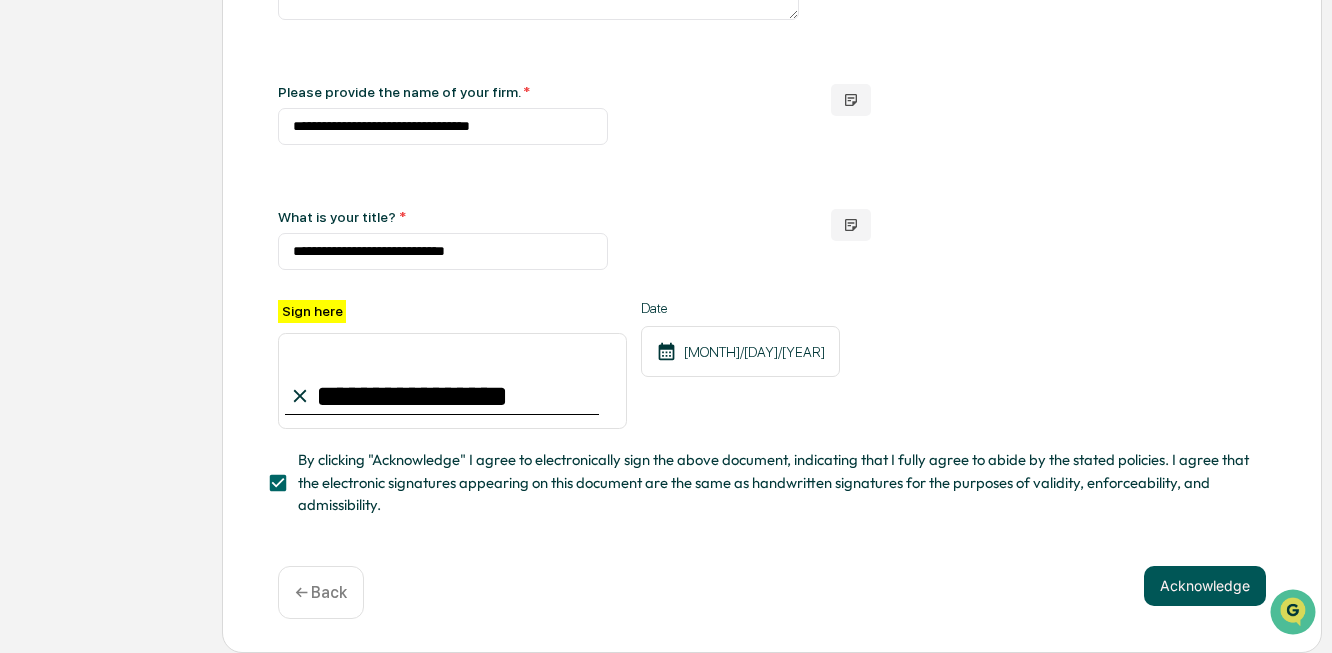 click on "Acknowledge" at bounding box center (1205, 586) 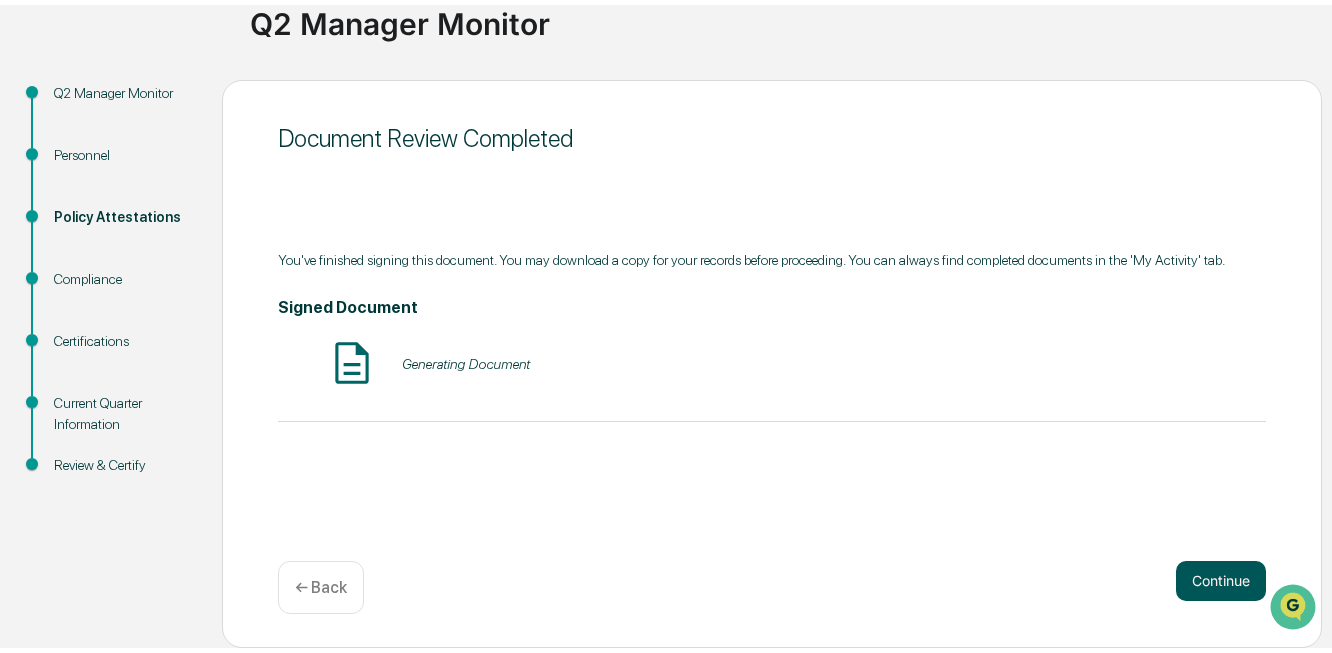 scroll, scrollTop: 190, scrollLeft: 0, axis: vertical 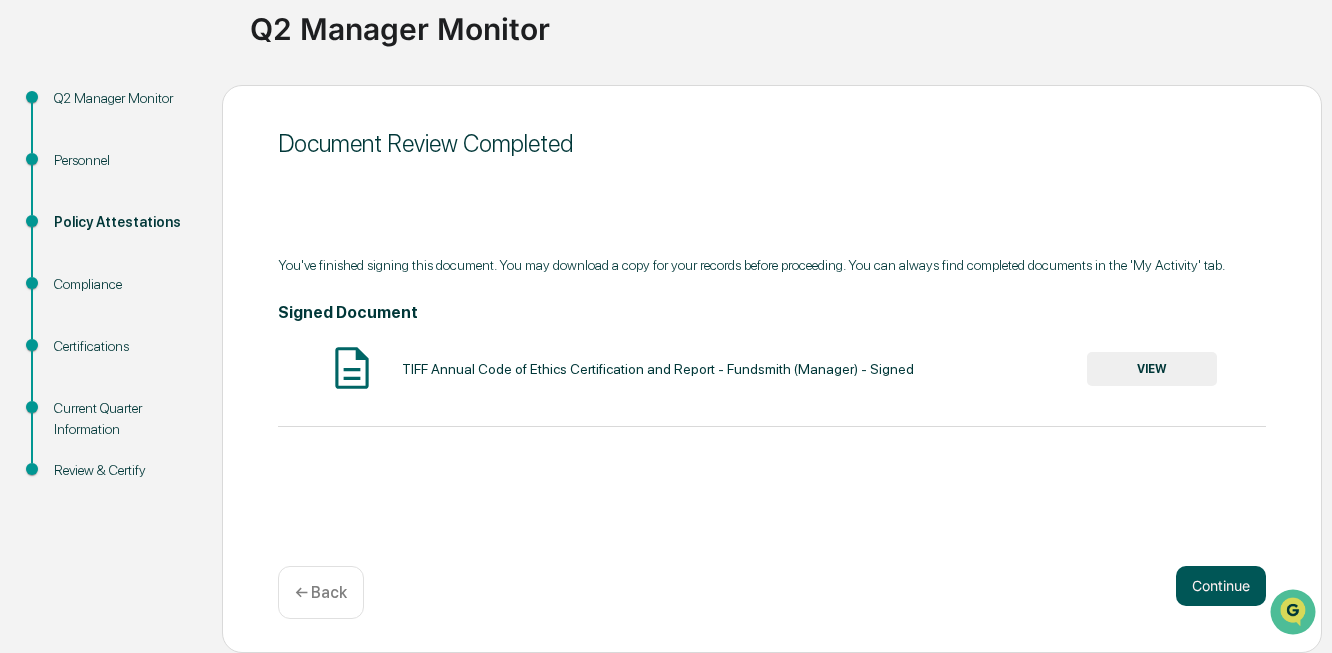 click on "Document Review Completed You've finished signing this document. You may download a copy for your records before proceeding. You can always find completed documents in the 'My Activity' tab. Signed Document [DOCUMENT_NAME] - Signed VIEW Continue ← Back" at bounding box center (772, 369) 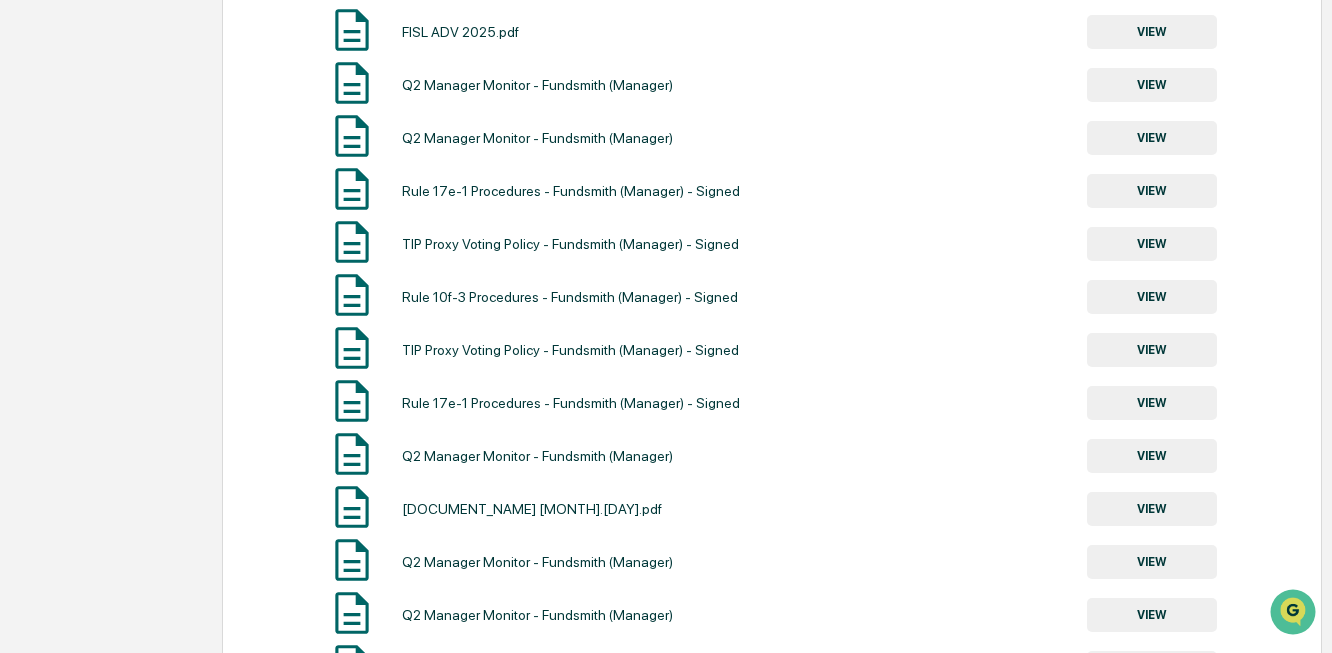 scroll, scrollTop: 390, scrollLeft: 0, axis: vertical 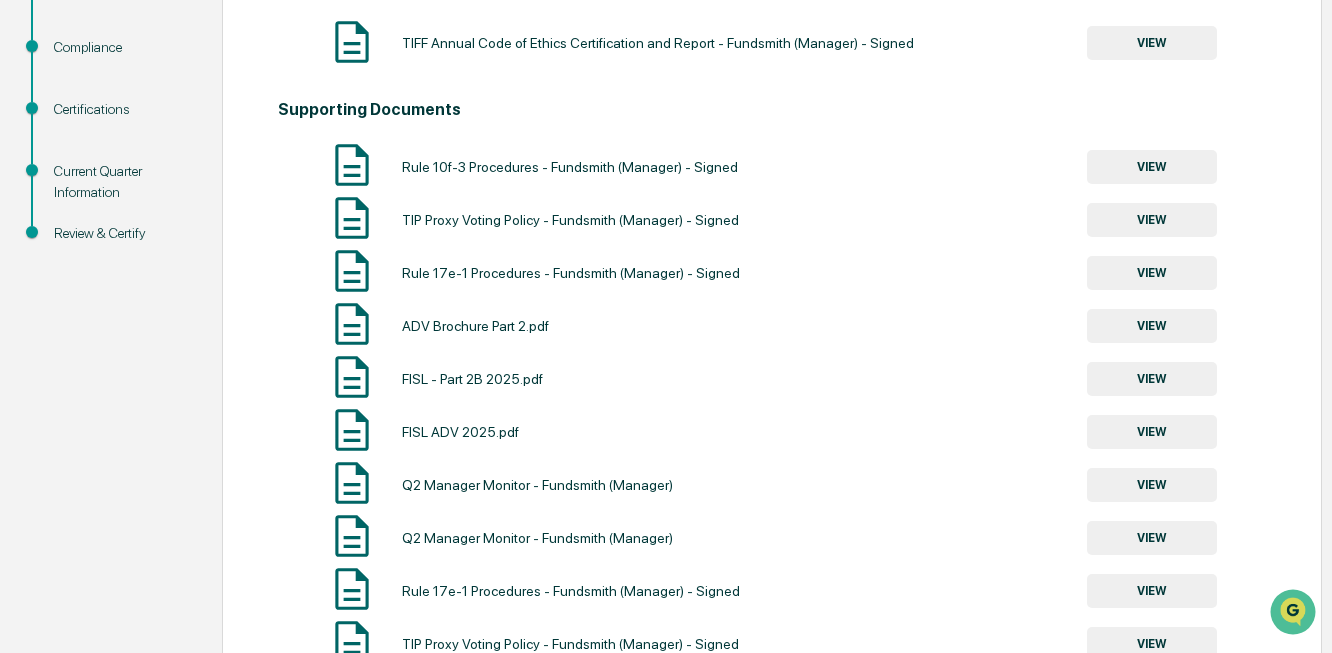 click on "Current Quarter Information" at bounding box center (122, 182) 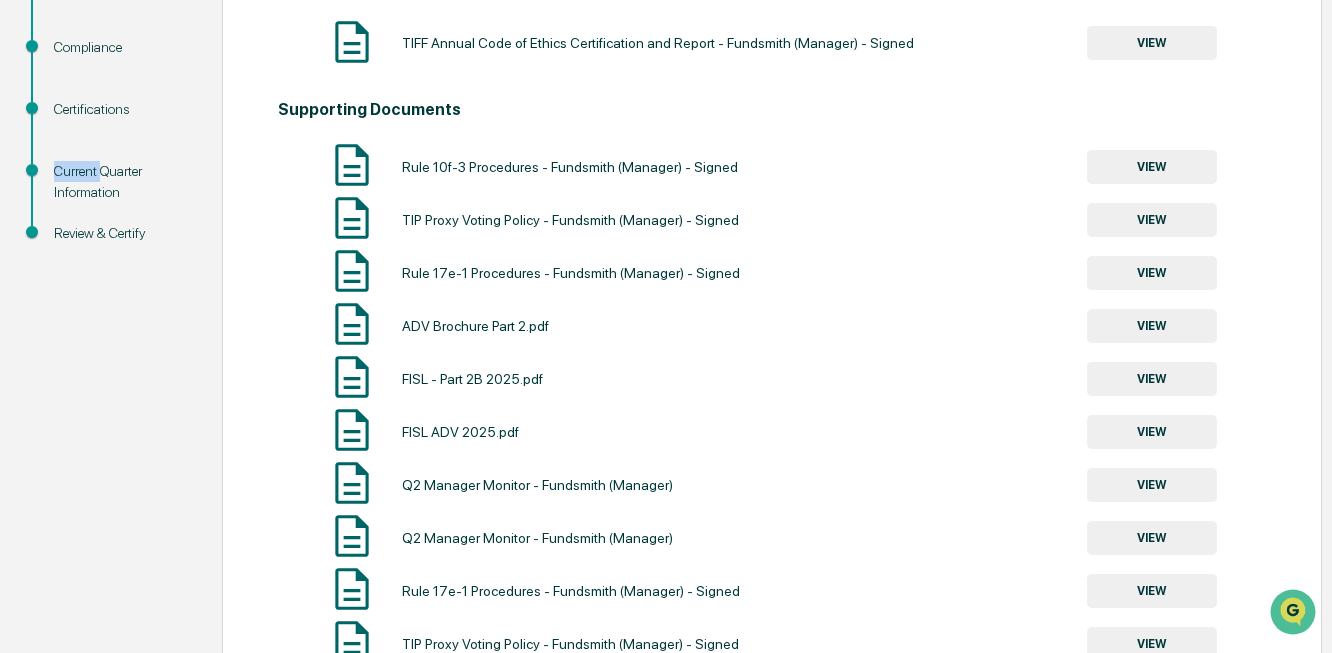 click on "Current Quarter Information" at bounding box center (122, 182) 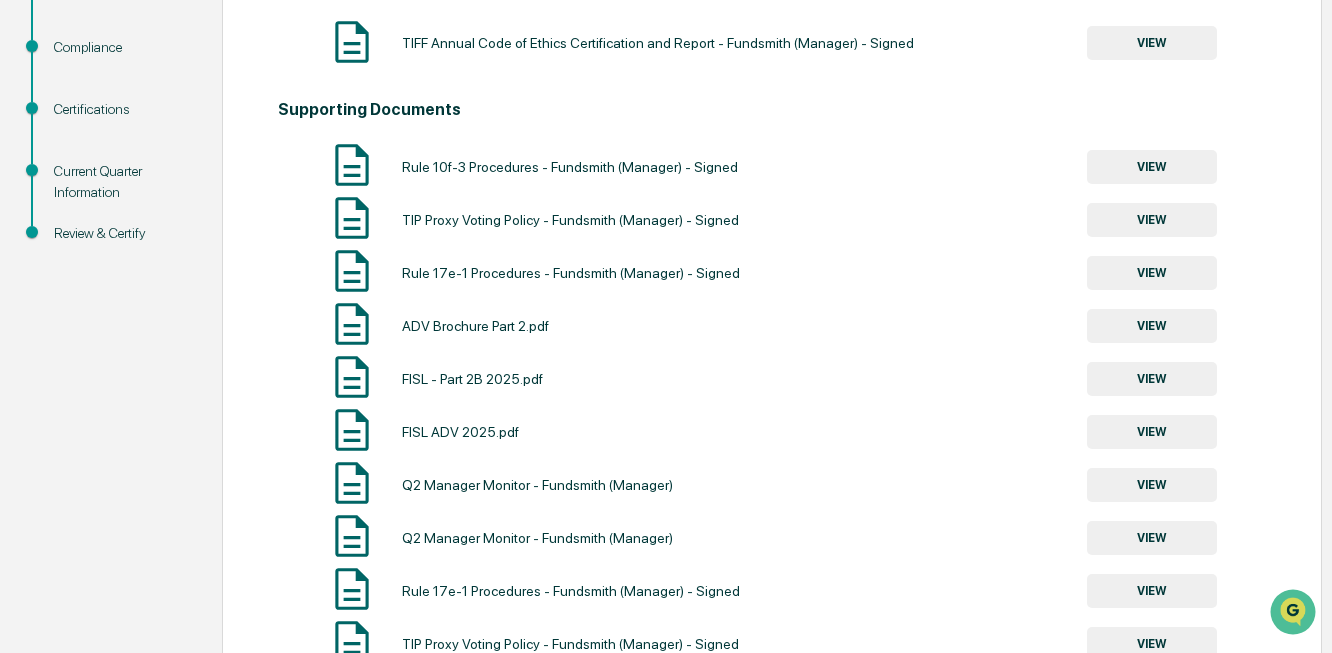 click on "Current Quarter Information" at bounding box center (122, 182) 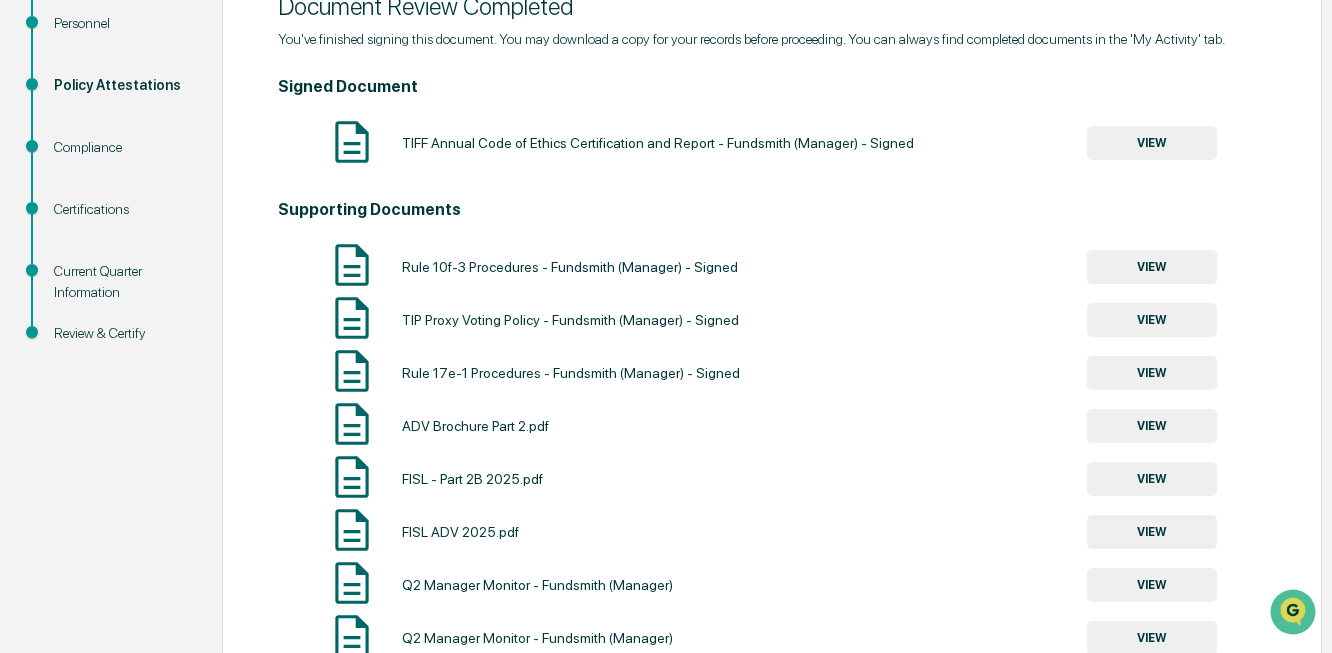 click on "Compliance" at bounding box center [122, 147] 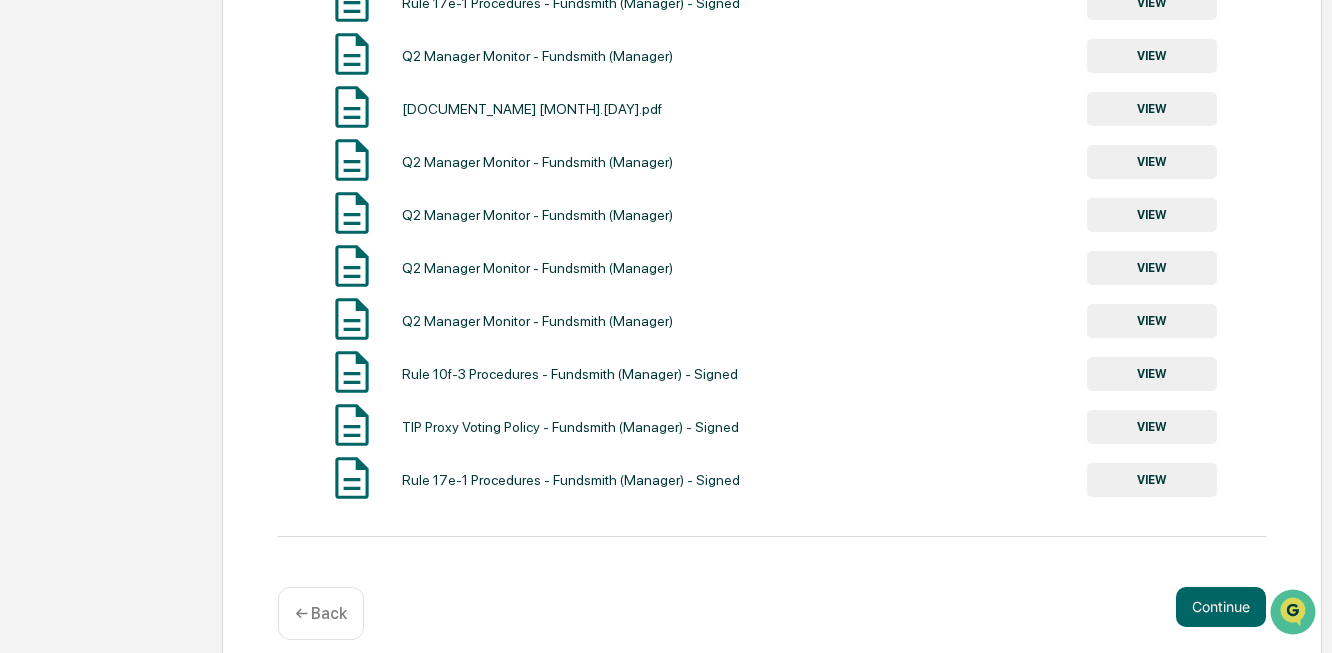 scroll, scrollTop: 1248, scrollLeft: 0, axis: vertical 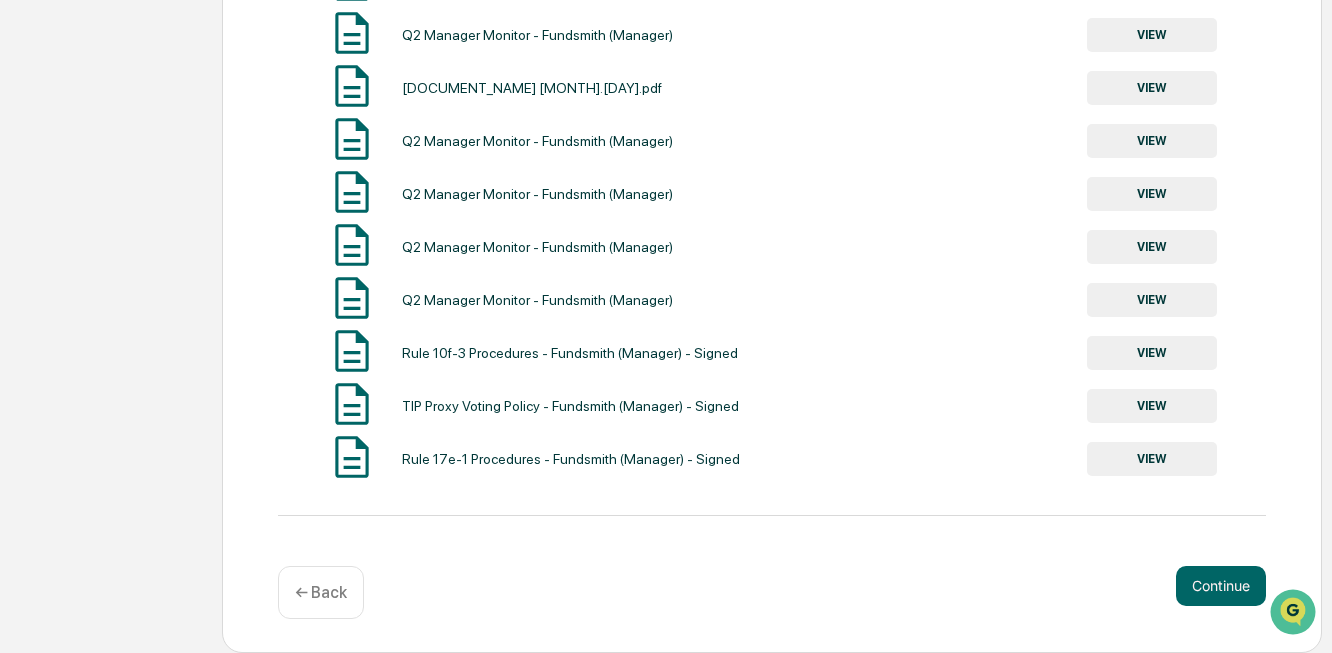 click on "VIEW" at bounding box center (1152, 247) 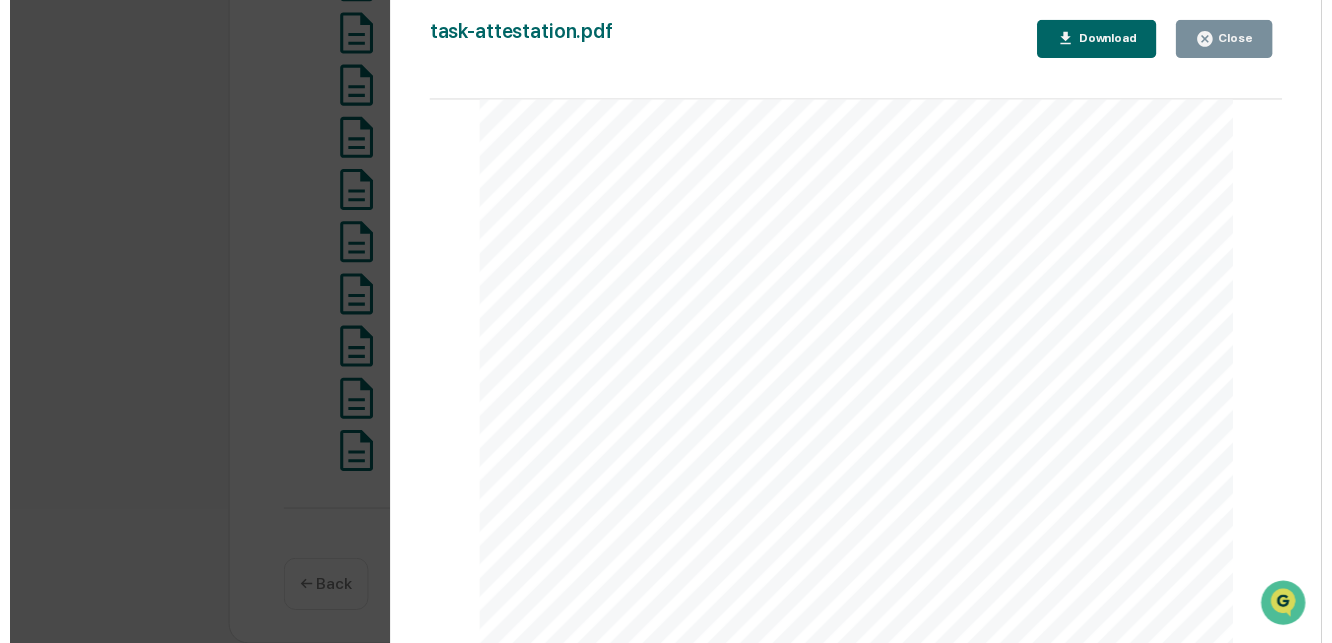 scroll, scrollTop: 0, scrollLeft: 0, axis: both 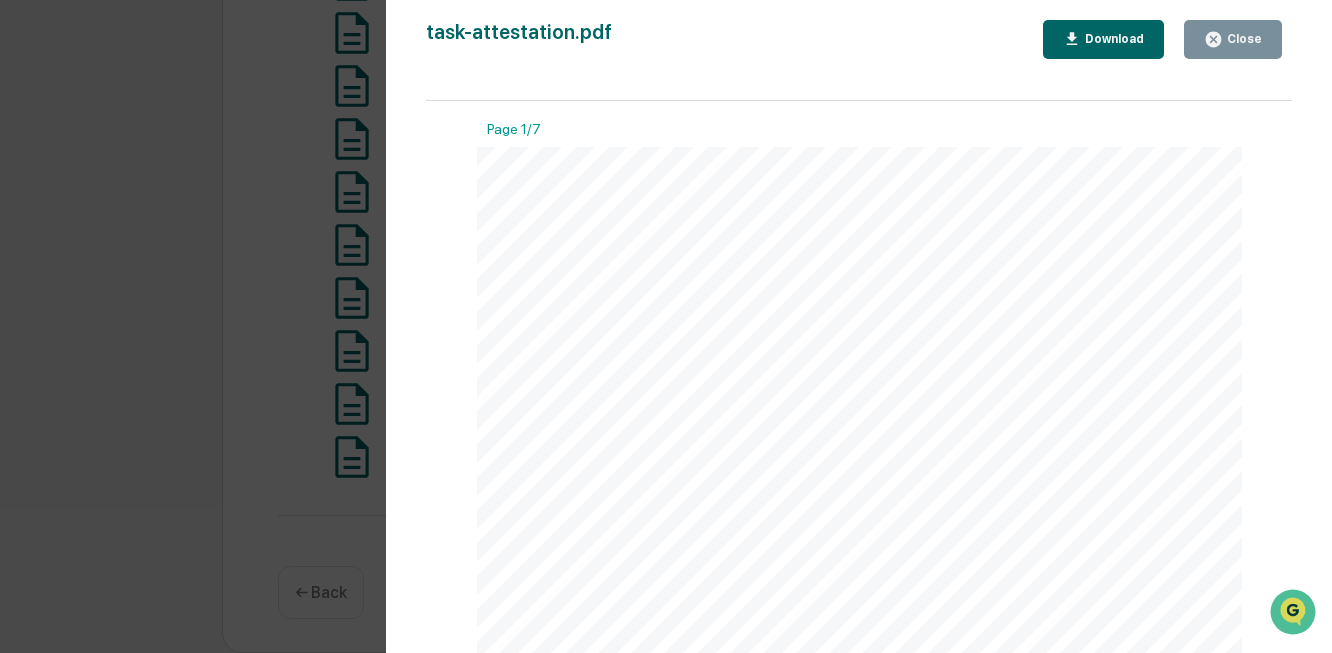 click on "Close" at bounding box center (1242, 39) 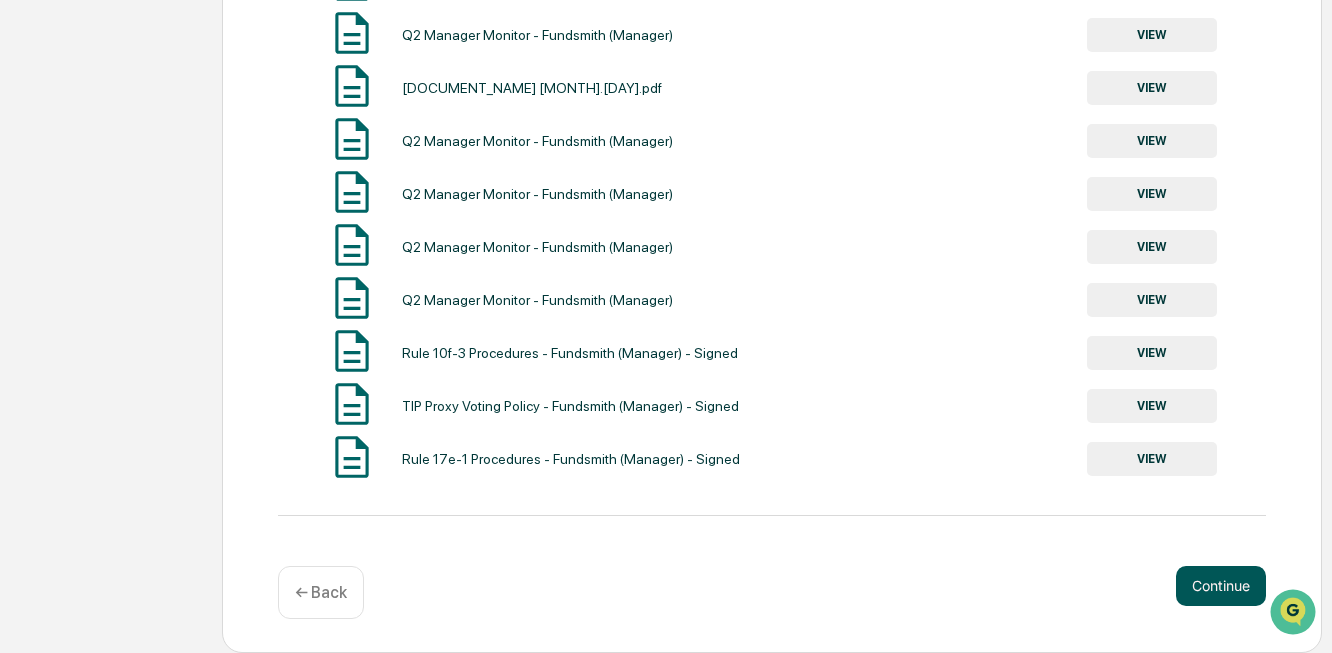 click on "Continue" at bounding box center (1221, 586) 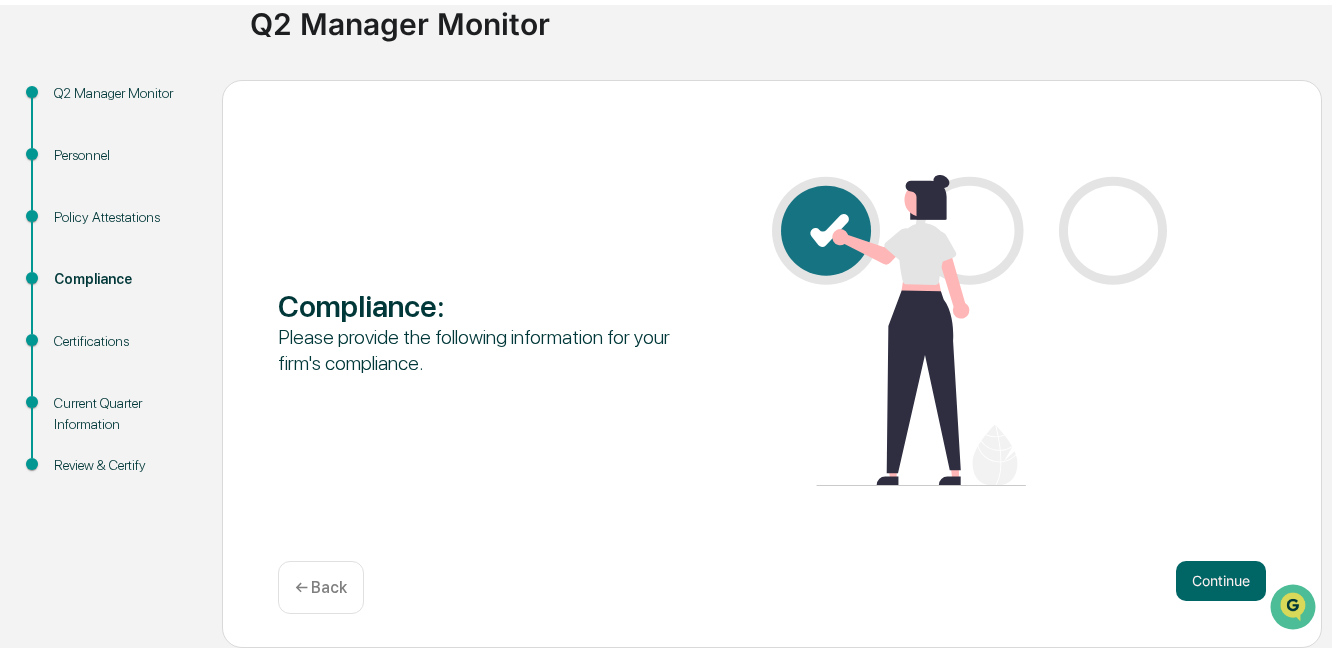 scroll, scrollTop: 190, scrollLeft: 0, axis: vertical 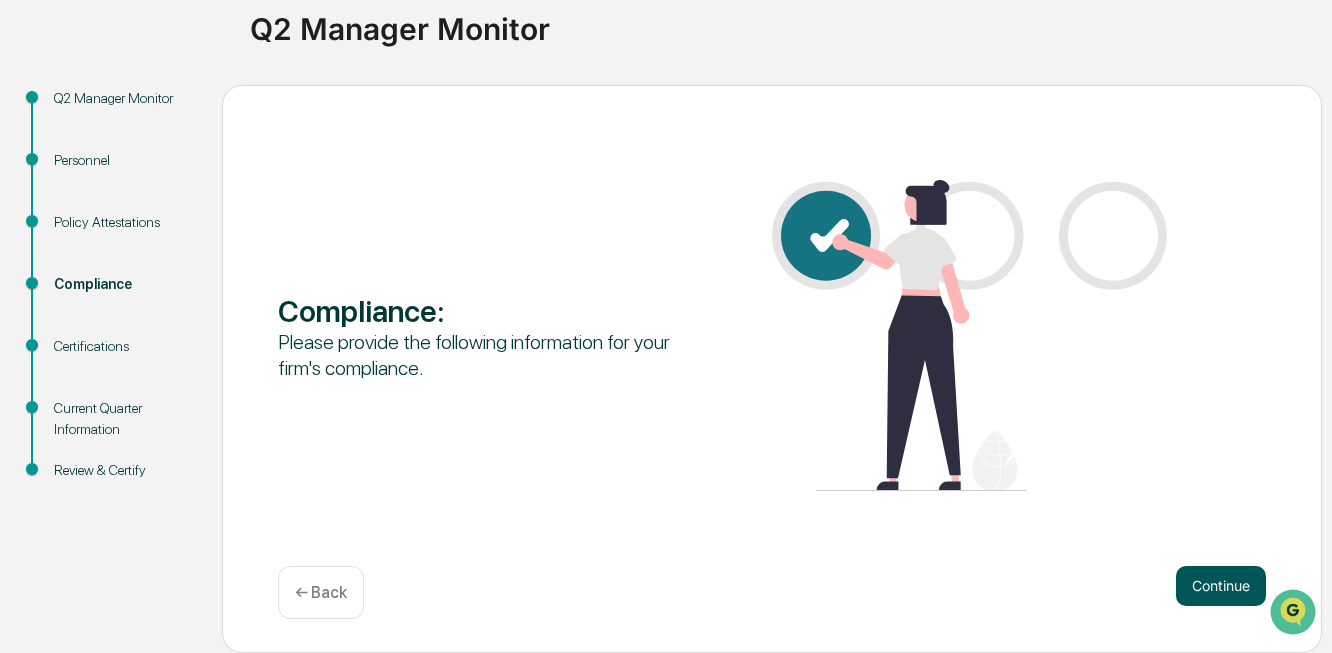 click on "Continue" at bounding box center [1221, 586] 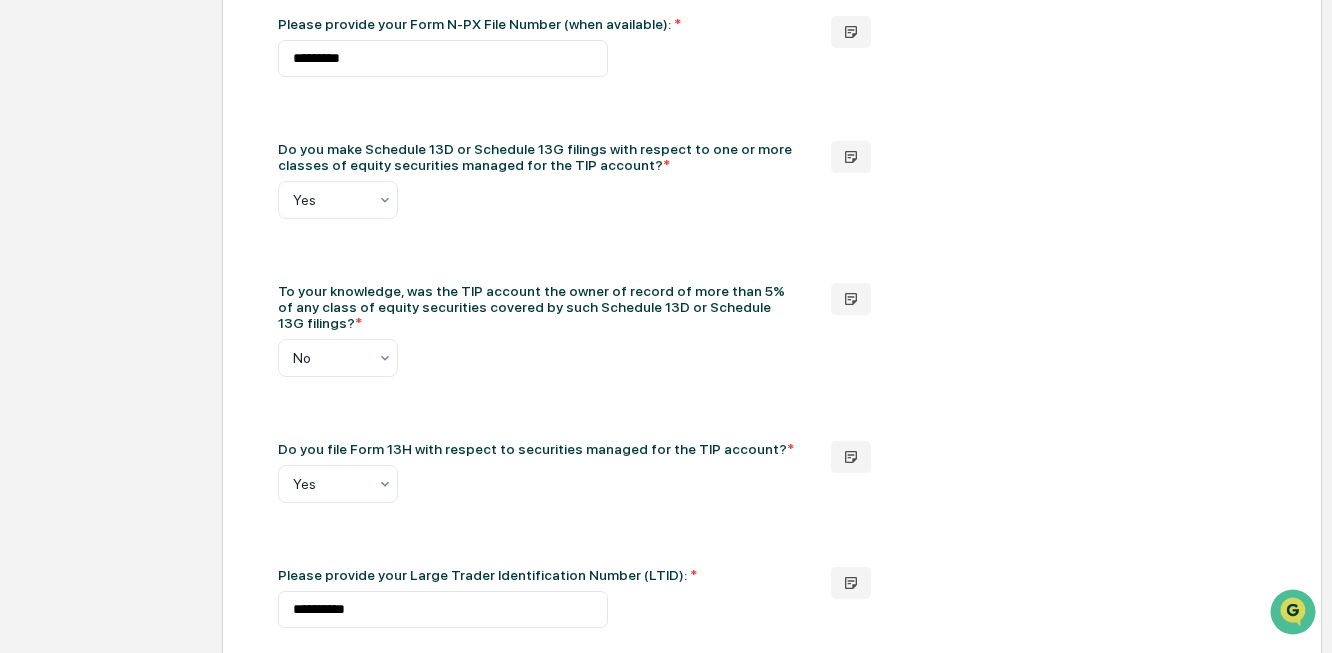 scroll, scrollTop: 1890, scrollLeft: 0, axis: vertical 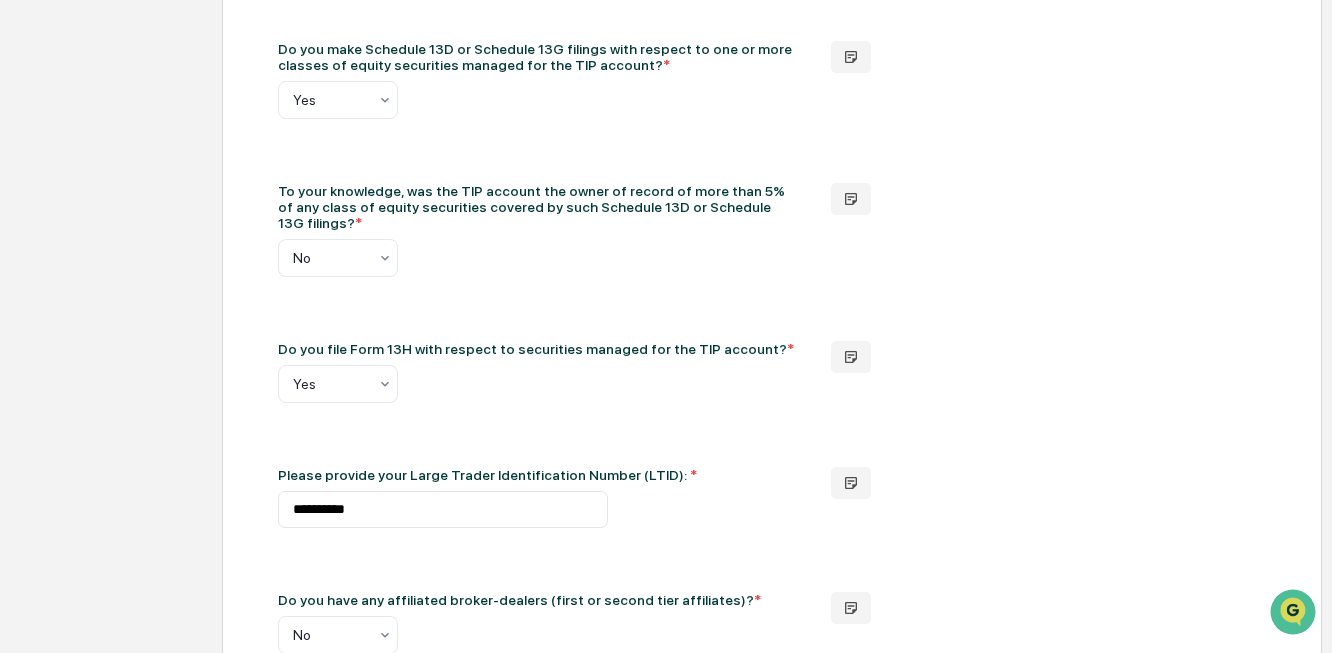 click on "To your knowledge, was the TIP account the owner of record of more than 5% of any class of equity securities covered by such Schedule 13D or Schedule 13G filings?  * No" at bounding box center [538, 230] 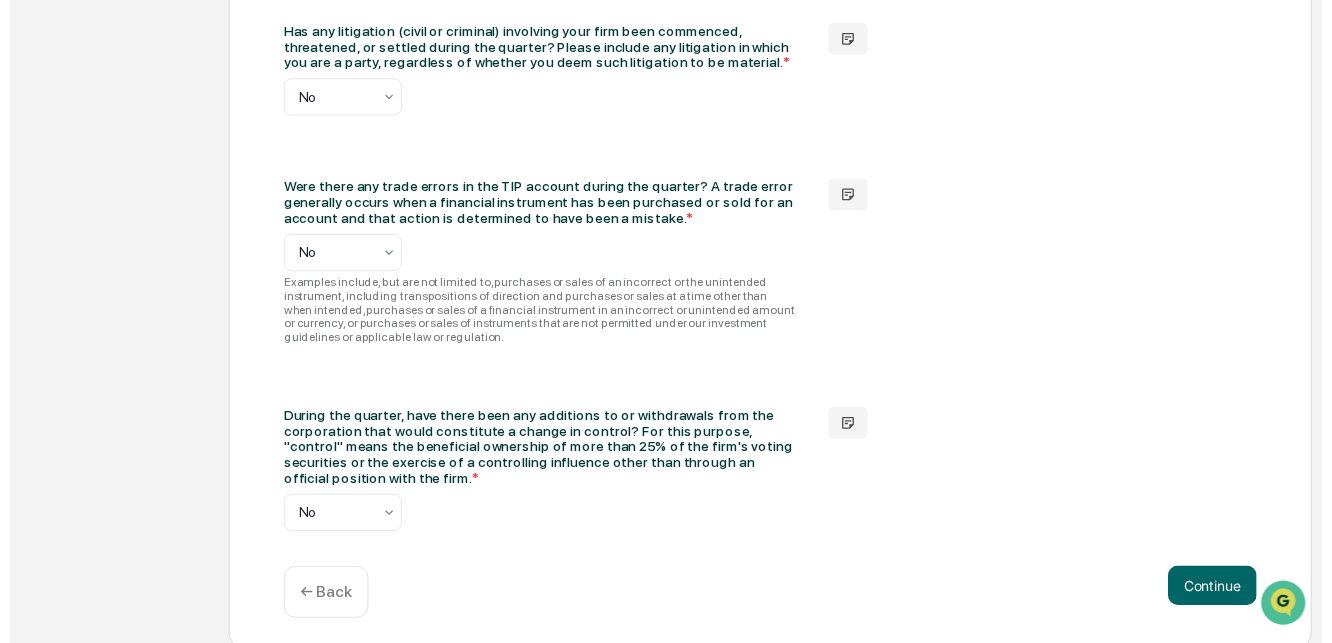 scroll, scrollTop: 3503, scrollLeft: 0, axis: vertical 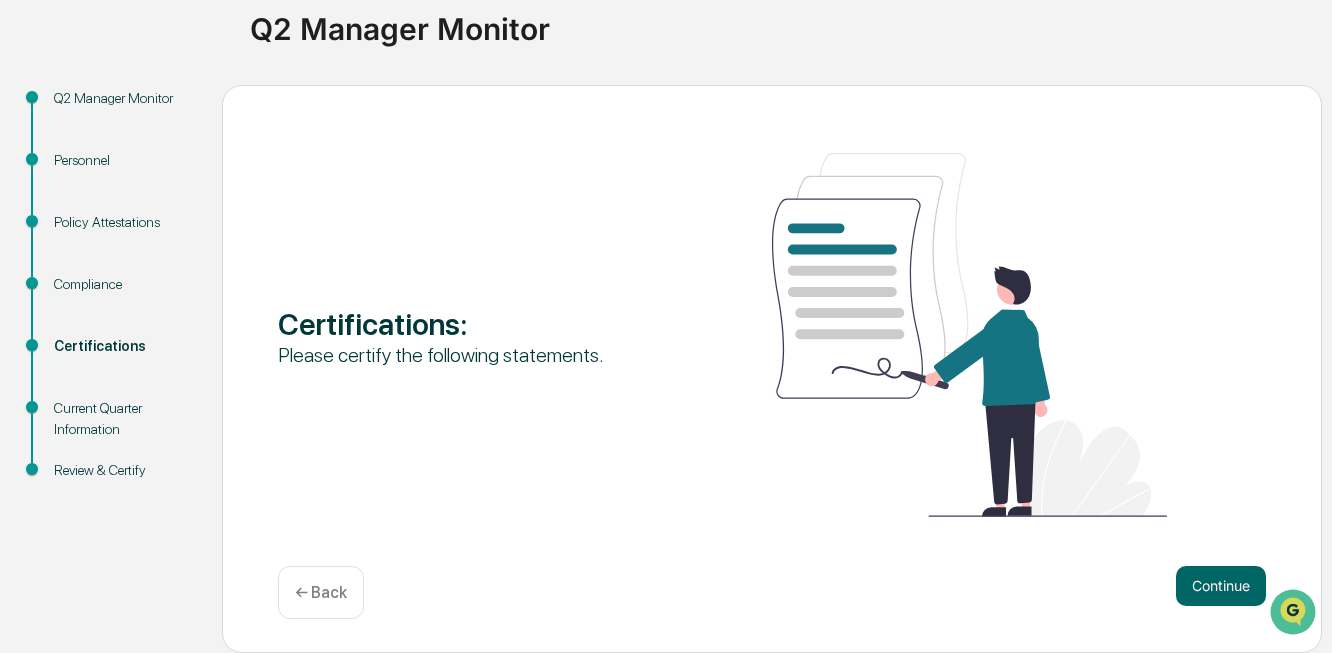 click on "← Back" at bounding box center [321, 592] 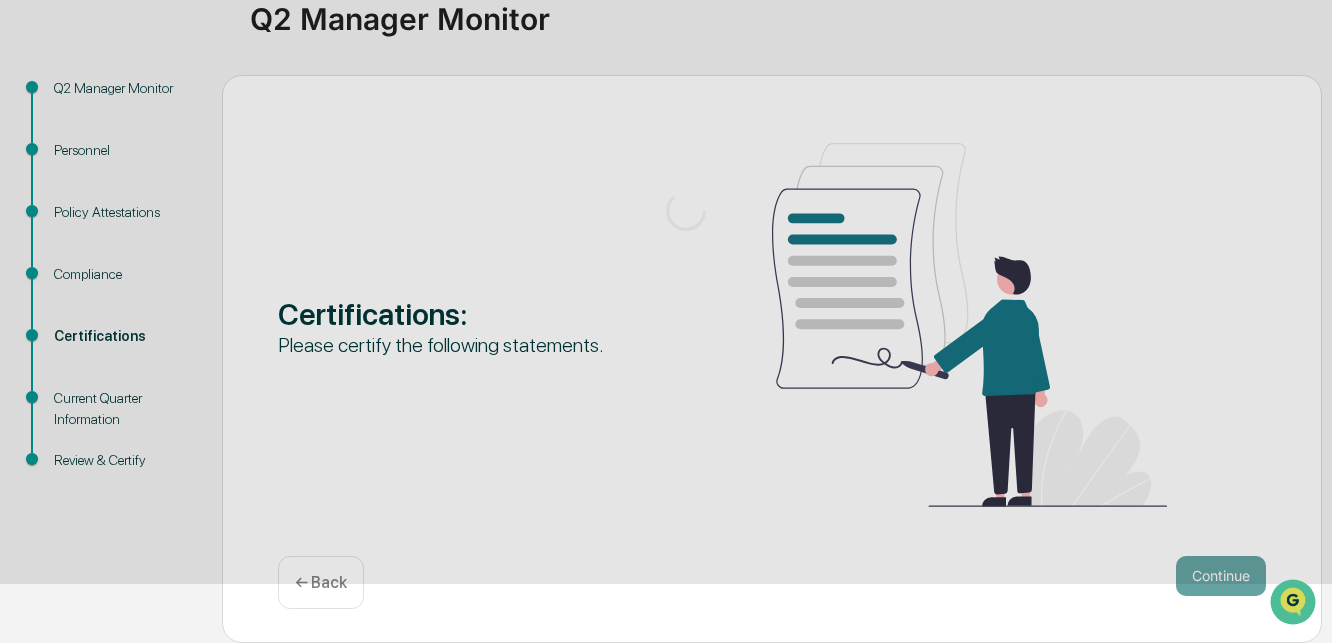 scroll, scrollTop: 3503, scrollLeft: 0, axis: vertical 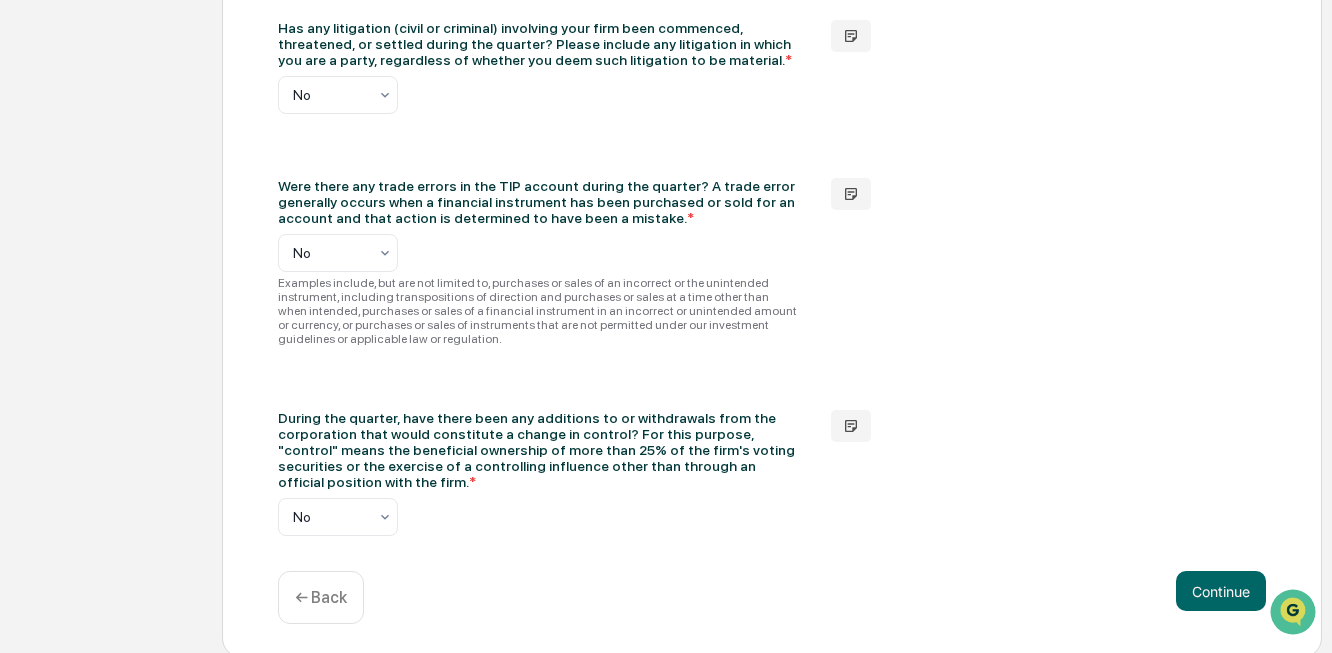 click on "← Back" at bounding box center [321, 597] 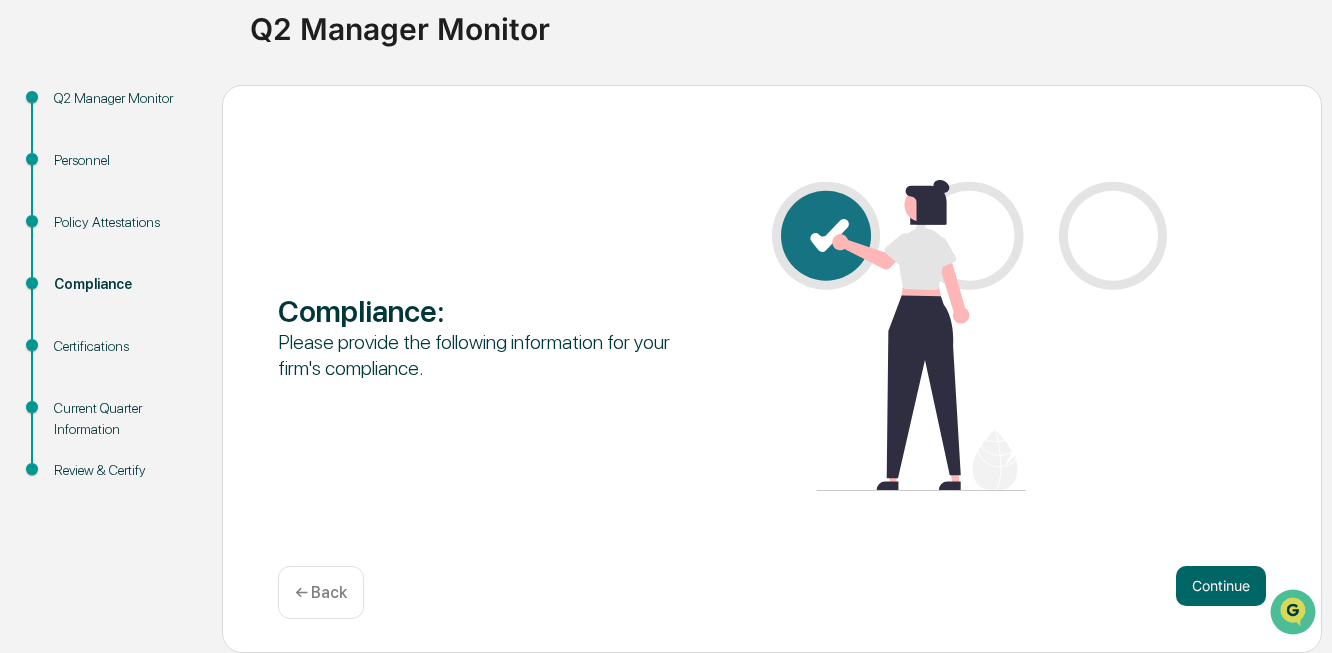 click on "← Back" at bounding box center [321, 592] 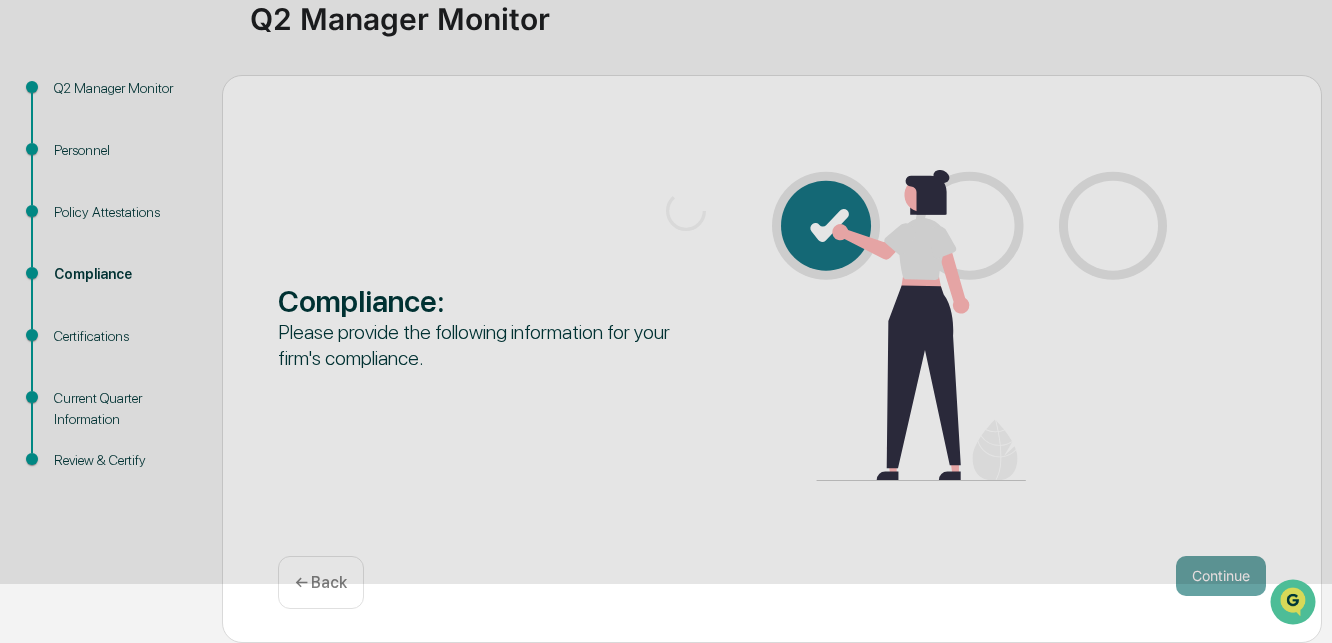 scroll, scrollTop: 846, scrollLeft: 0, axis: vertical 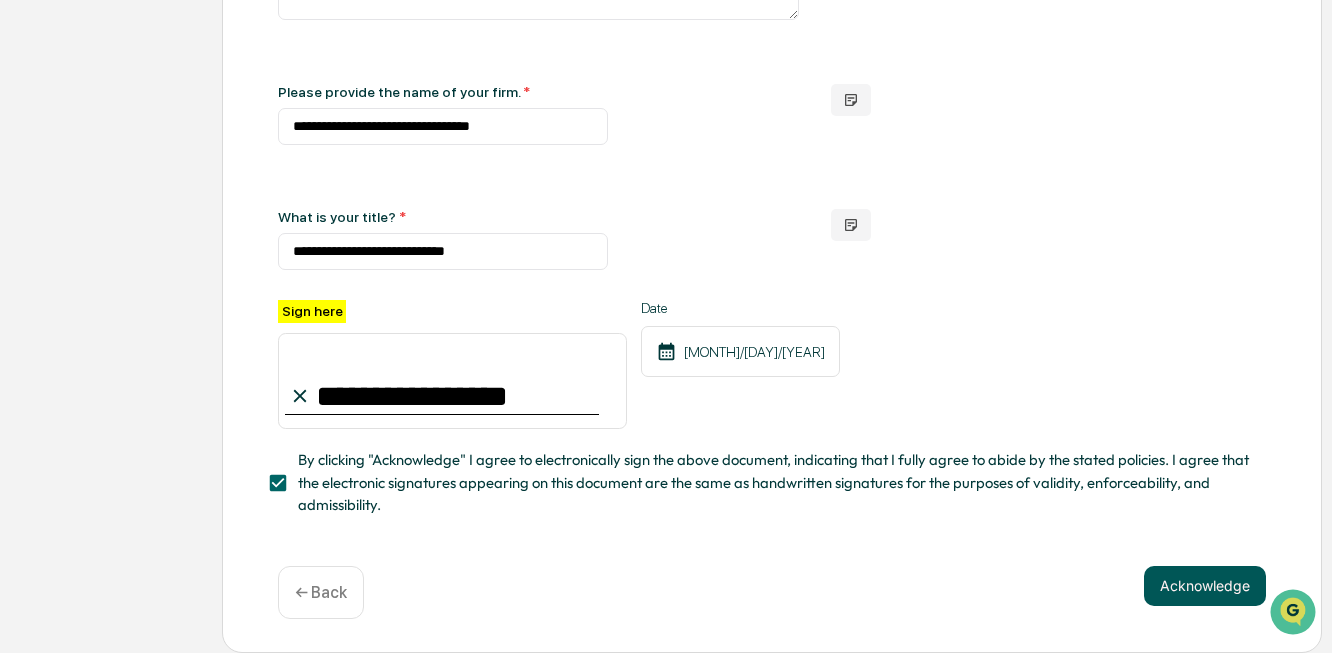 click on "Acknowledge" at bounding box center [1205, 586] 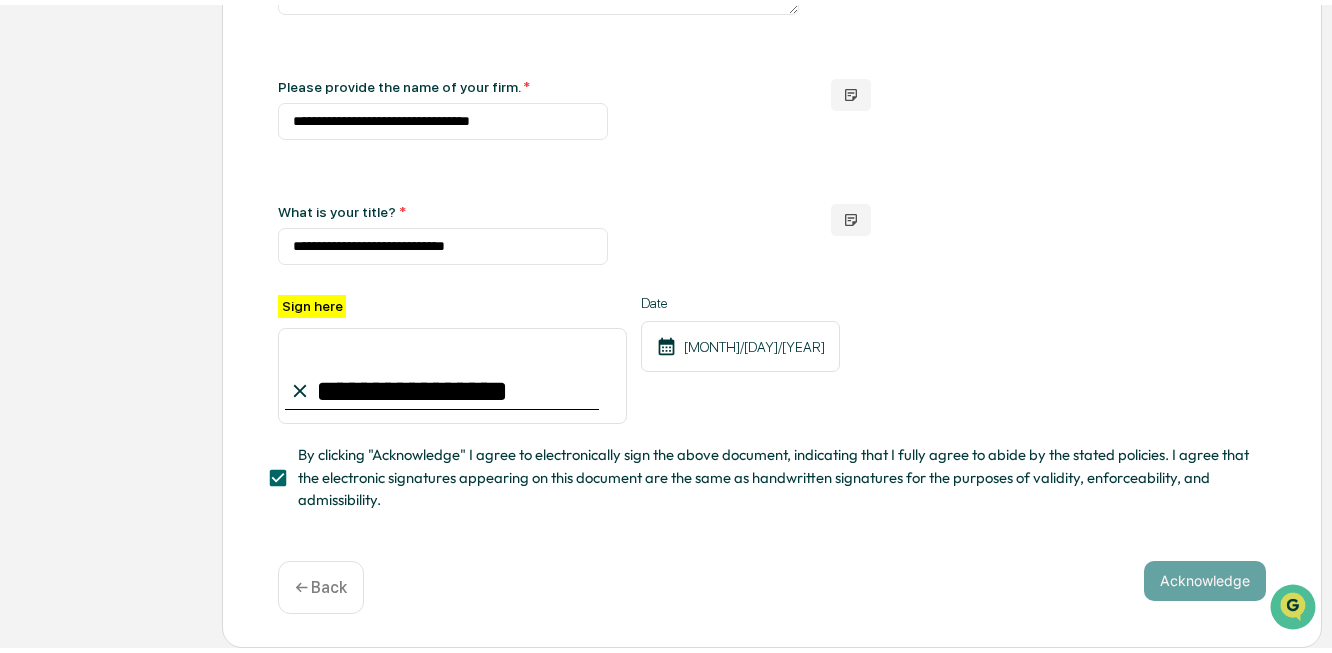 scroll, scrollTop: 190, scrollLeft: 0, axis: vertical 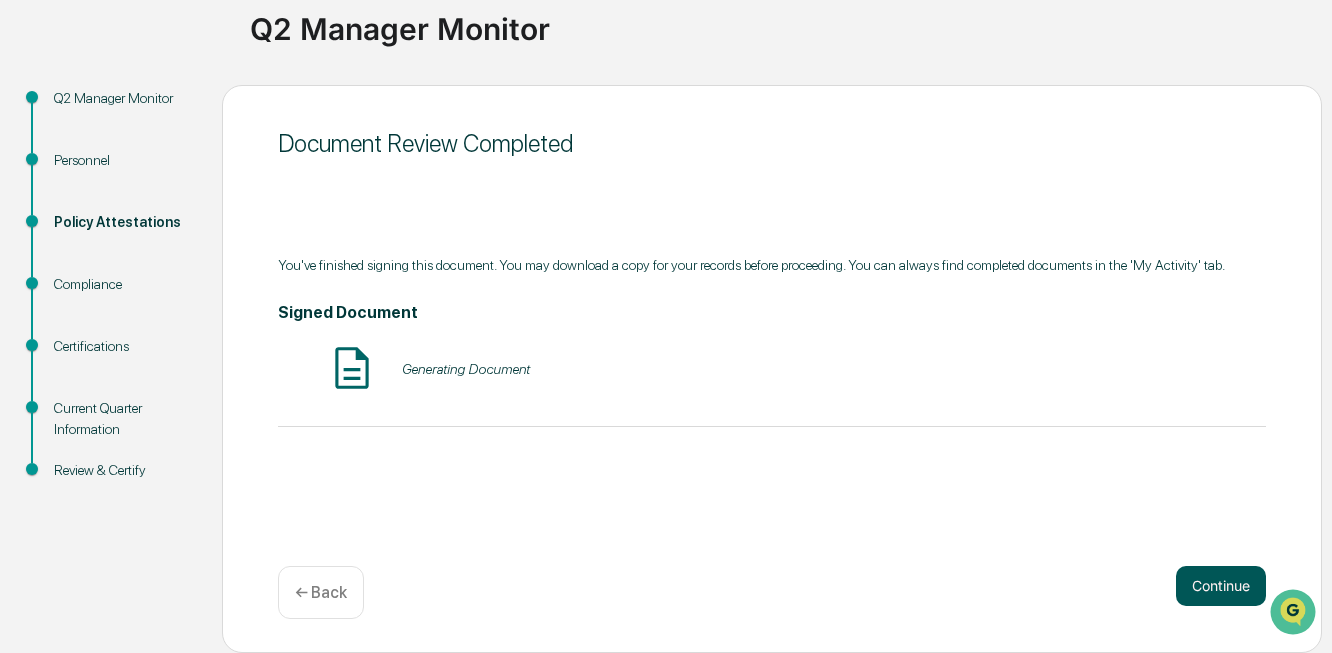 click on "Continue" at bounding box center (1221, 586) 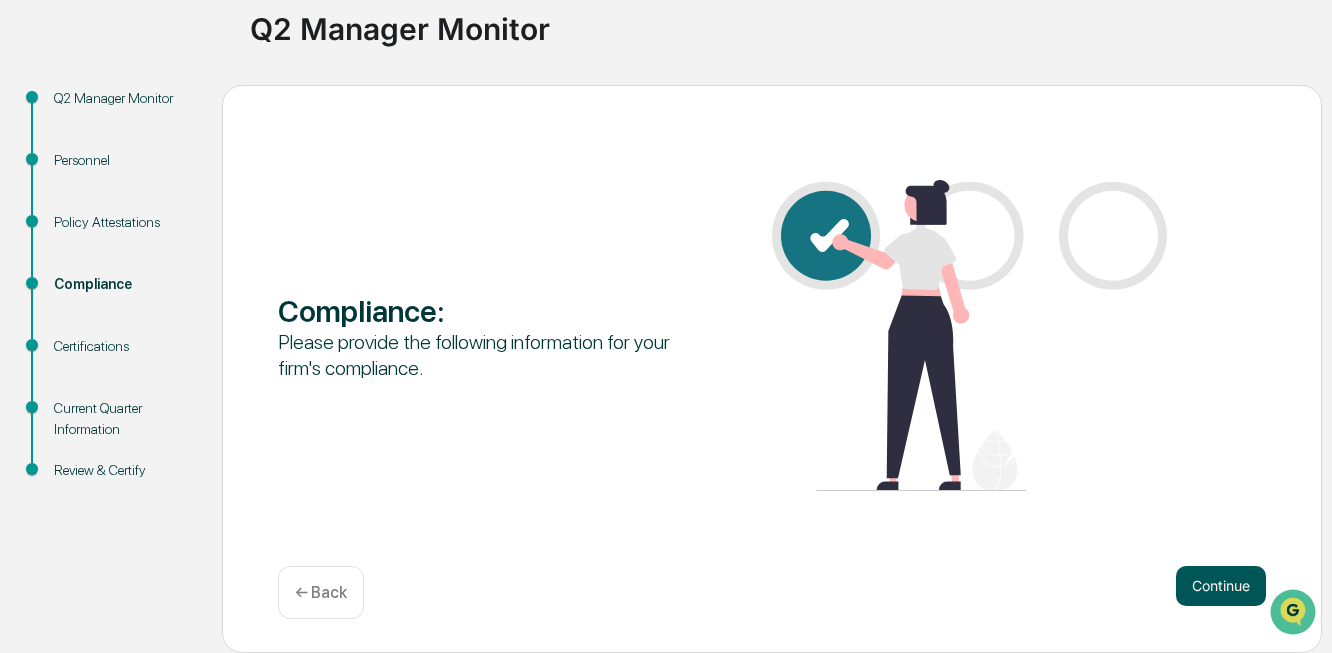 click on "Continue" at bounding box center [1221, 586] 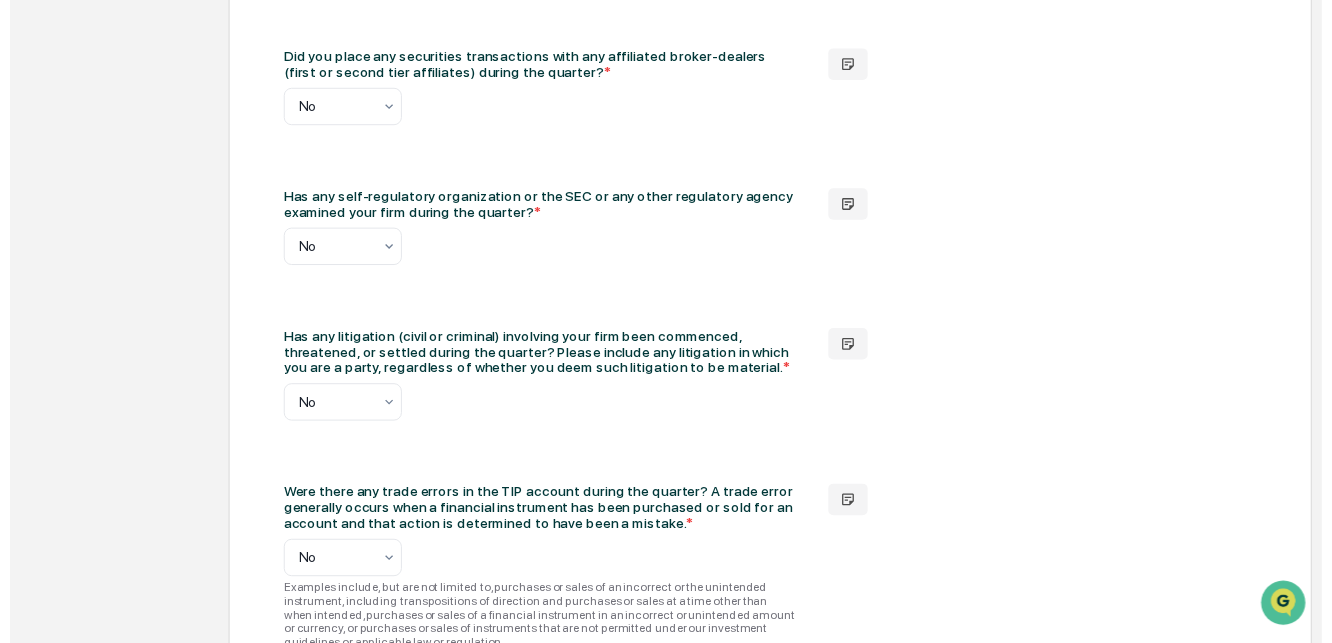 scroll, scrollTop: 3503, scrollLeft: 0, axis: vertical 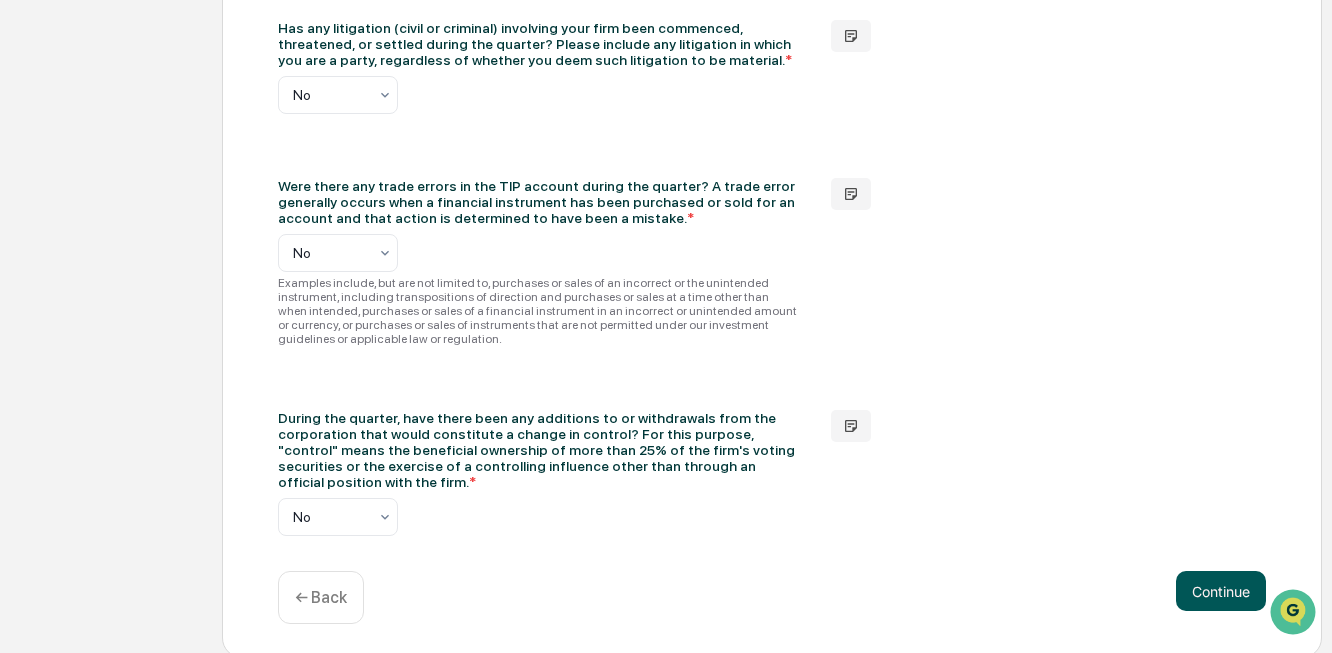click on "Continue" at bounding box center [1221, 591] 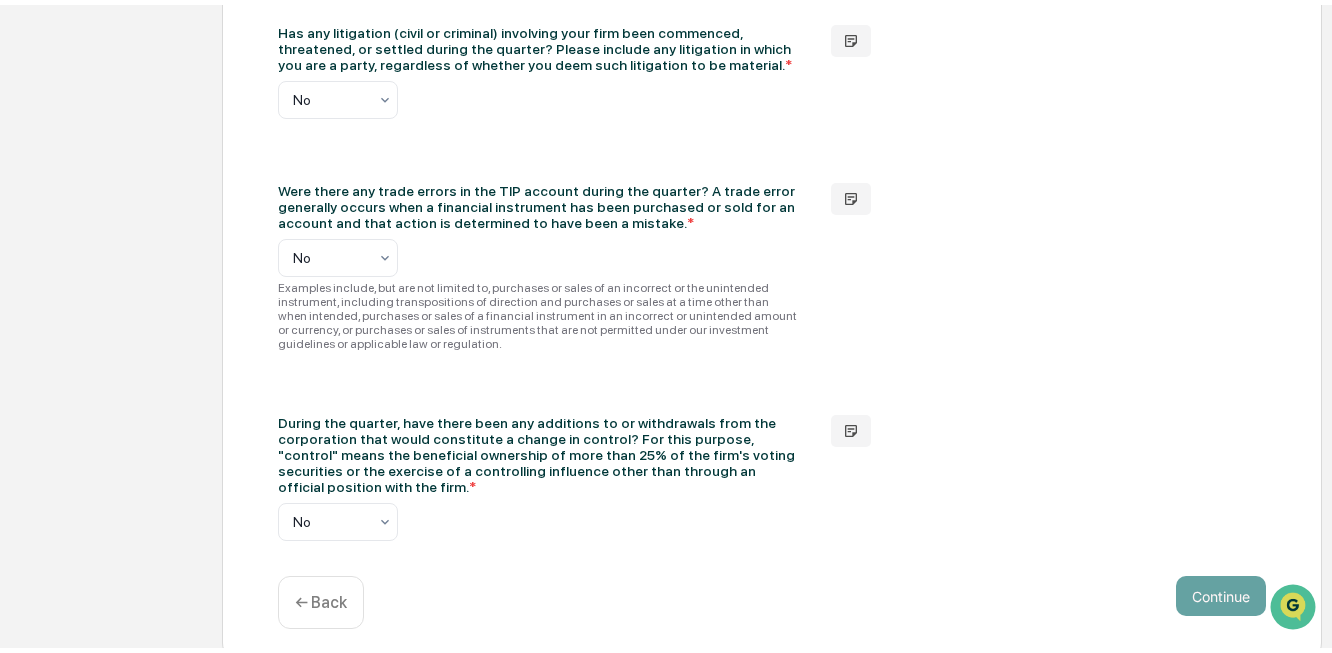 scroll, scrollTop: 190, scrollLeft: 0, axis: vertical 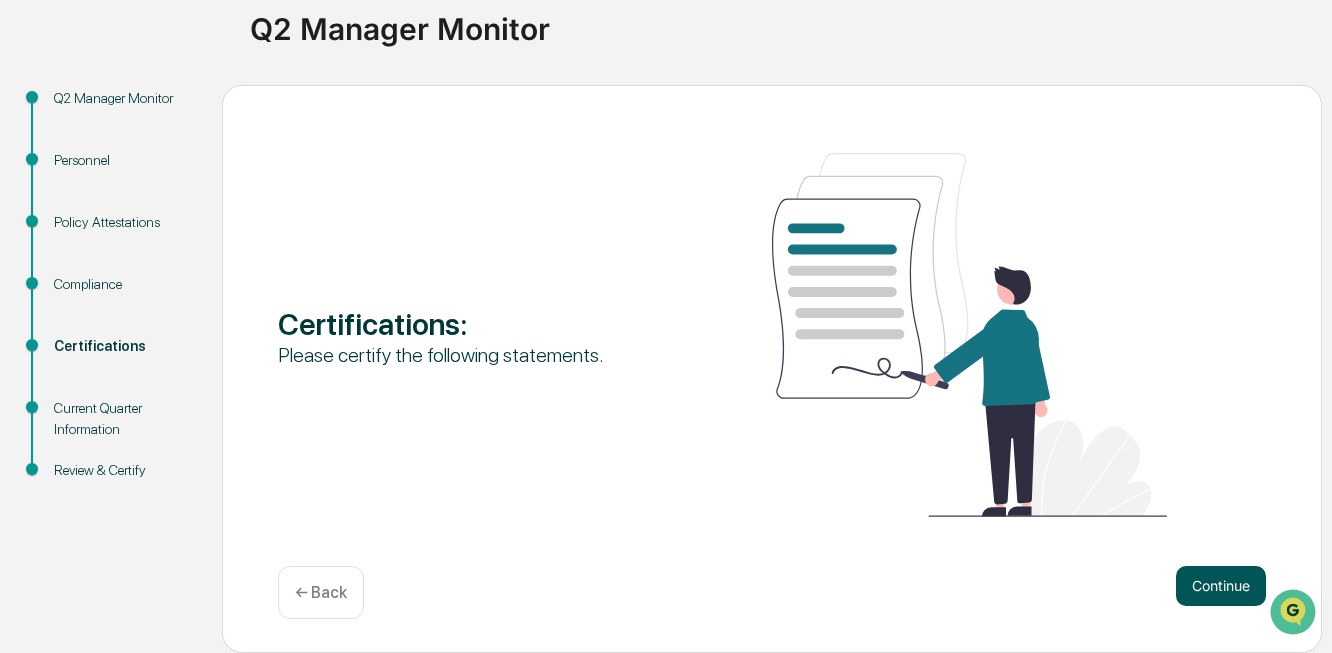 click on "Continue" at bounding box center [1221, 586] 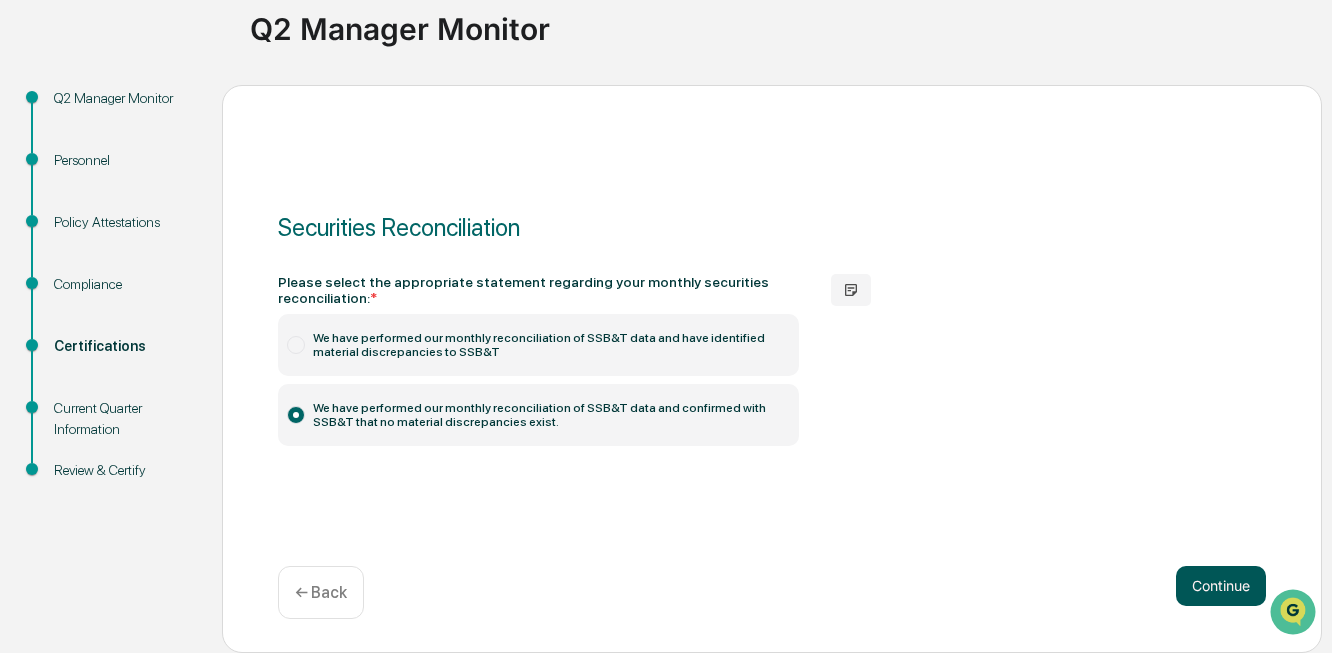click on "Continue" at bounding box center [1221, 586] 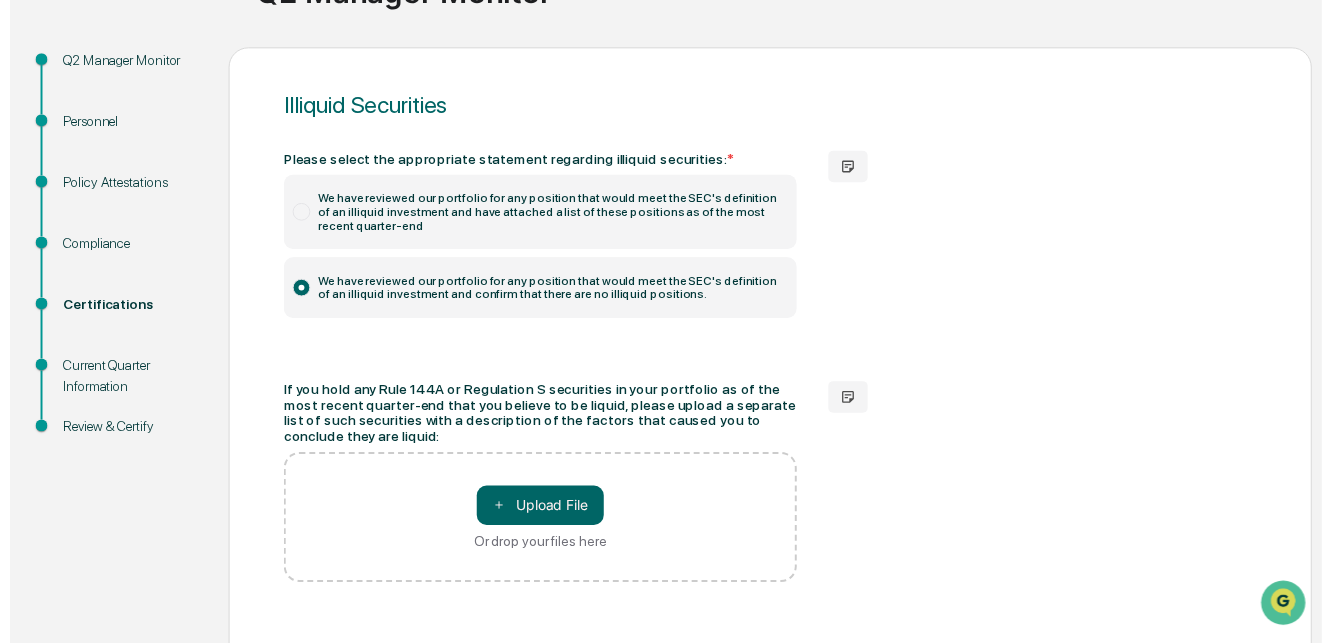 scroll, scrollTop: 485, scrollLeft: 0, axis: vertical 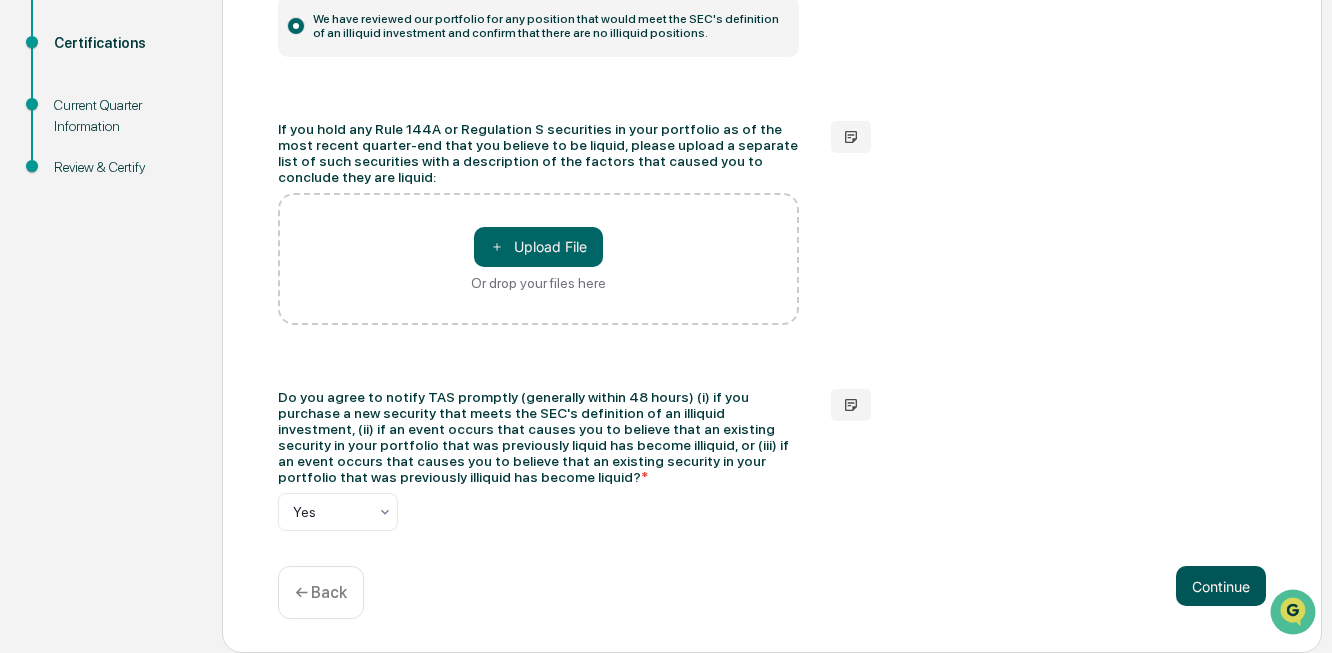 click on "Continue" at bounding box center (1221, 586) 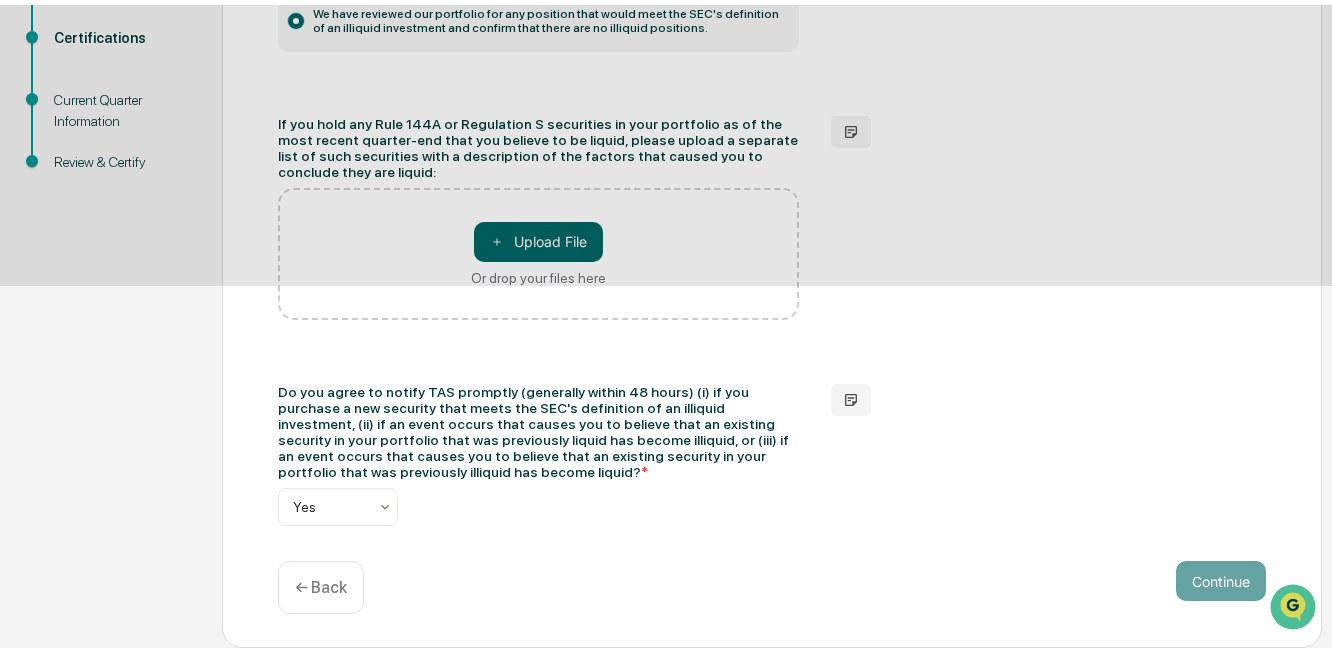 scroll, scrollTop: 380, scrollLeft: 0, axis: vertical 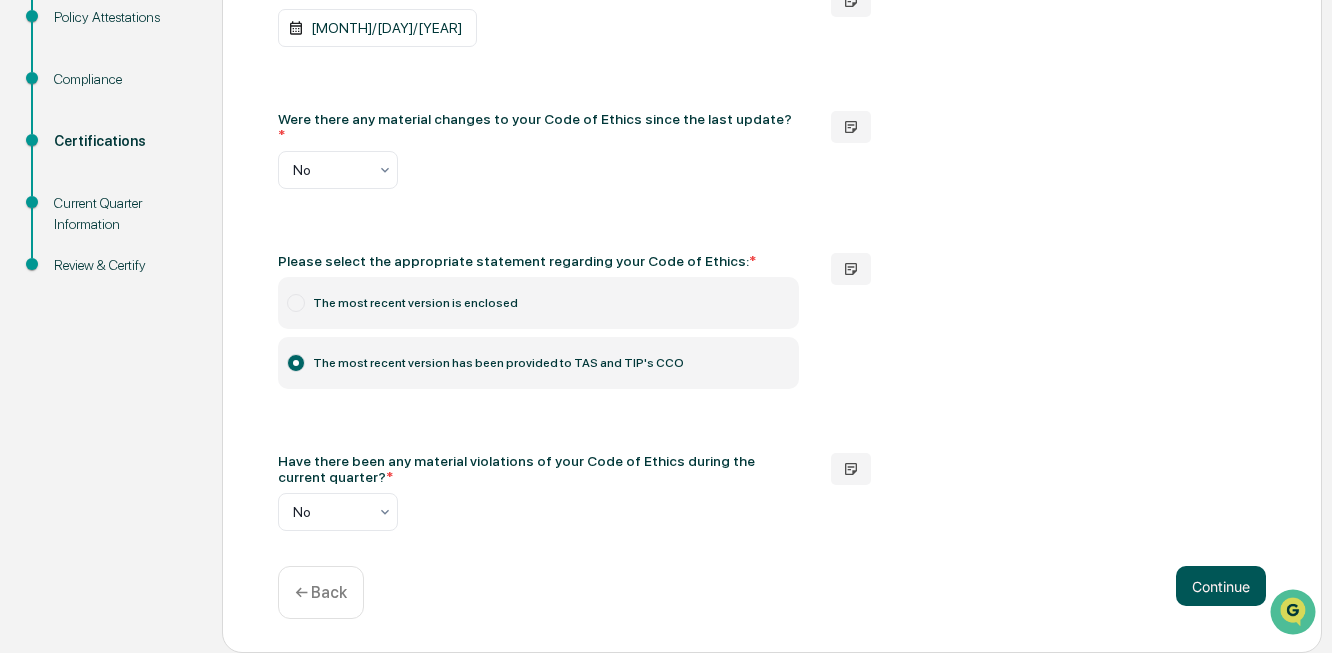 click on "Continue" at bounding box center [1221, 586] 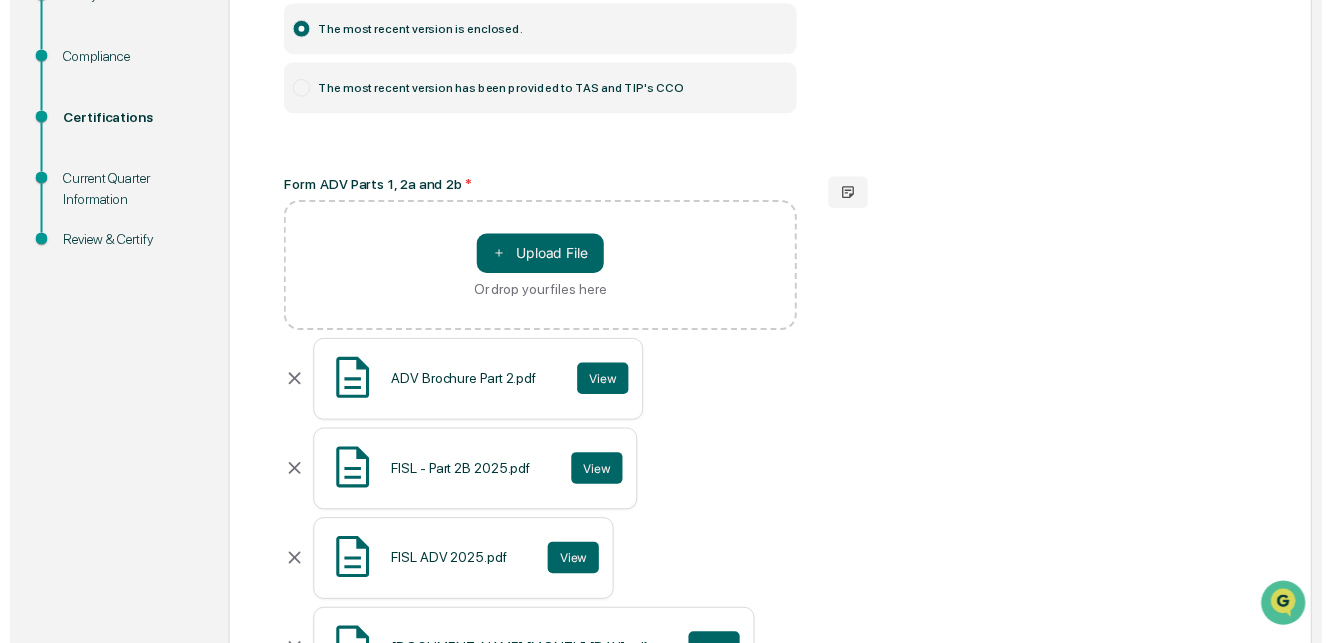 scroll, scrollTop: 577, scrollLeft: 0, axis: vertical 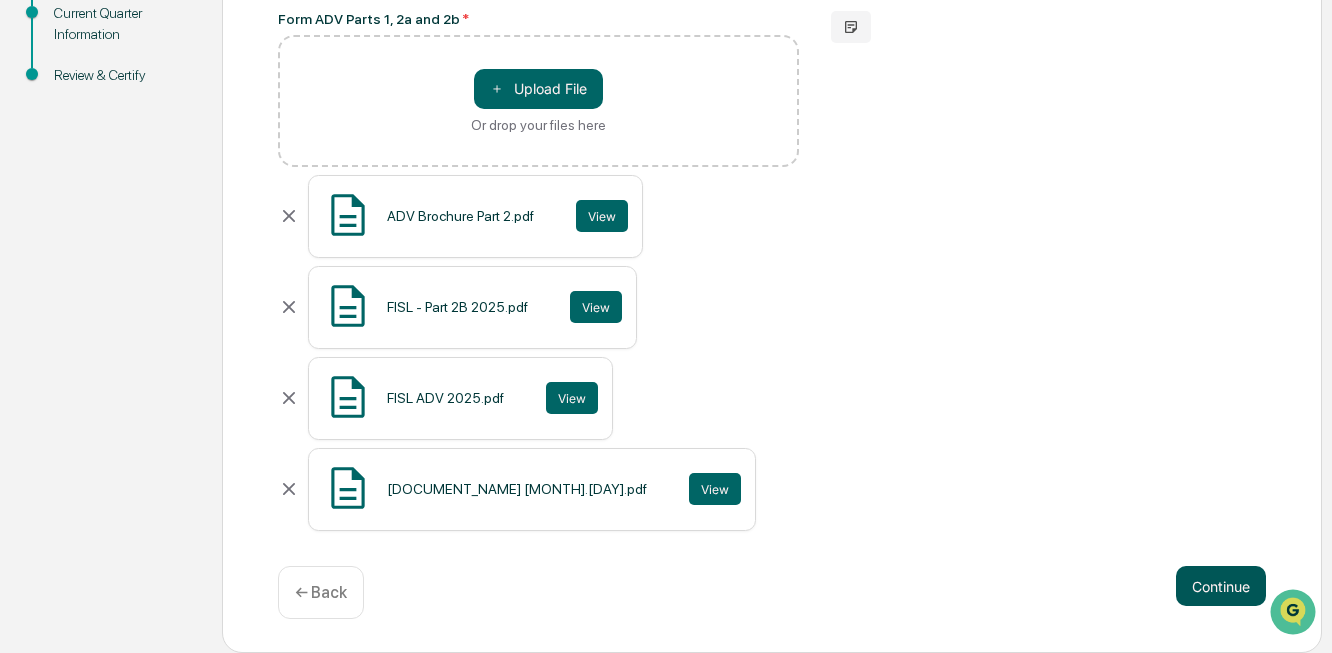 click on "Continue" at bounding box center (1221, 586) 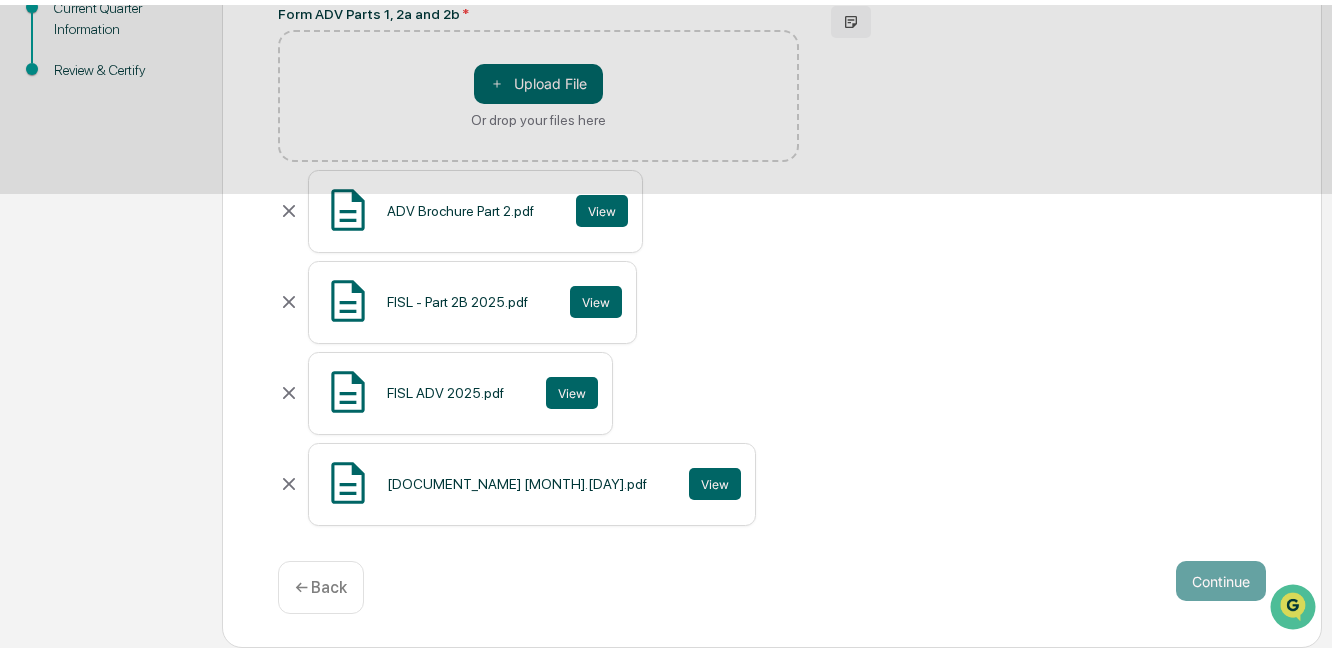 scroll, scrollTop: 190, scrollLeft: 0, axis: vertical 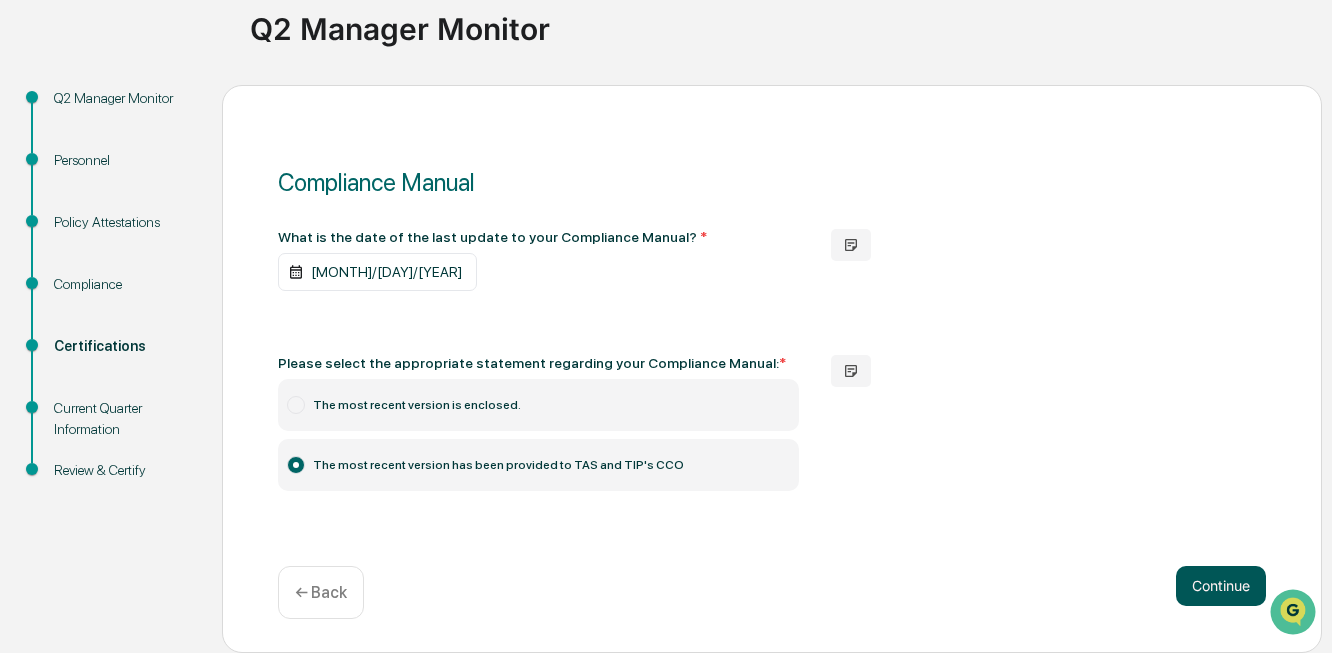 click on "Continue" at bounding box center [1221, 586] 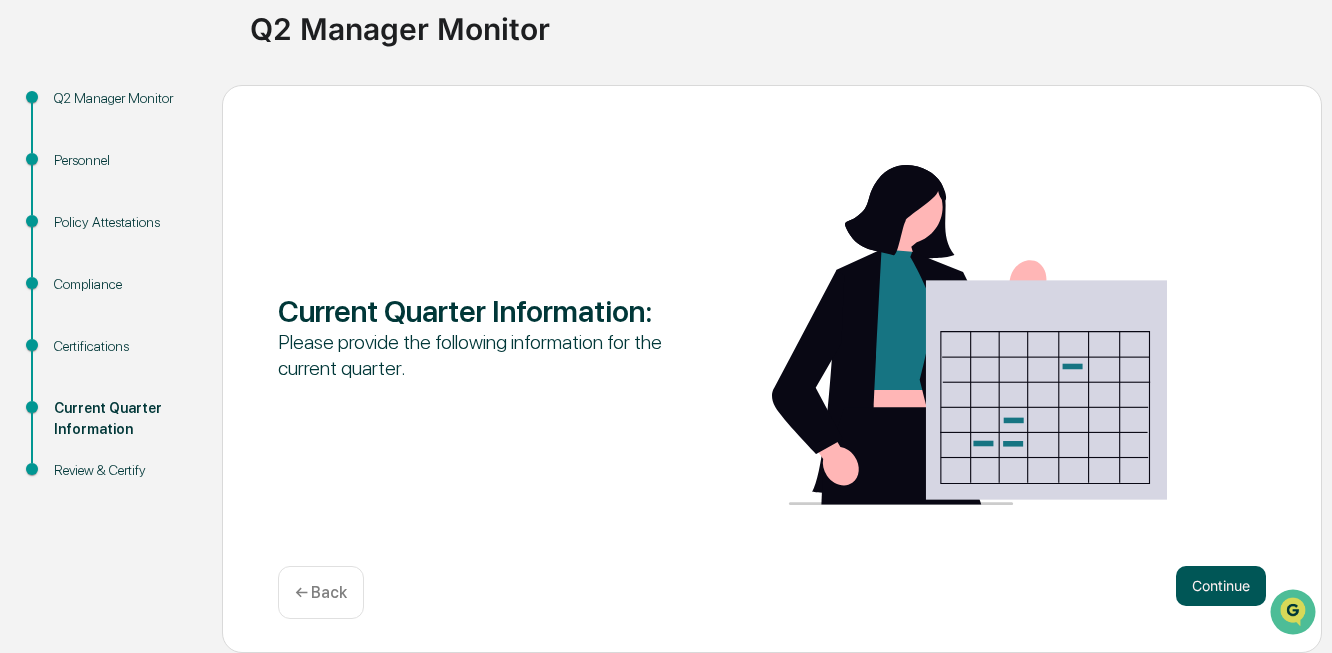 click on "Continue" at bounding box center [1221, 586] 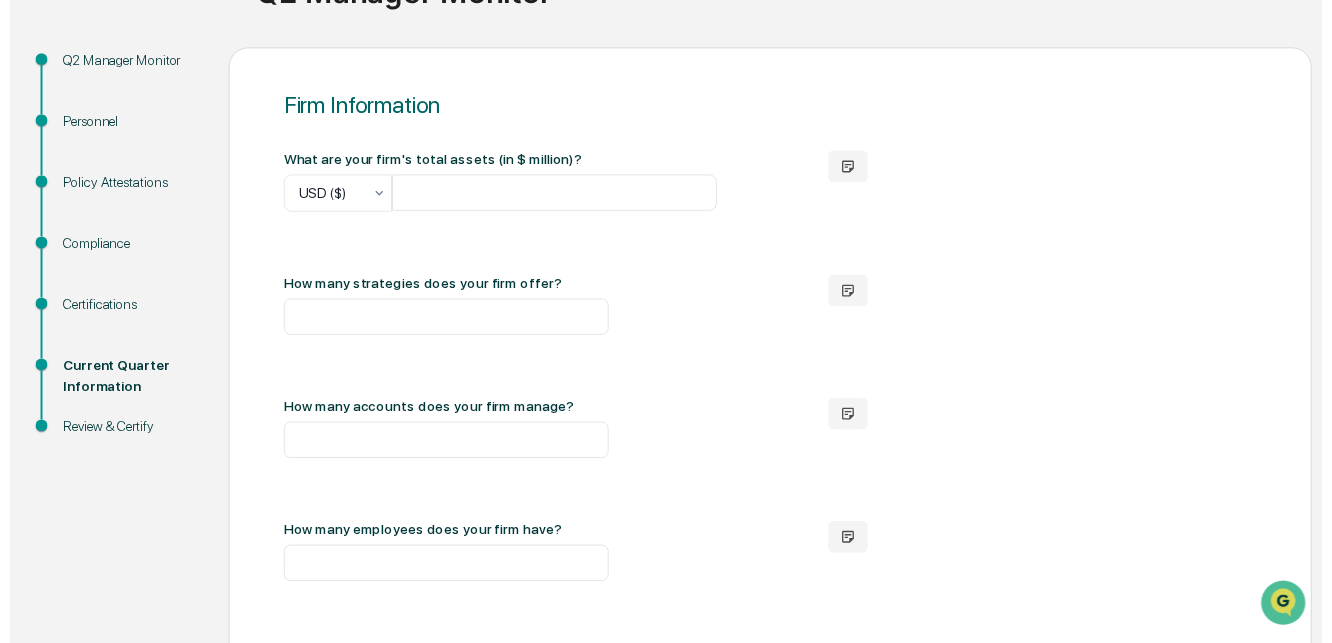 scroll, scrollTop: 684, scrollLeft: 0, axis: vertical 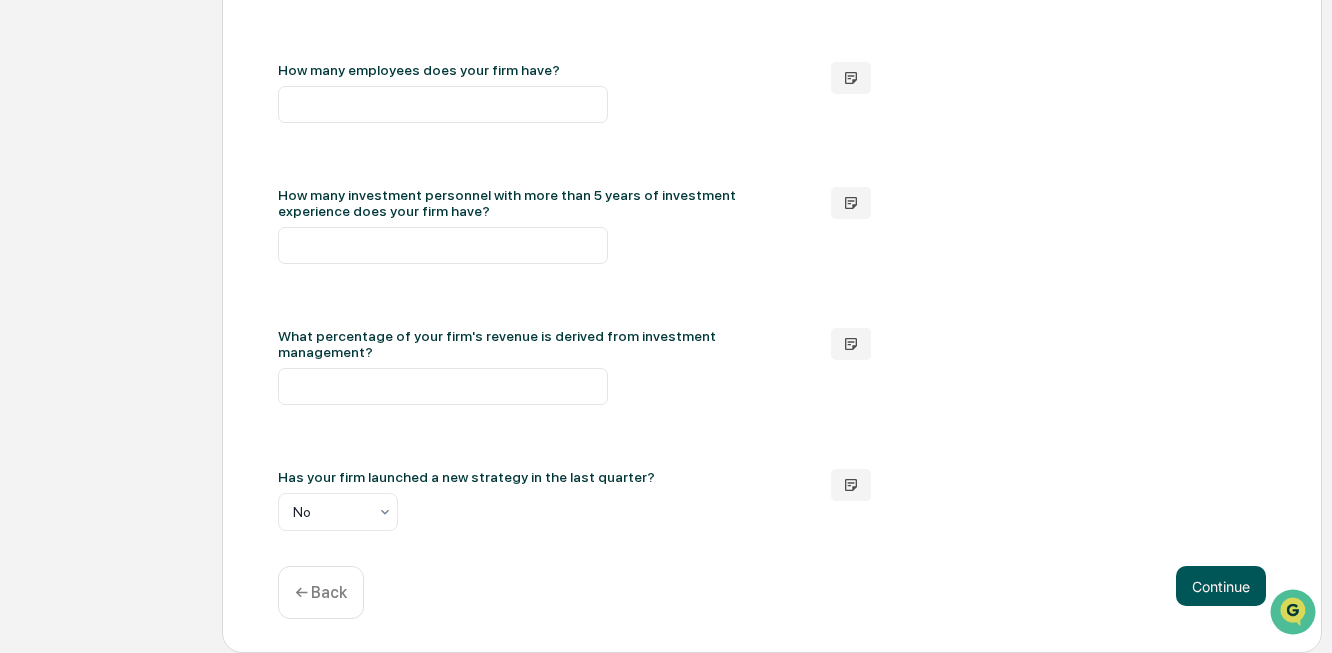 click on "Continue" at bounding box center (1221, 586) 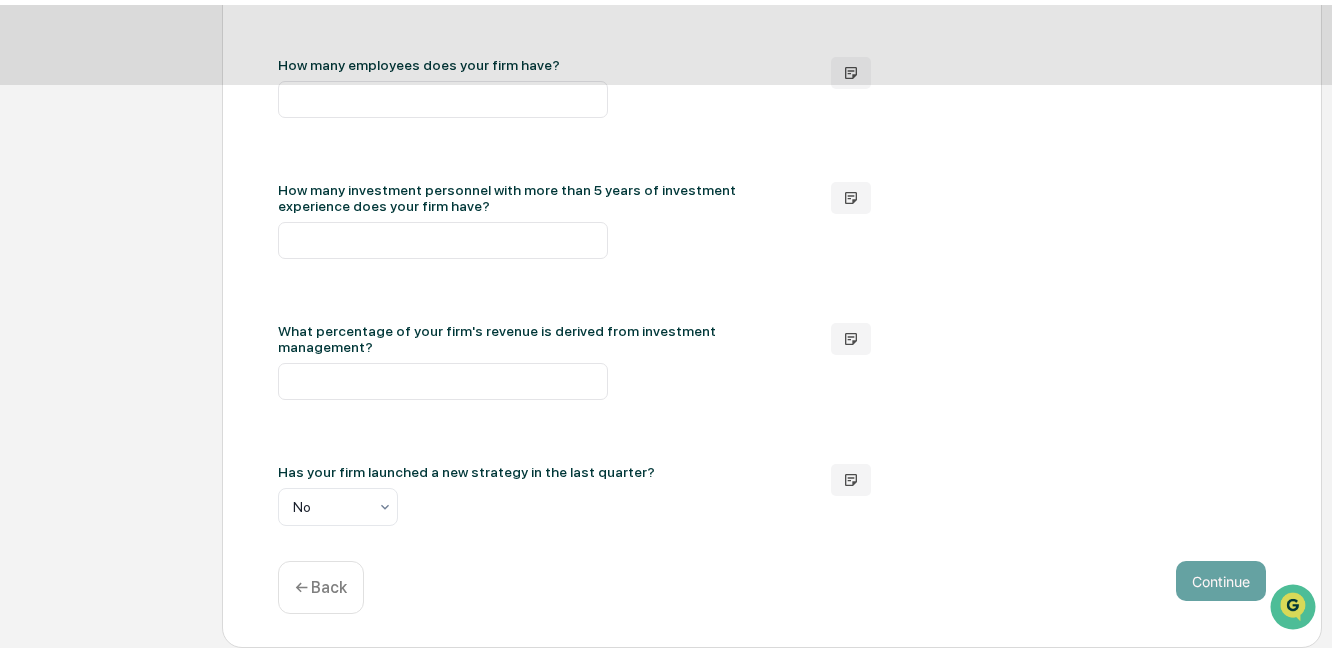 scroll, scrollTop: 297, scrollLeft: 0, axis: vertical 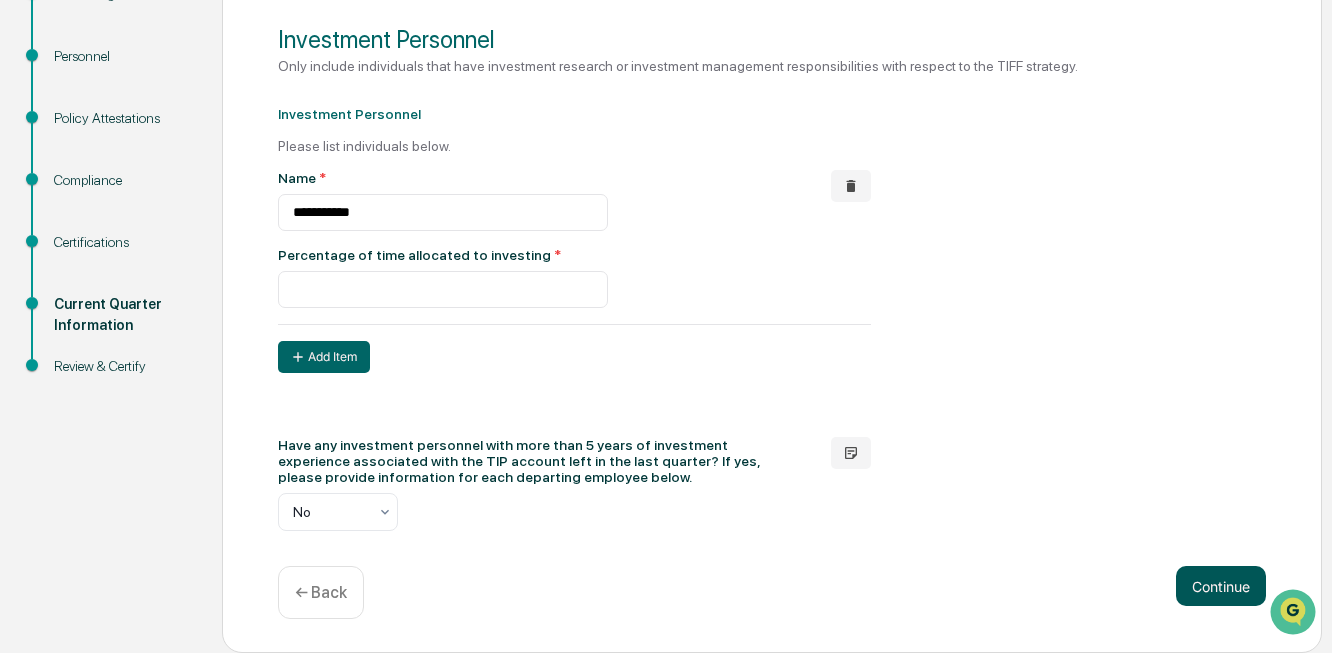 click on "Continue" at bounding box center (1221, 586) 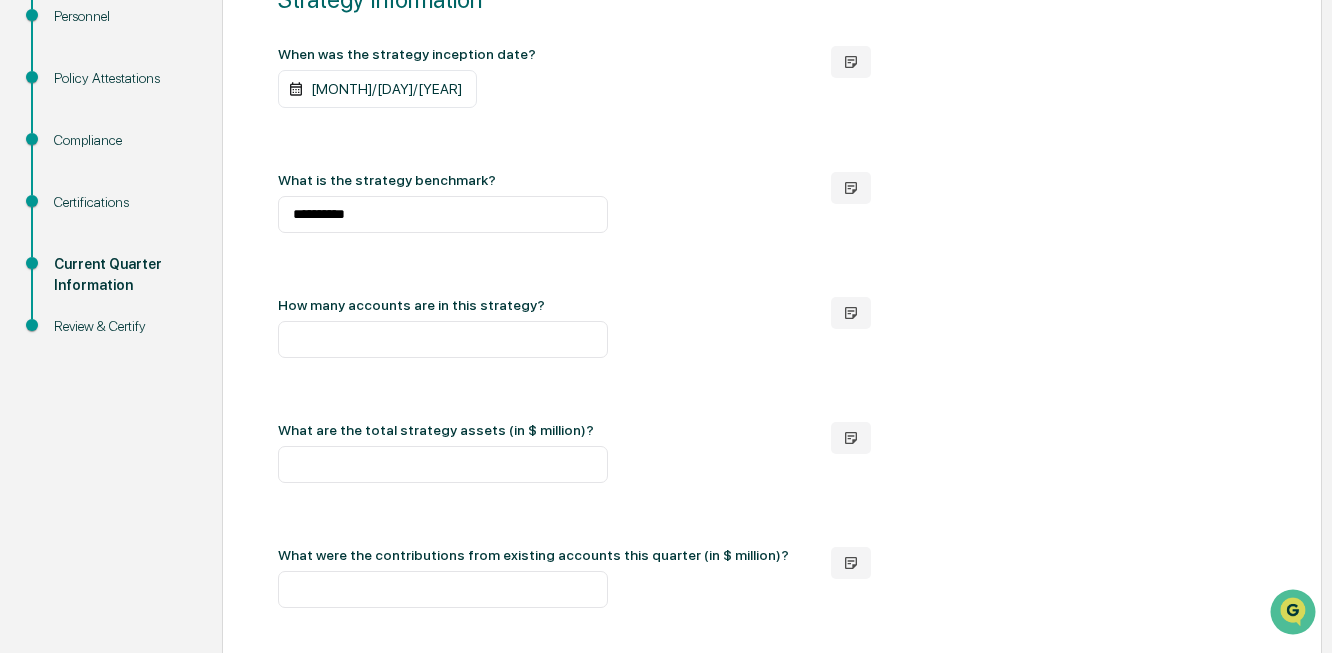 click on "**********" at bounding box center [772, 836] 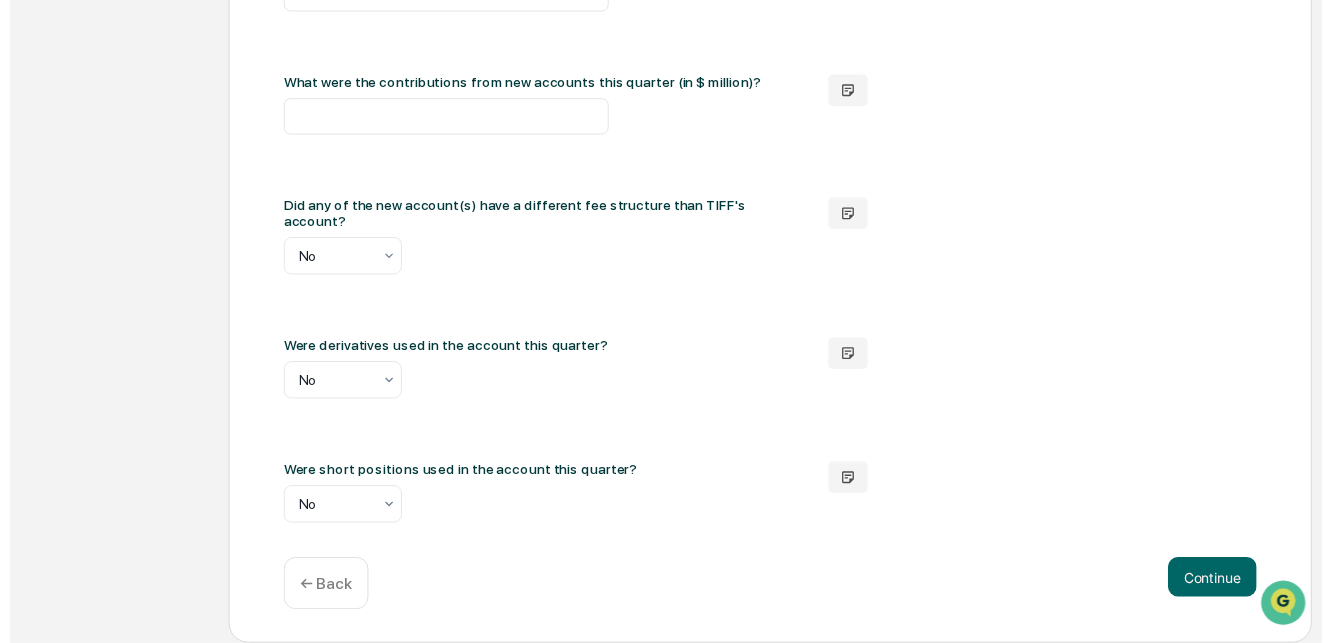 scroll, scrollTop: 1424, scrollLeft: 0, axis: vertical 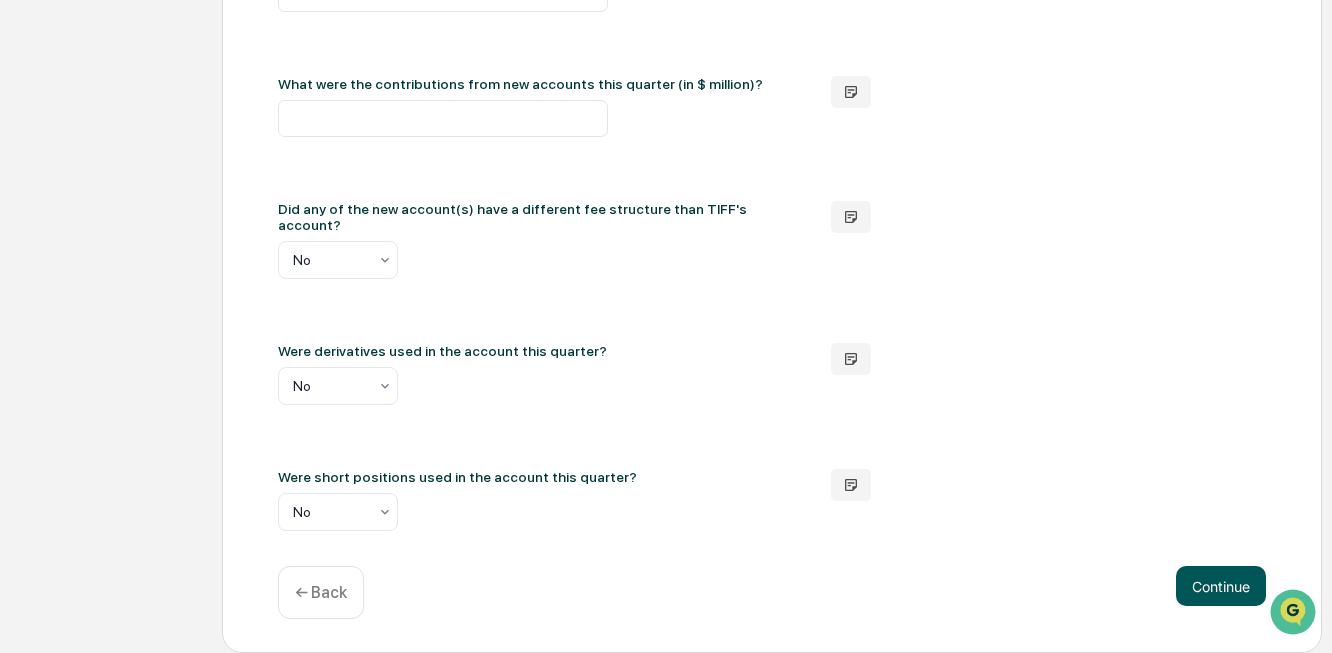 click on "Continue" at bounding box center (1221, 586) 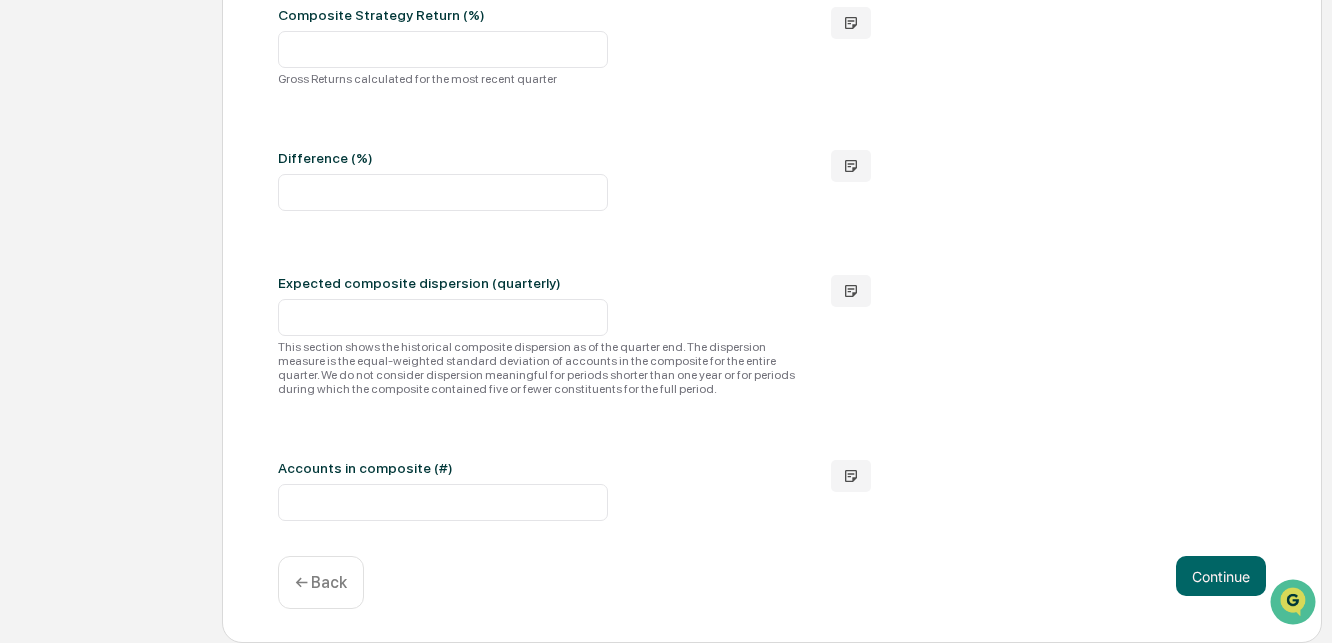 scroll, scrollTop: 819, scrollLeft: 0, axis: vertical 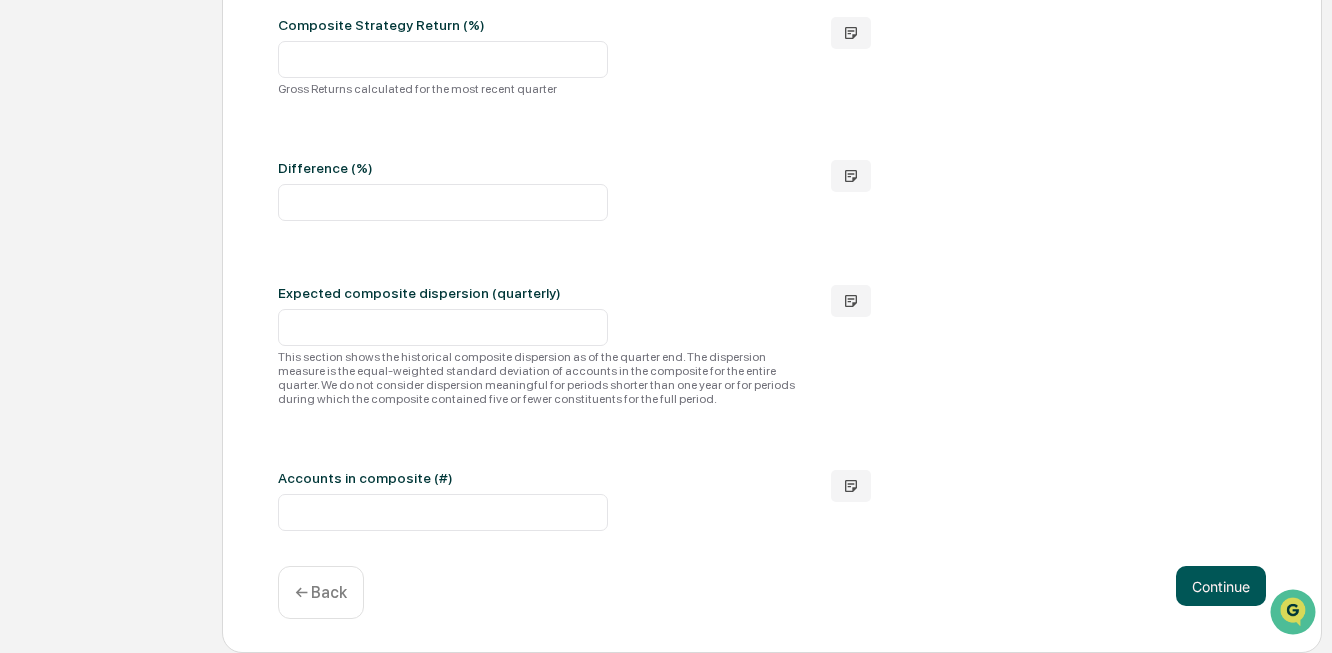 click on "Continue" at bounding box center (1221, 586) 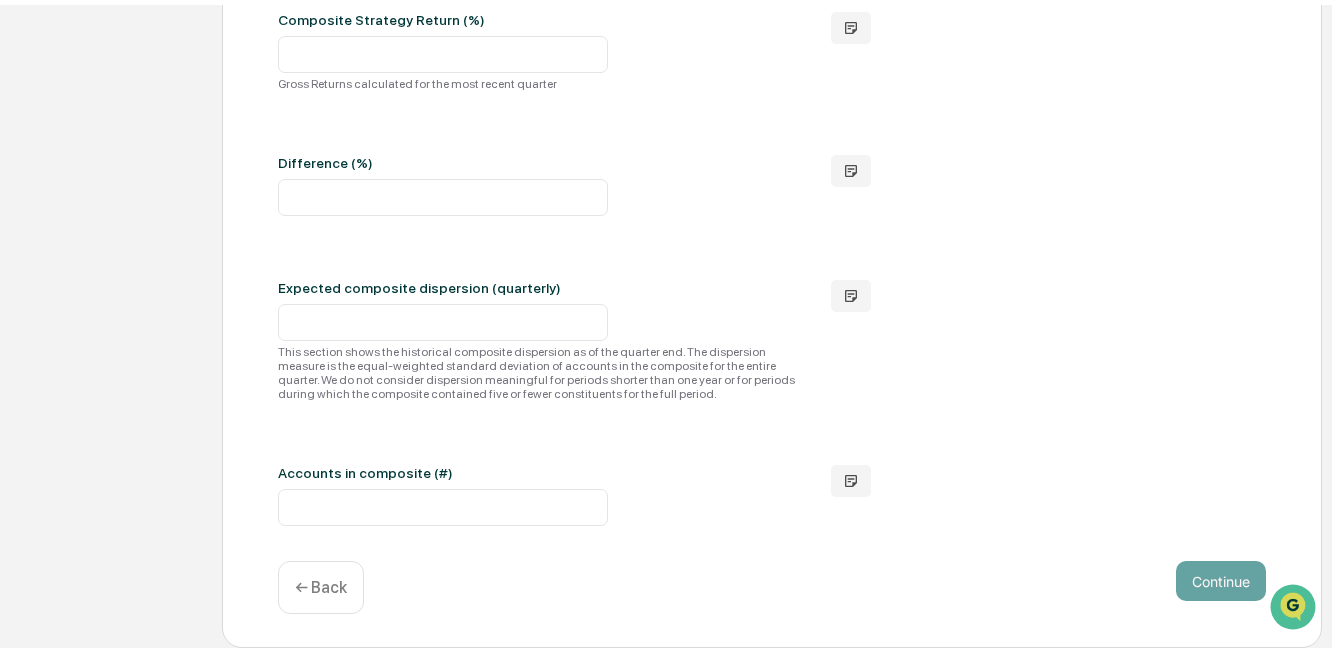 scroll, scrollTop: 253, scrollLeft: 0, axis: vertical 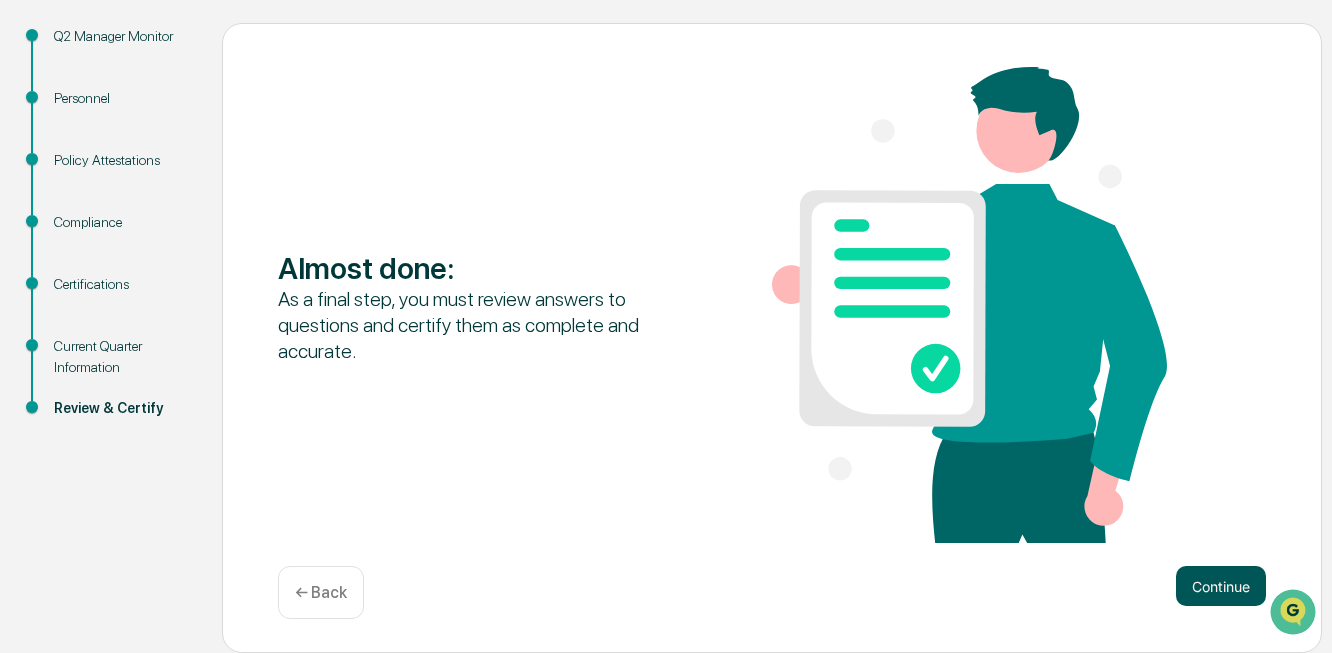 click on "Continue" at bounding box center [1221, 586] 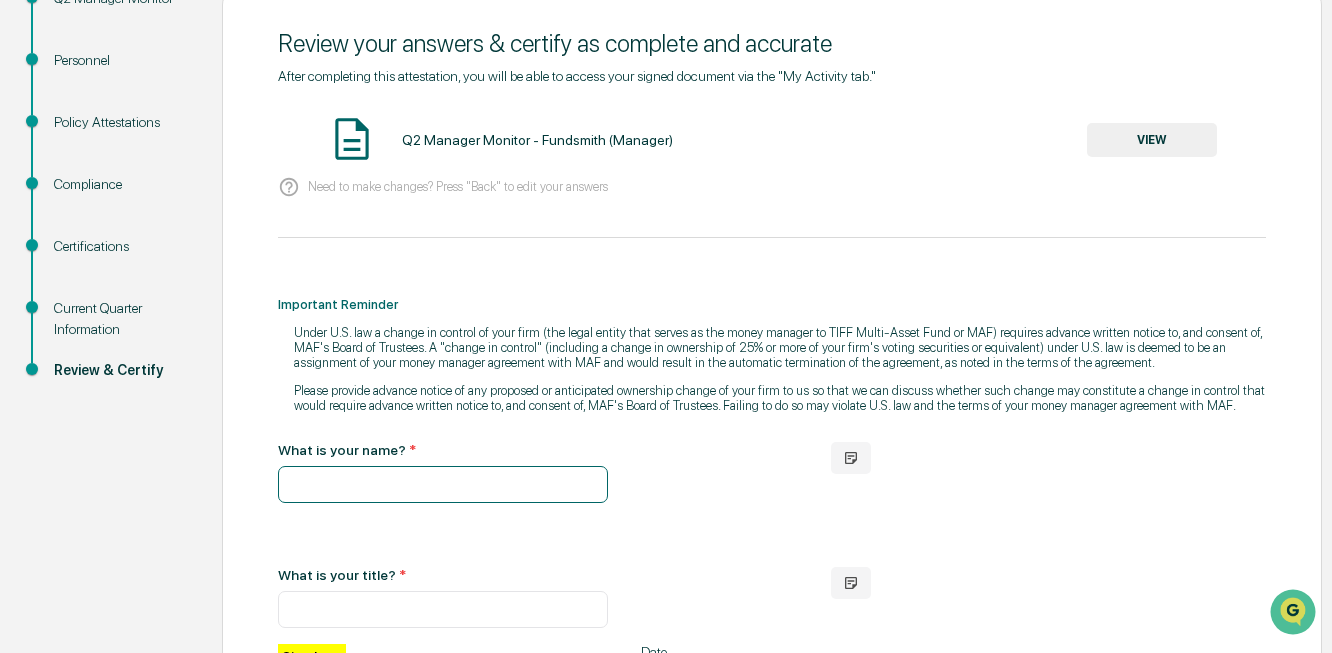 click at bounding box center (443, 484) 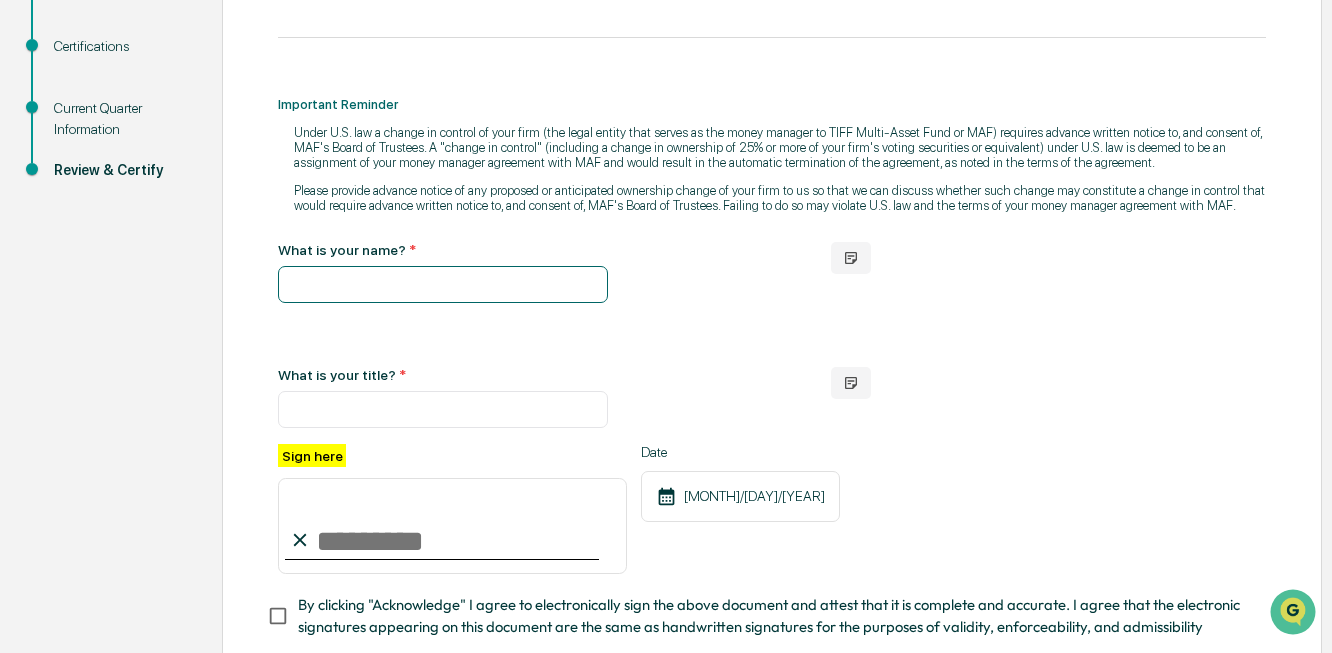 scroll, scrollTop: 553, scrollLeft: 0, axis: vertical 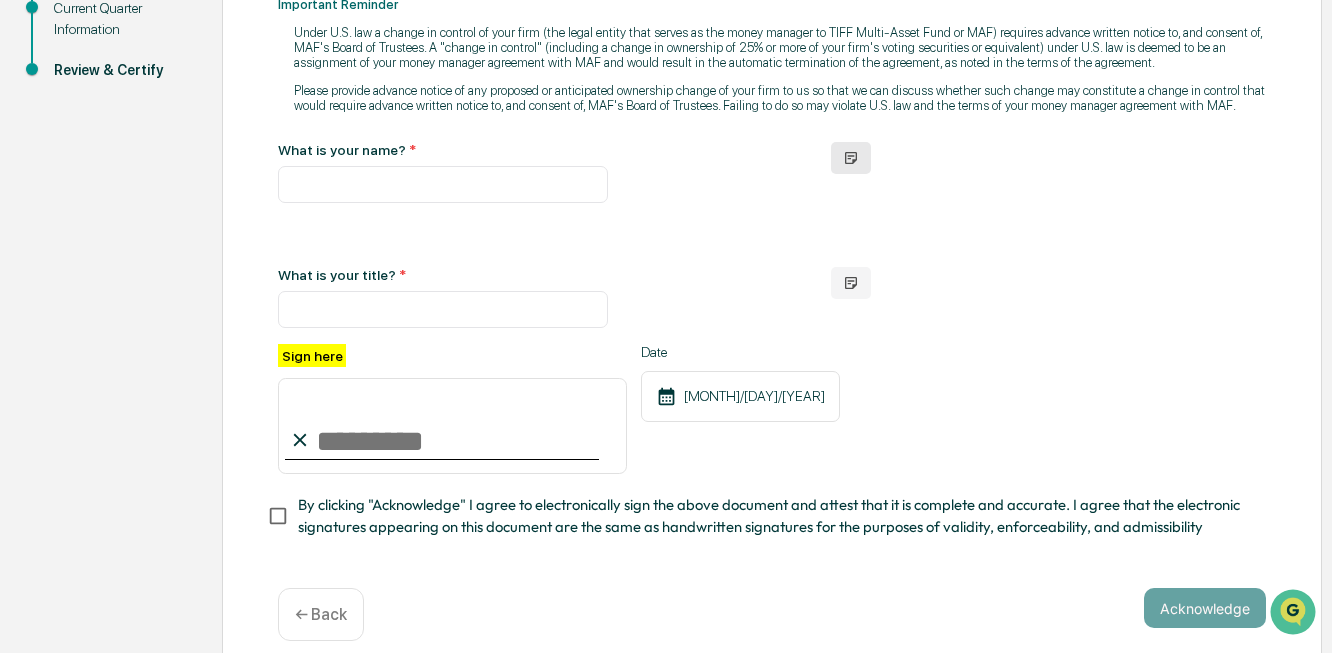 click 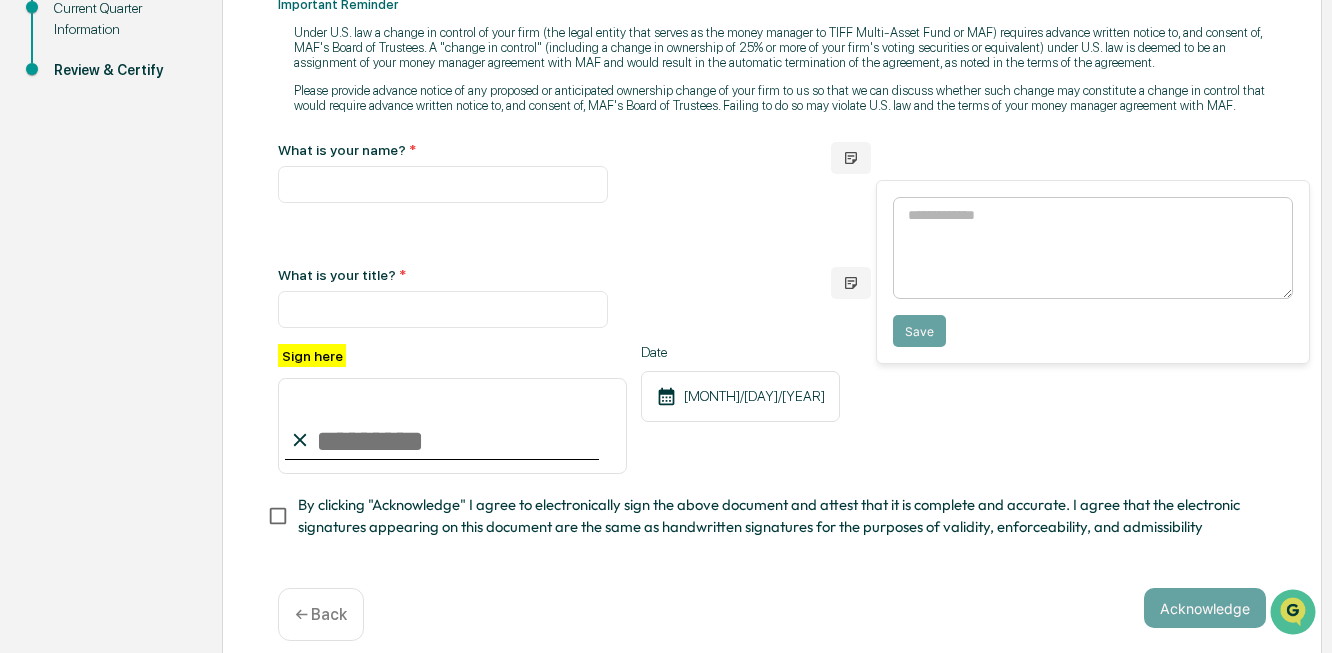 click at bounding box center (1093, 248) 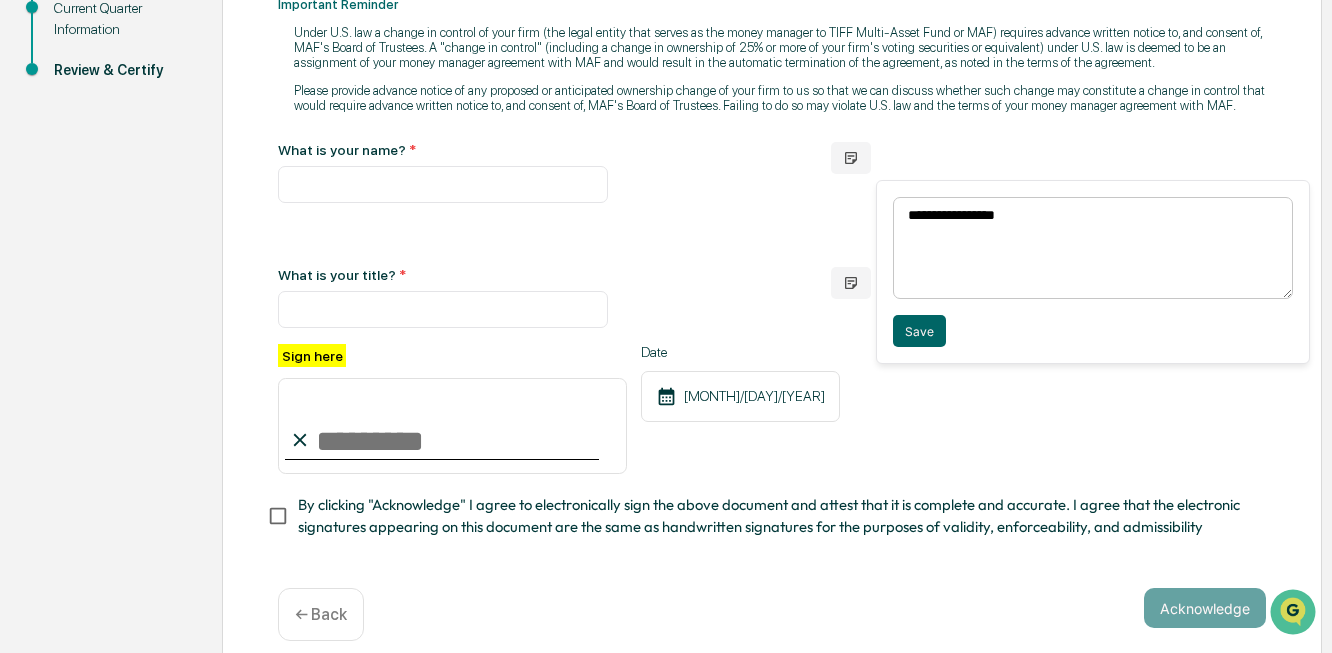 scroll, scrollTop: 453, scrollLeft: 0, axis: vertical 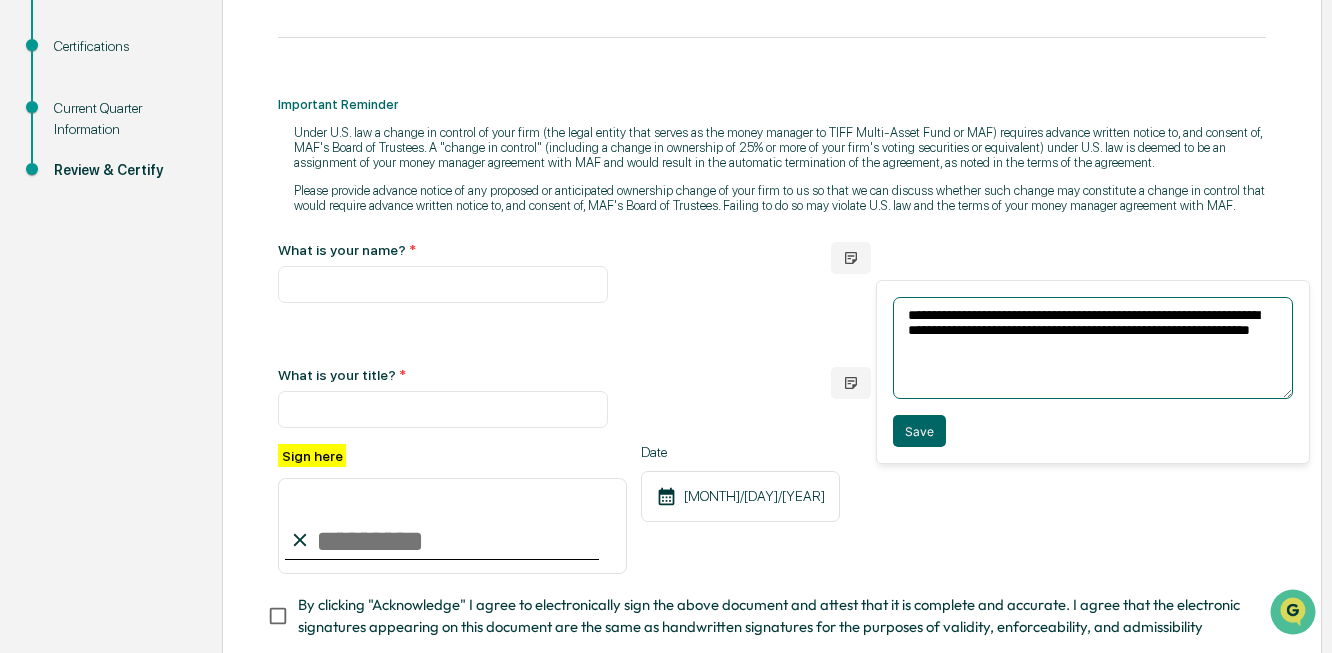 paste on "**********" 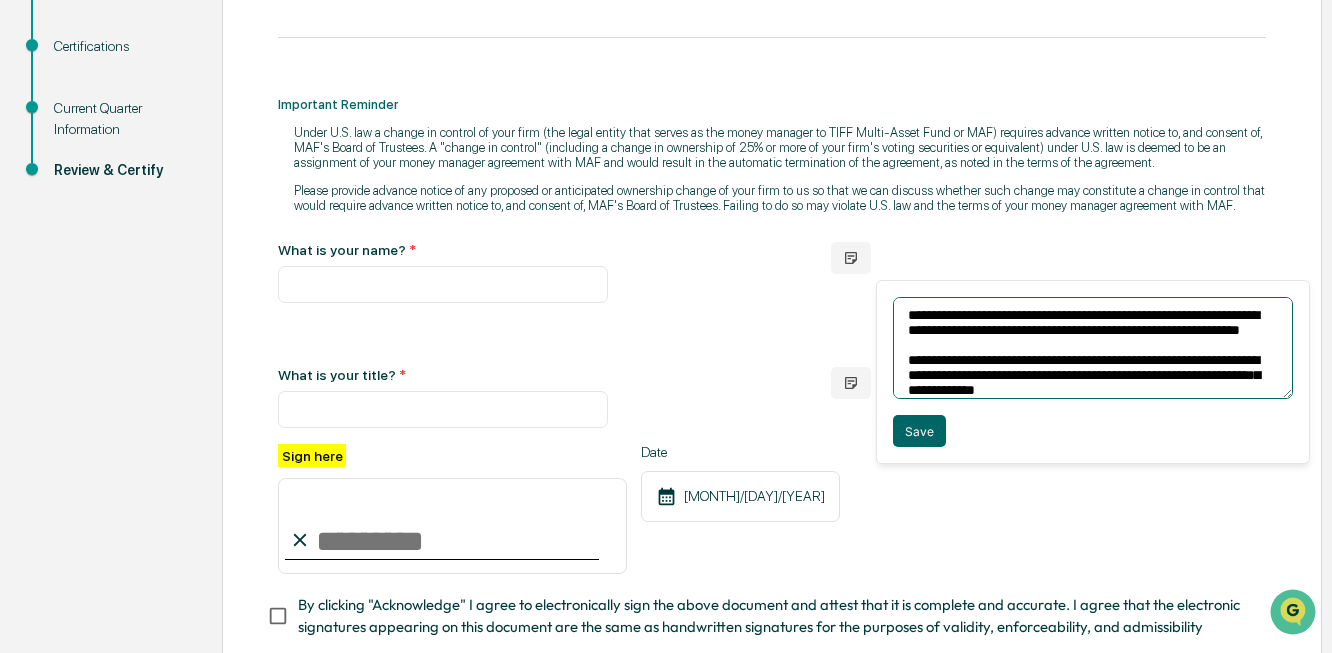 scroll, scrollTop: 22, scrollLeft: 0, axis: vertical 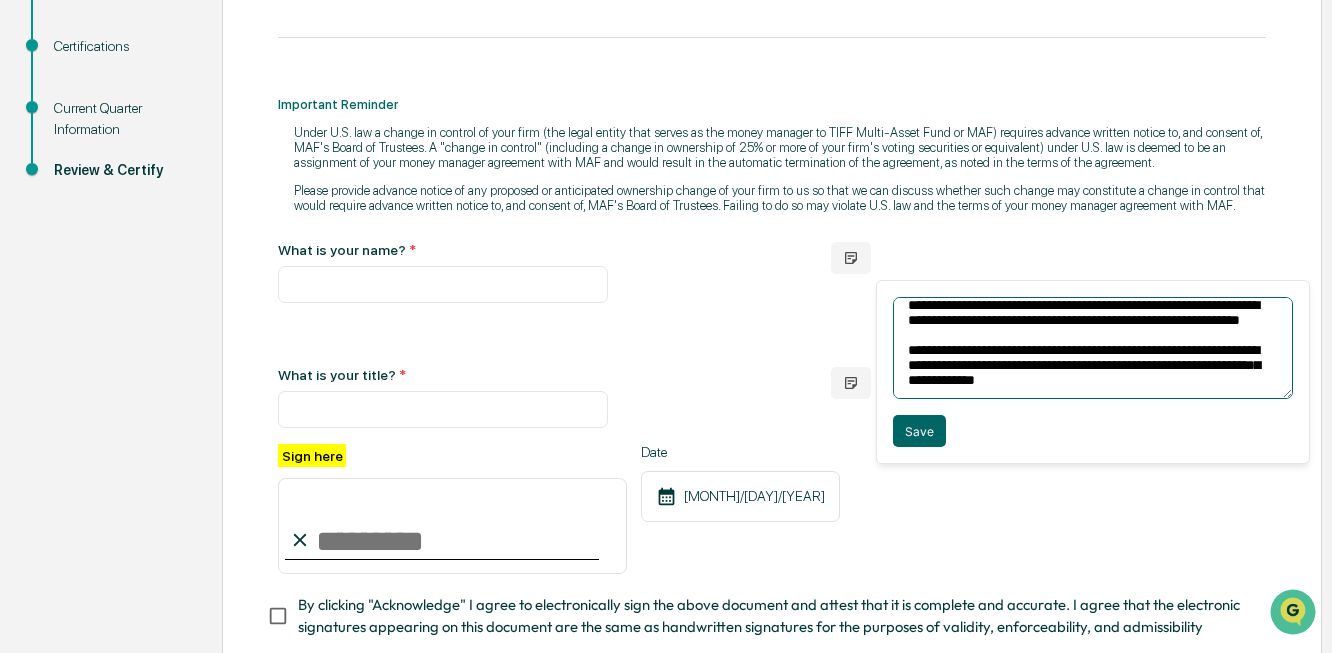click on "**********" at bounding box center (1093, 348) 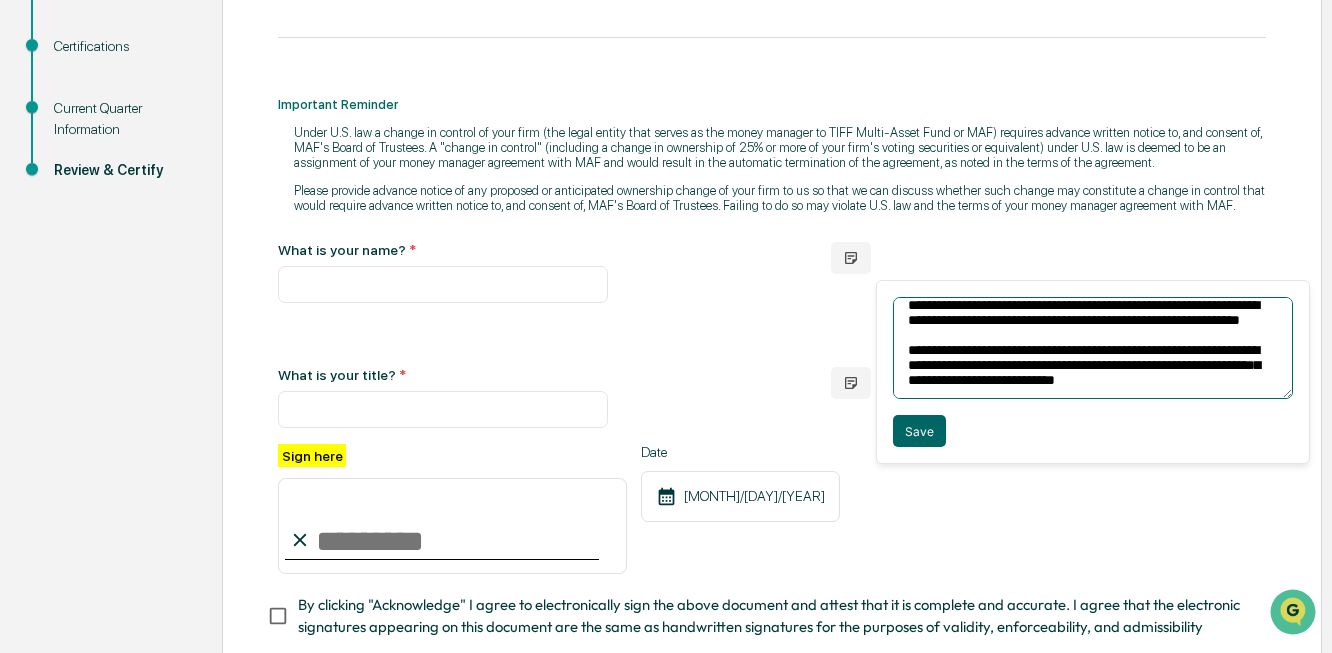 scroll, scrollTop: 32, scrollLeft: 0, axis: vertical 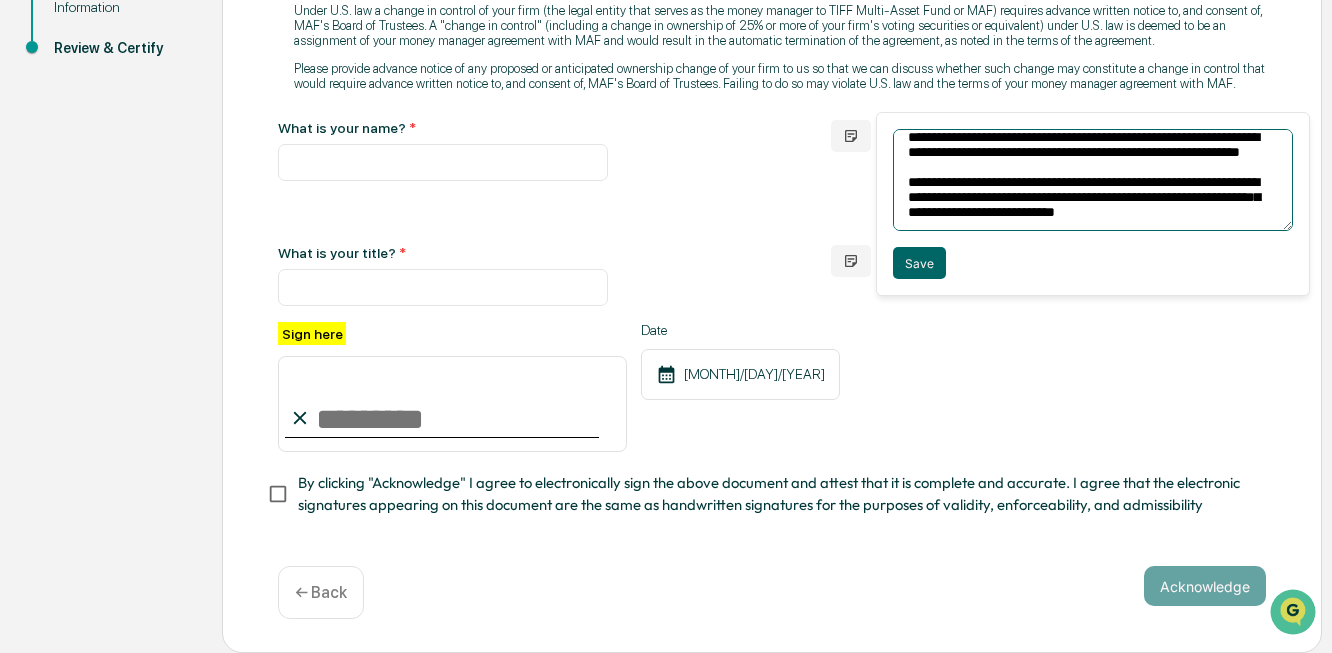 click on "**********" at bounding box center (1093, 180) 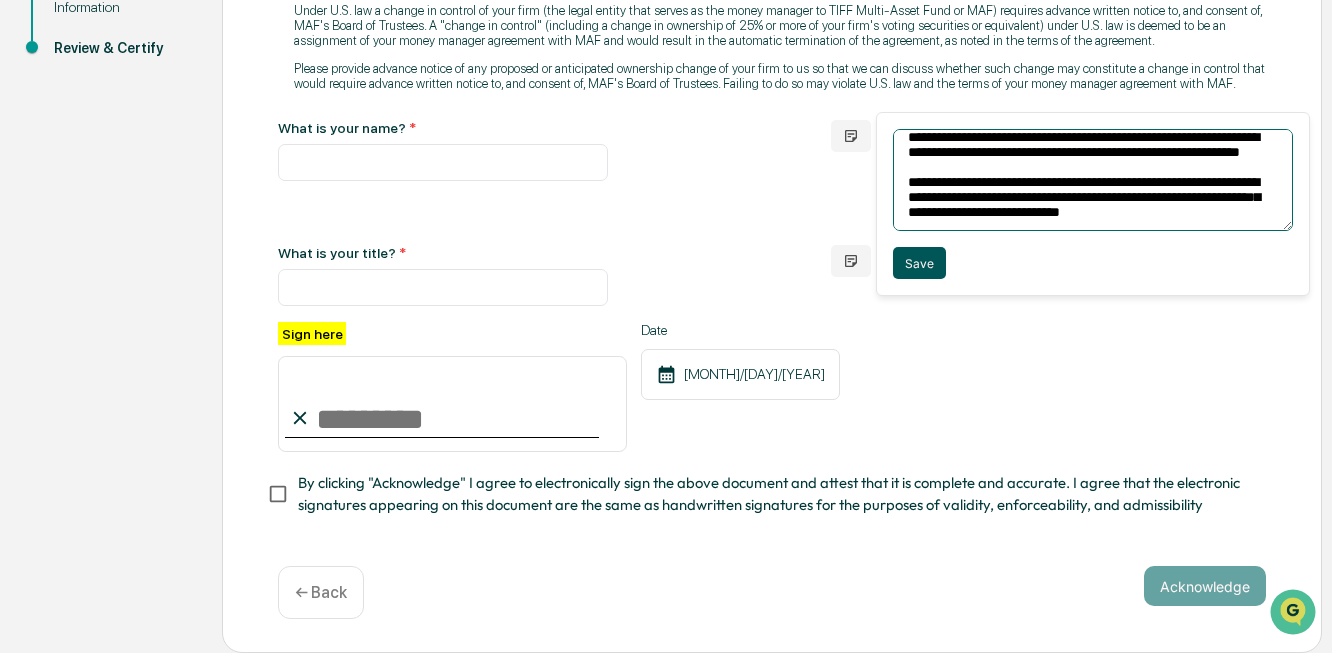 type on "**********" 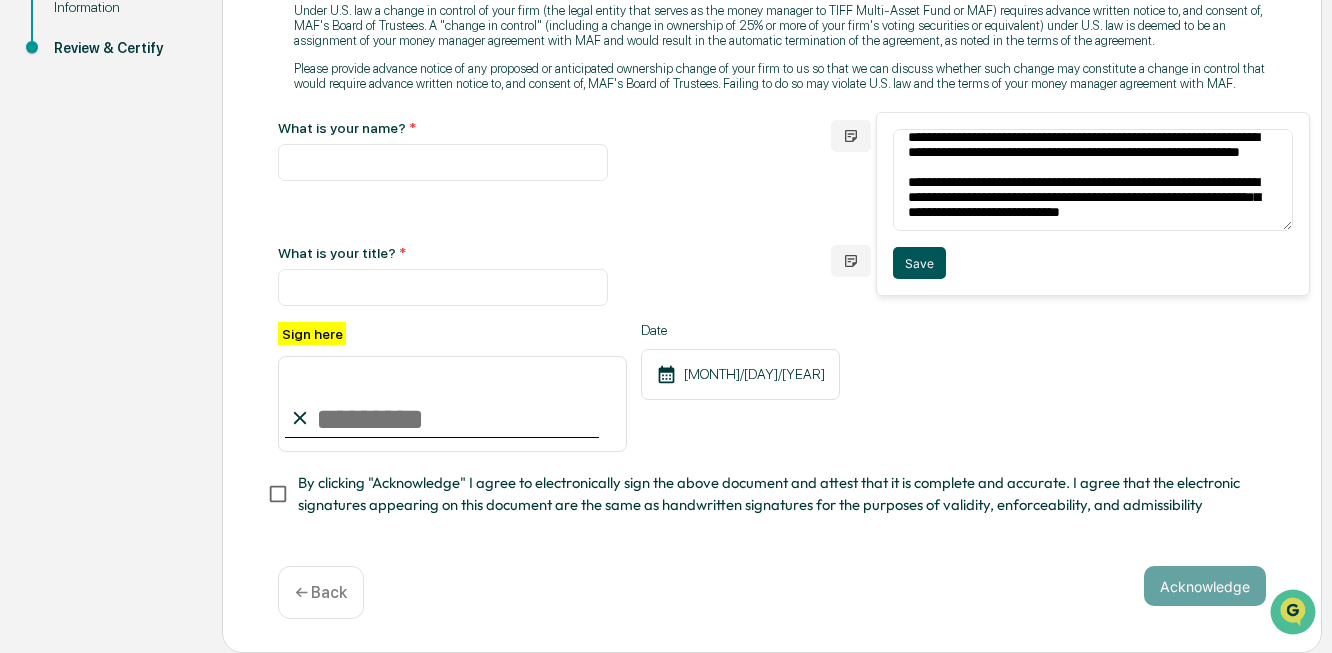click on "Save" at bounding box center [919, 263] 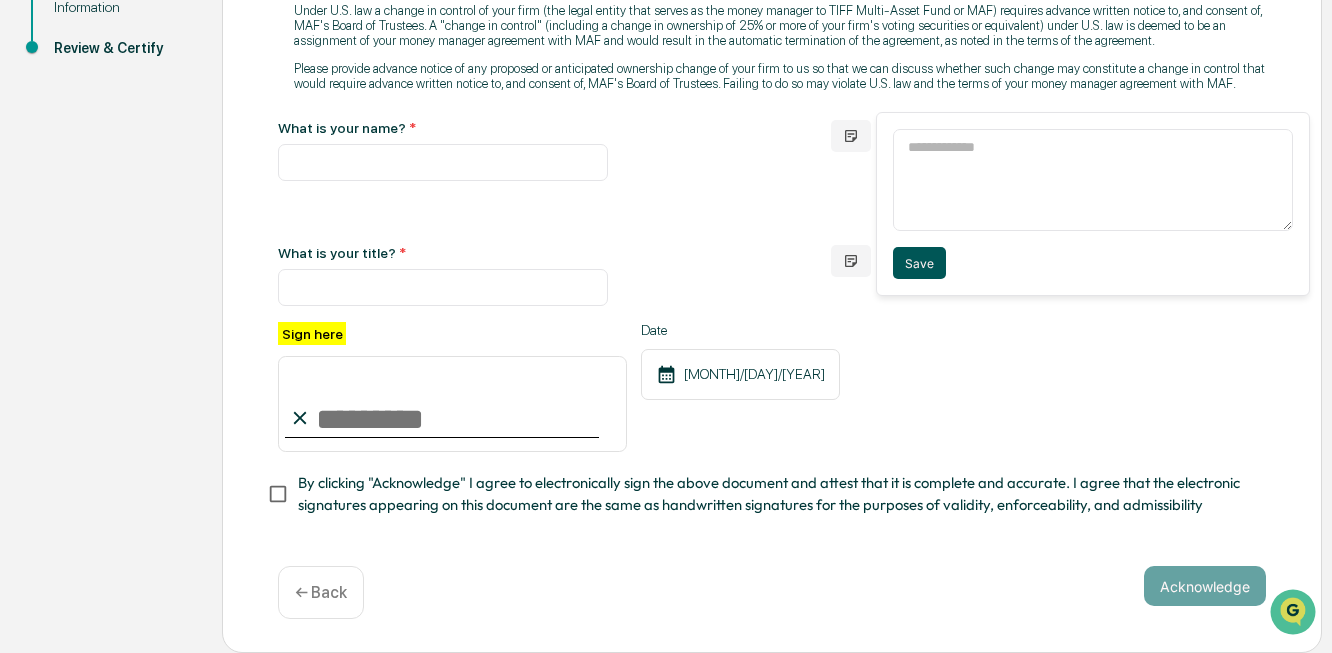 scroll, scrollTop: 0, scrollLeft: 0, axis: both 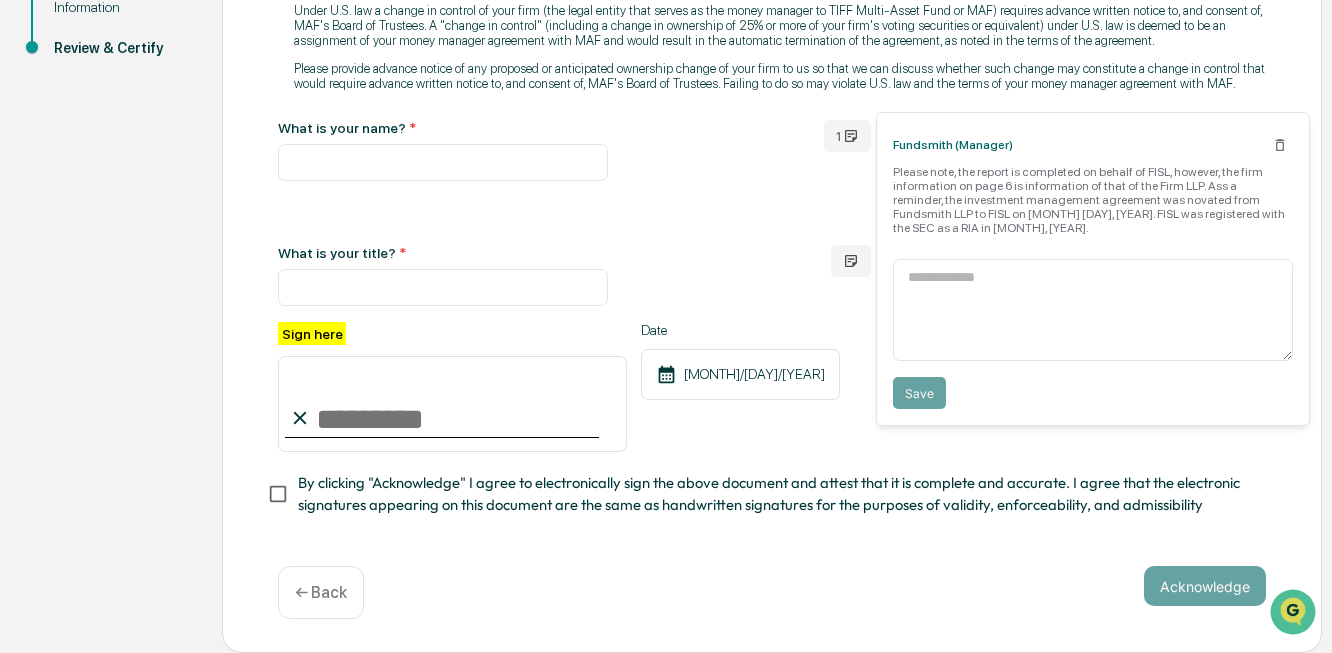 click on "[FIRM_NAME] (Manager) Please note, the report is completed on behalf of FISL, however, the firm information on page 6 is information of that of the Firm LLP.
Ass a reminder, the investment management agreement was novated from Fundsmith LLP to FISL on [MONTH] [DAY], [YEAR]. FISL was registered with the SEC as a RIA in [MONTH], [YEAR]." at bounding box center (1090, 182) 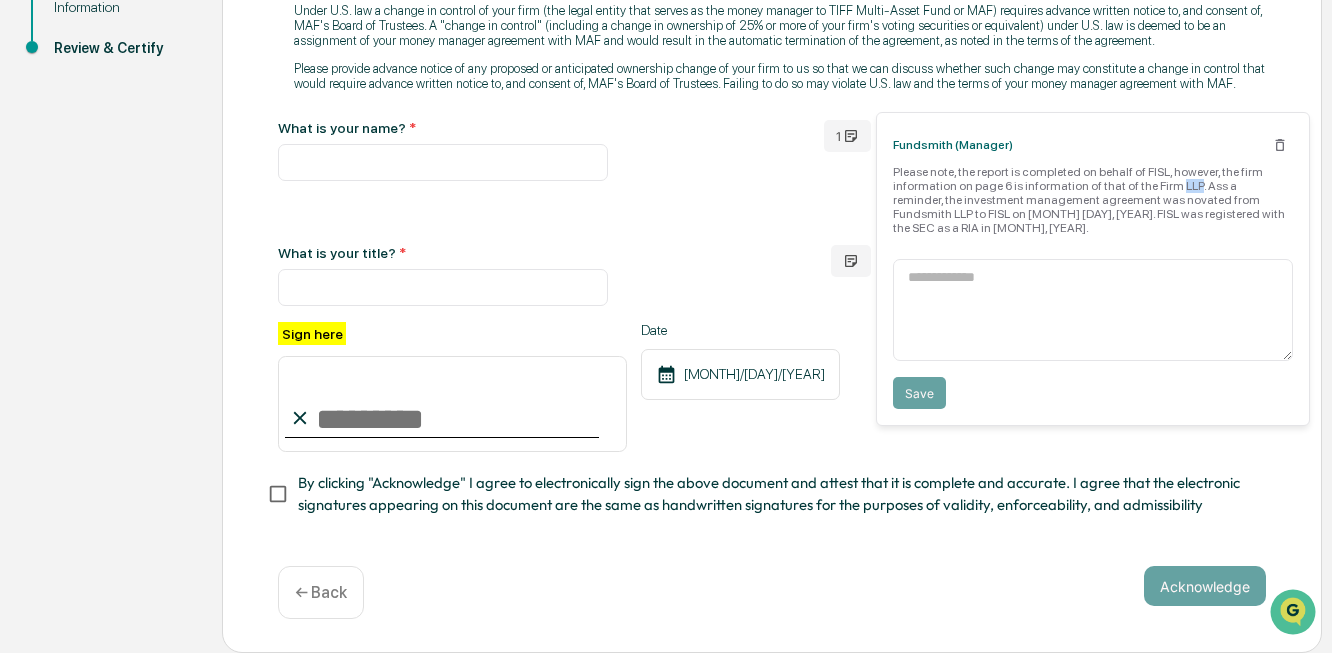 click on "[FIRM_NAME] (Manager) Please note, the report is completed on behalf of FISL, however, the firm information on page 6 is information of that of the Firm LLP.
Ass a reminder, the investment management agreement was novated from Fundsmith LLP to FISL on [MONTH] [DAY], [YEAR]. FISL was registered with the SEC as a RIA in [MONTH], [YEAR]." at bounding box center (1090, 182) 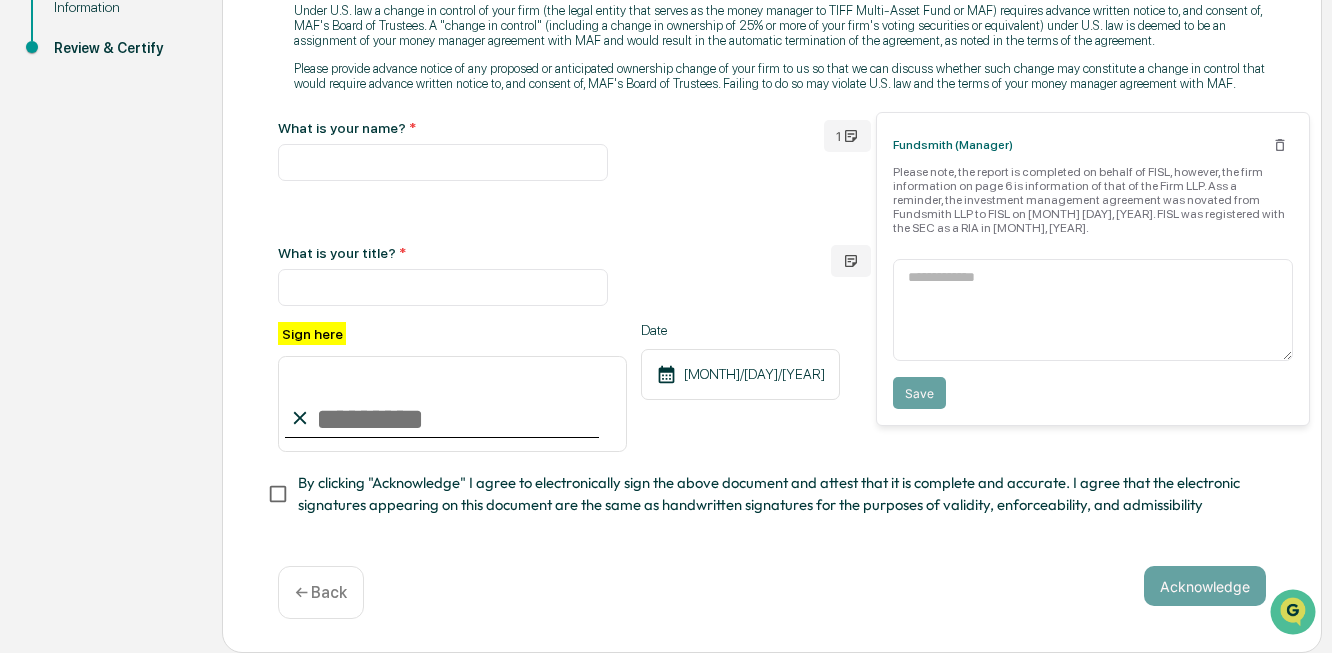 click on "[FIRM_NAME] (Manager) Please note, the report is completed on behalf of FISL, however, the firm information on page 6 is information of that of the Firm LLP.
Ass a reminder, the investment management agreement was novated from Fundsmith LLP to FISL on [MONTH] [DAY], [YEAR]. FISL was registered with the SEC as a RIA in [MONTH], [YEAR]." at bounding box center [1090, 182] 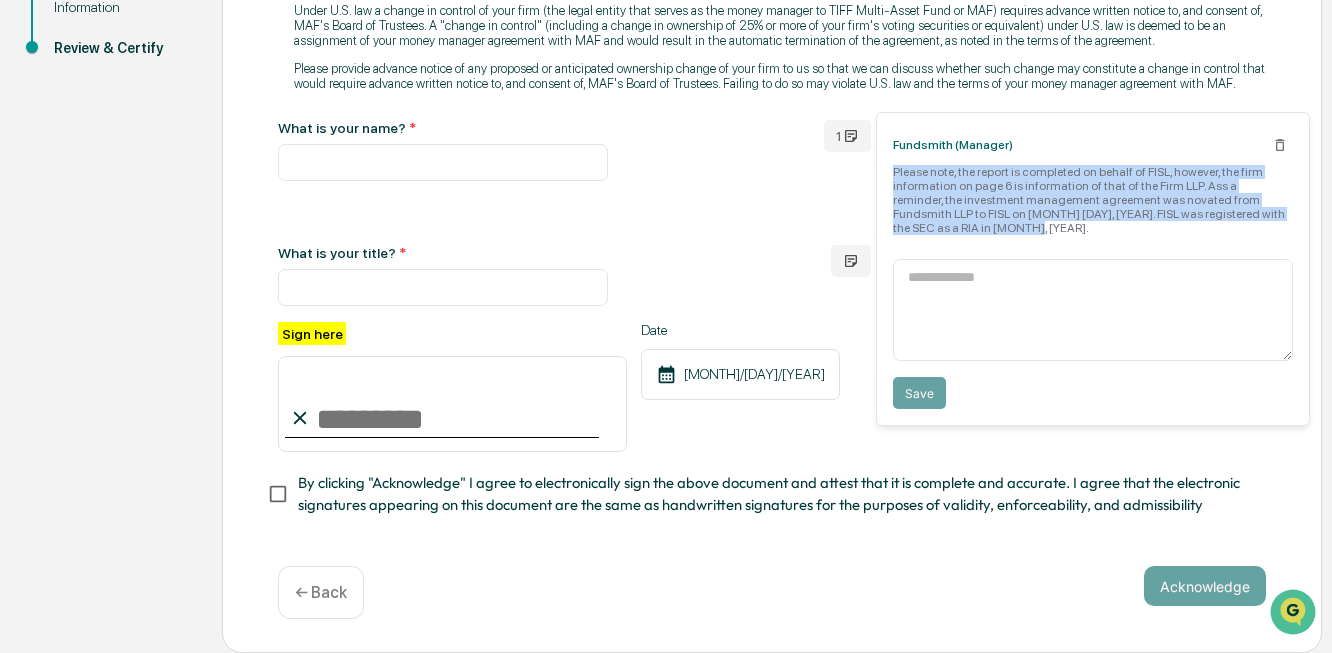 drag, startPoint x: 947, startPoint y: 228, endPoint x: 886, endPoint y: 170, distance: 84.17244 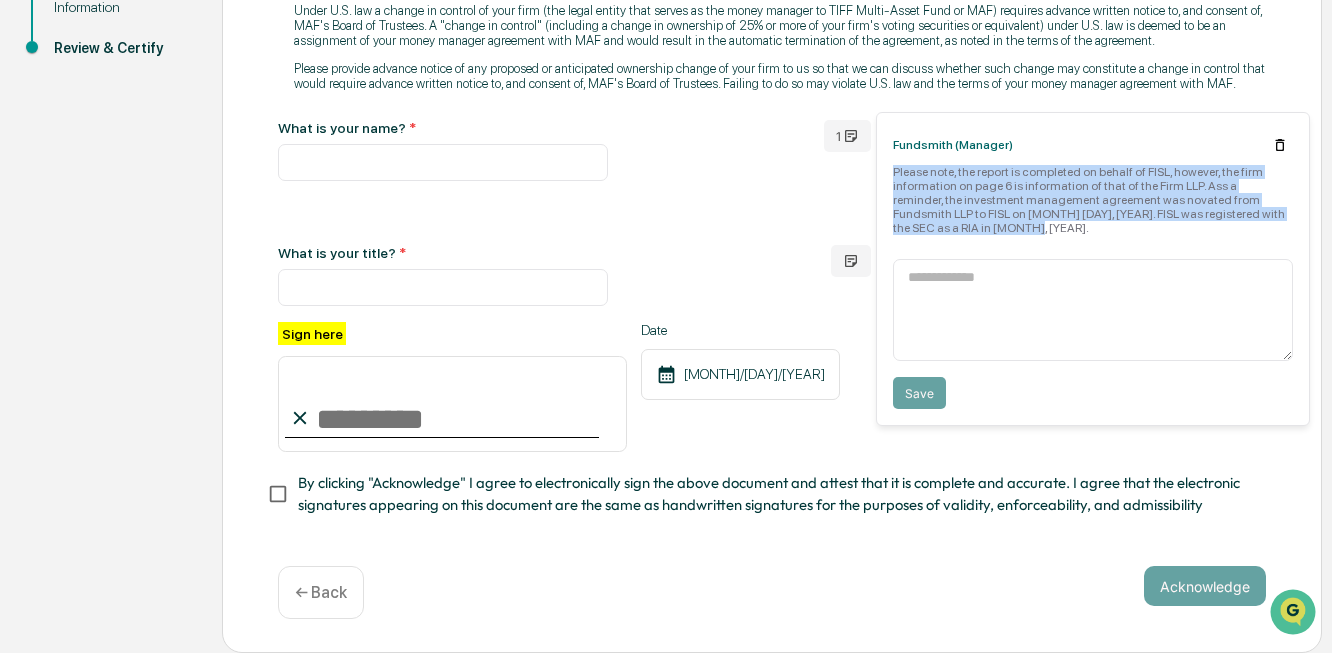click 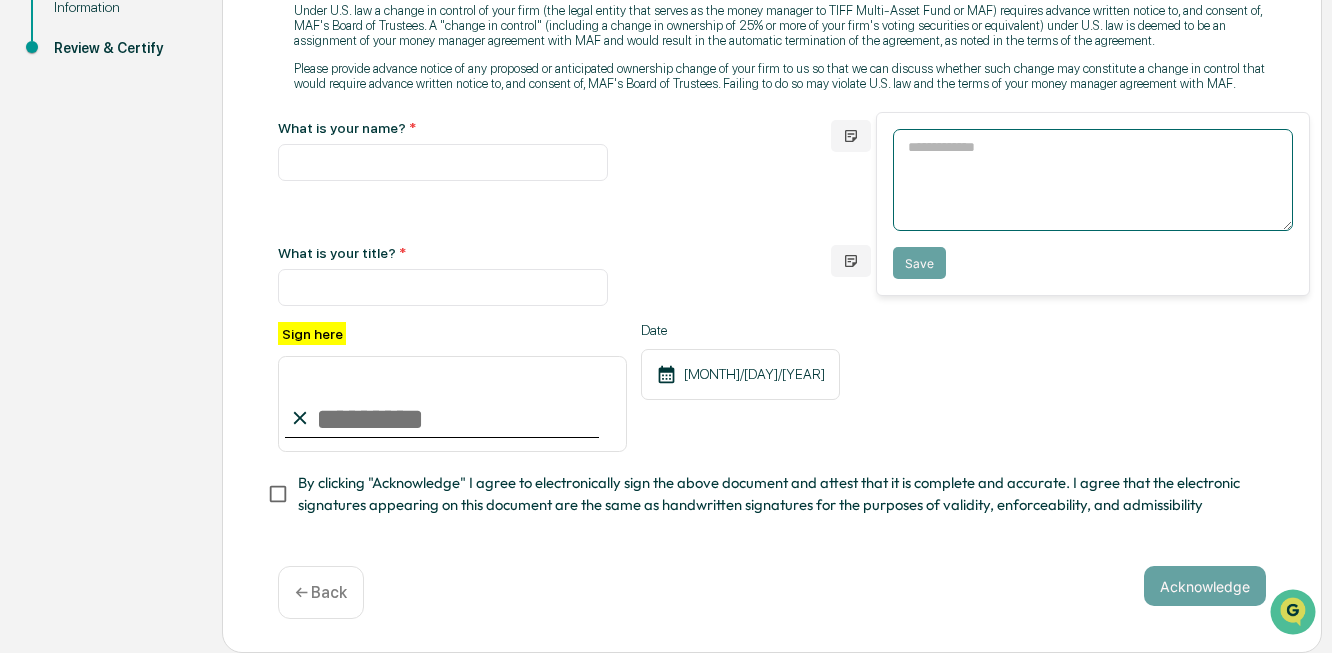 click at bounding box center [1093, 180] 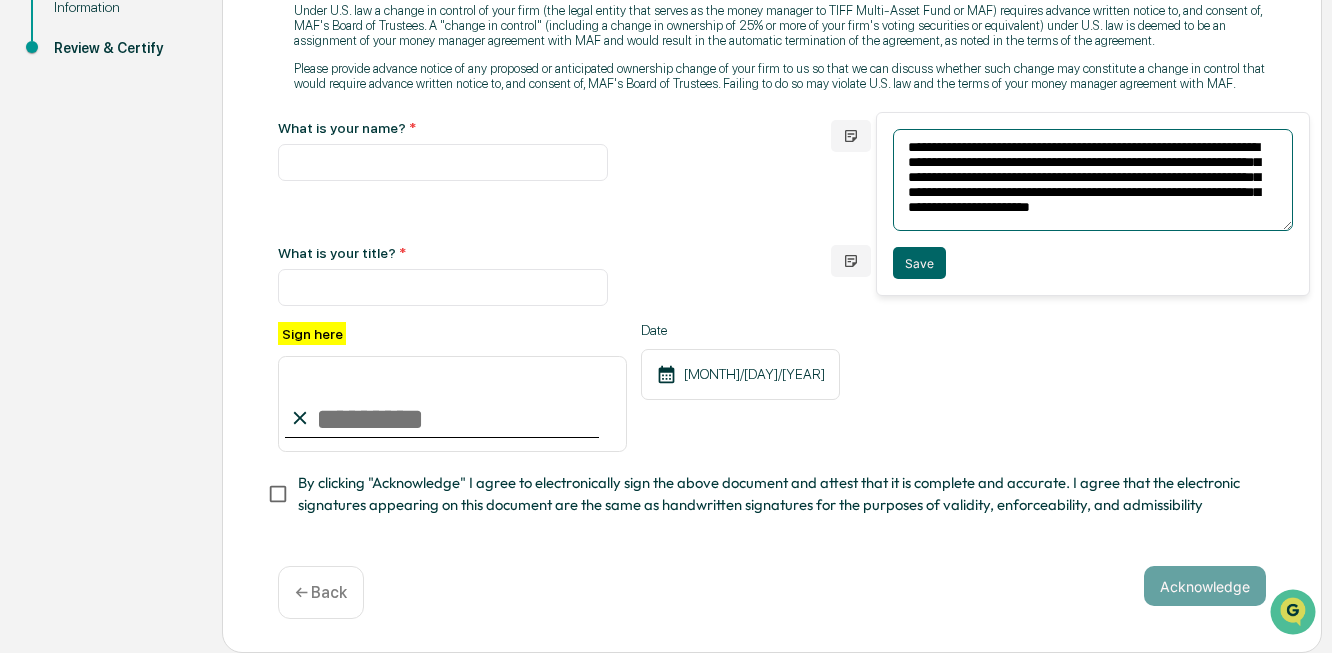 click on "**********" at bounding box center [1093, 180] 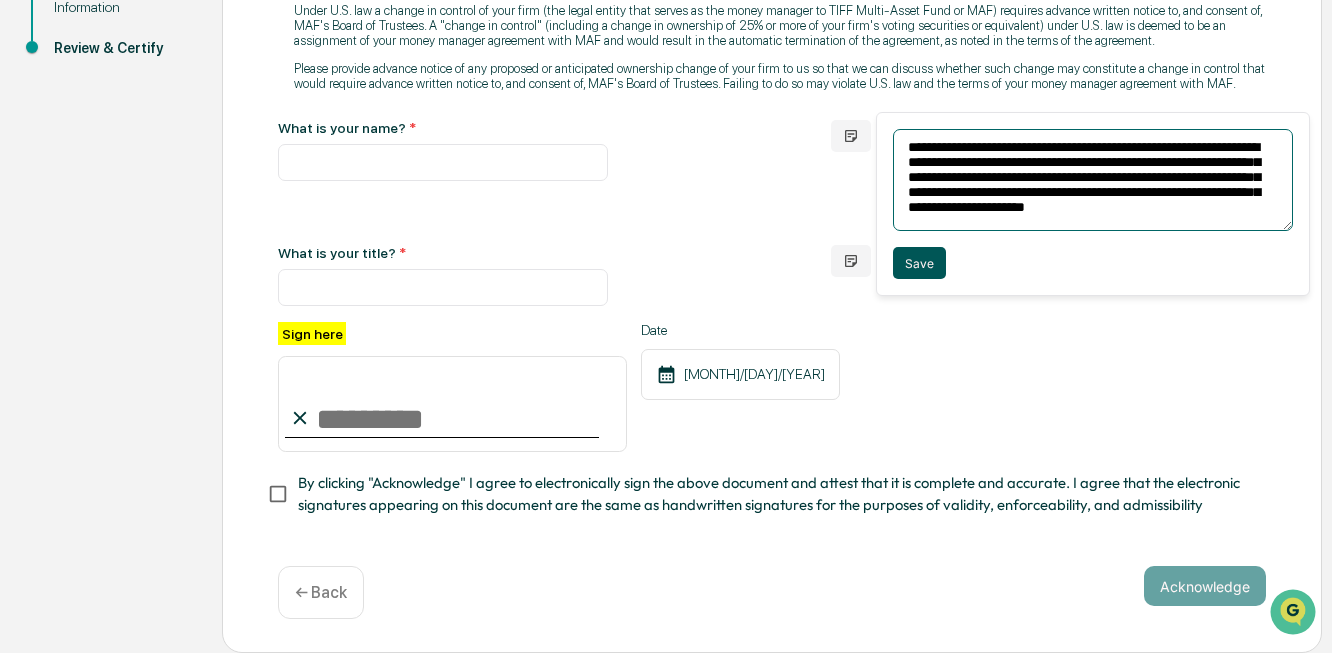 type on "**********" 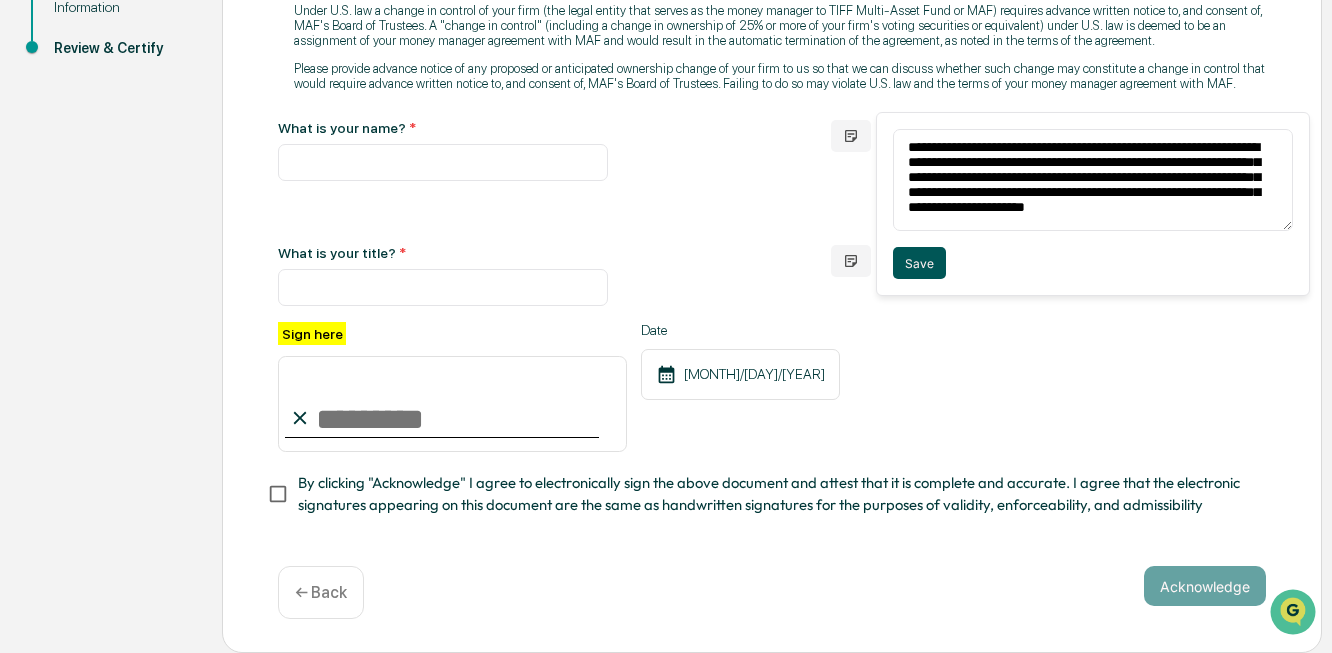 click on "Save" at bounding box center (919, 263) 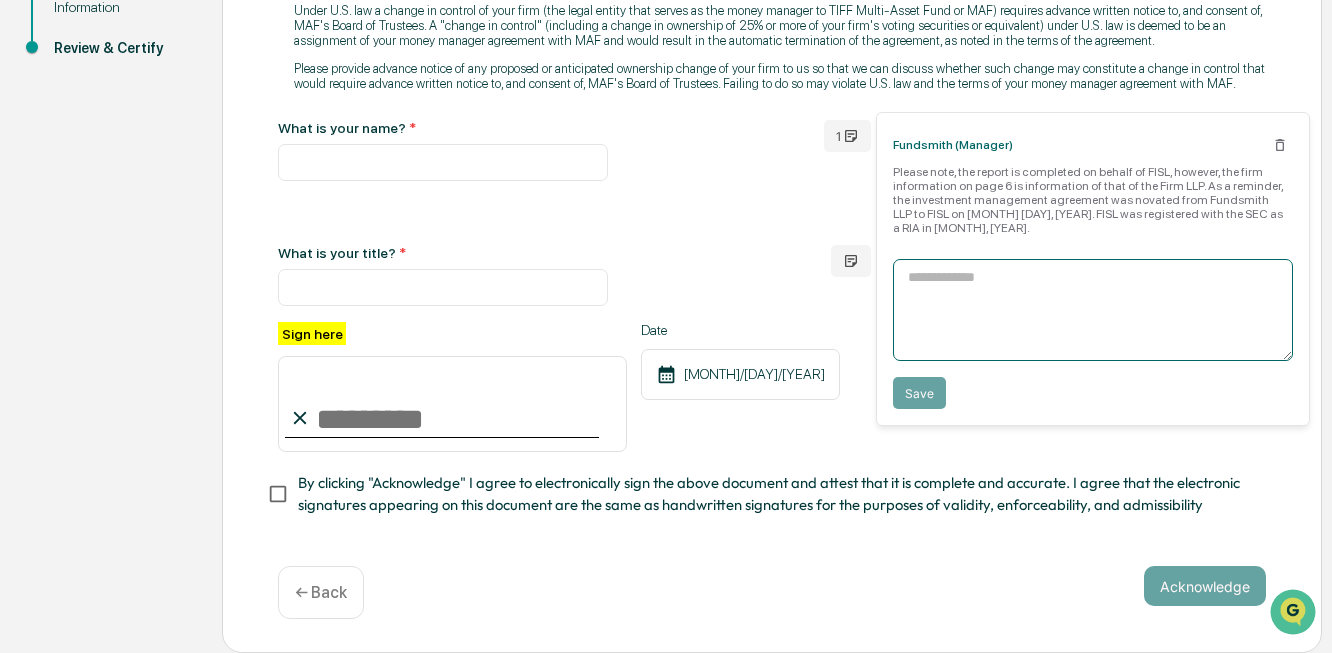 click at bounding box center [1093, 310] 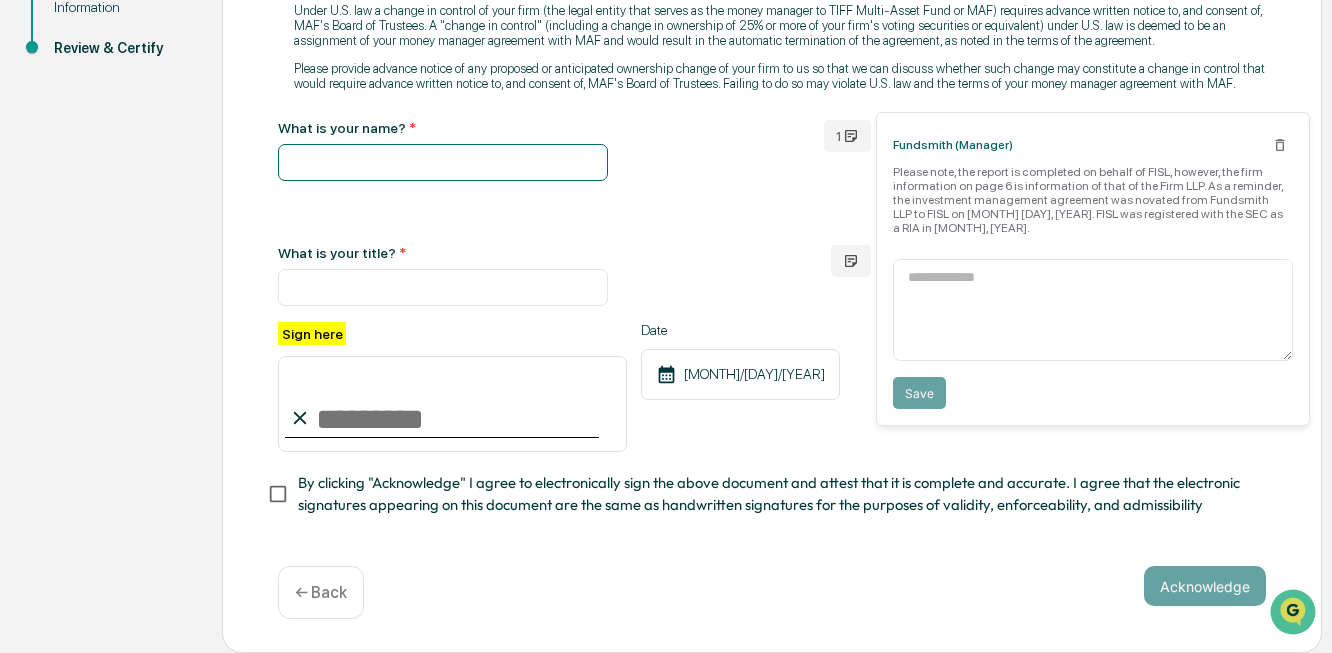click at bounding box center (443, 162) 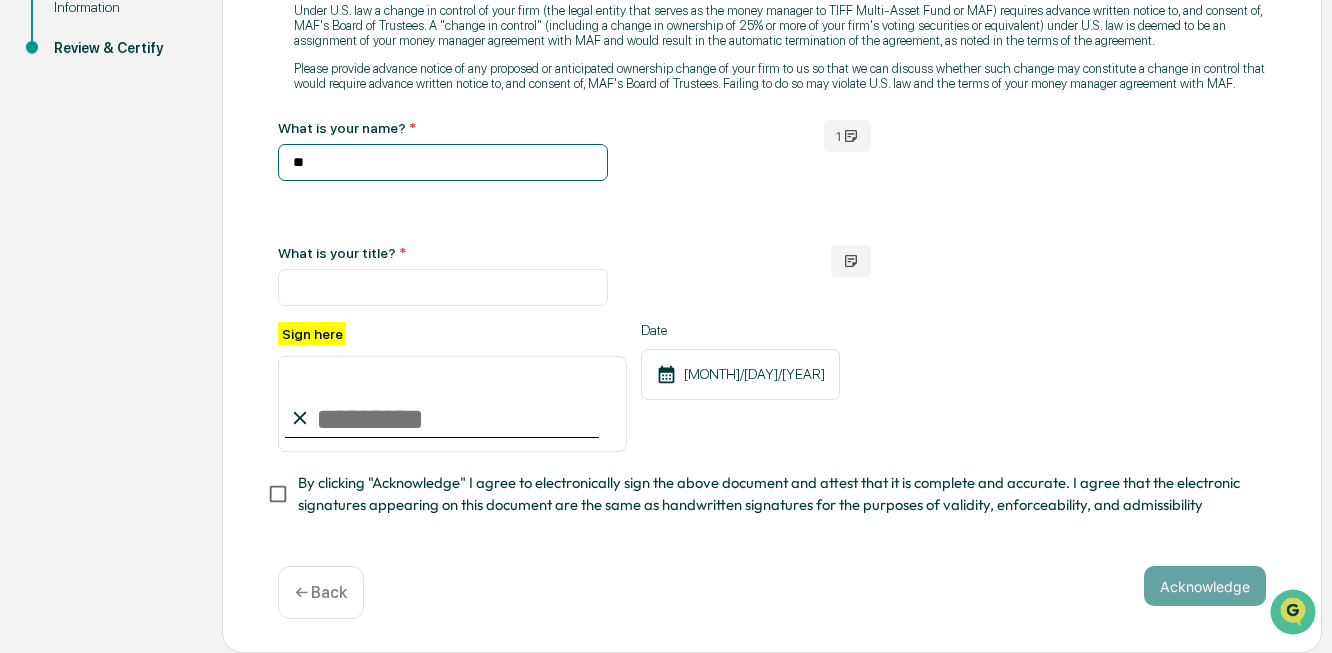 type on "*" 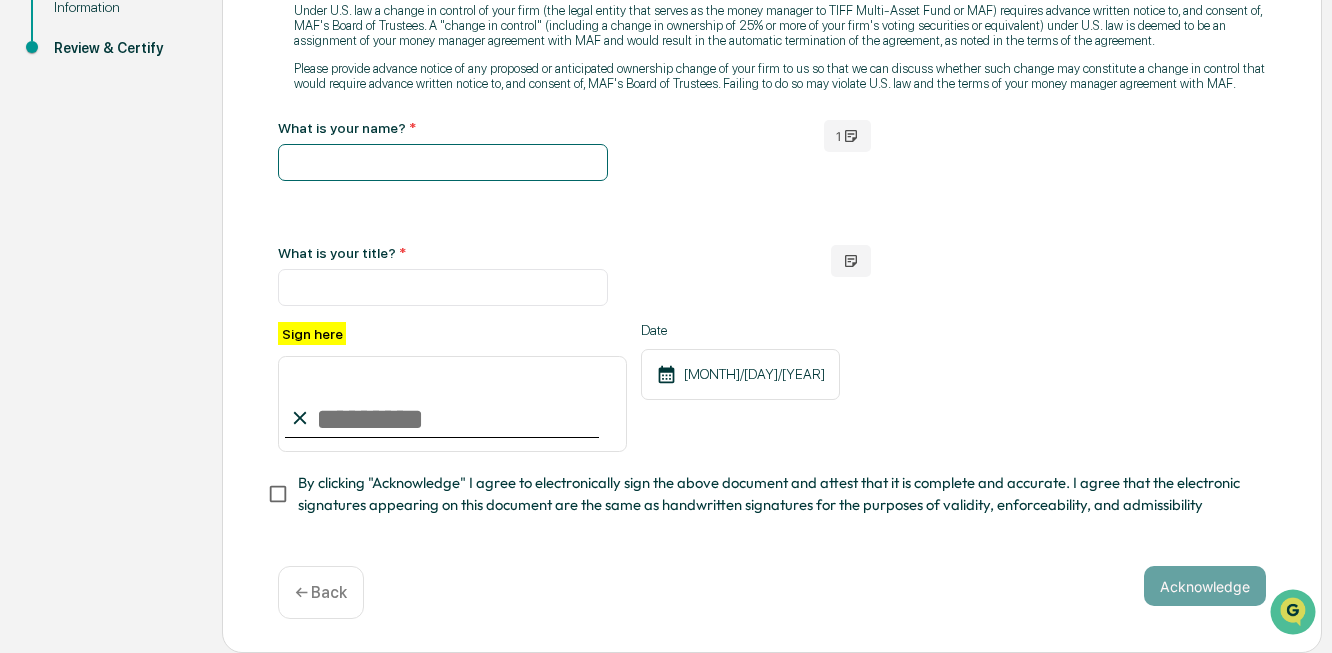 click at bounding box center (443, 162) 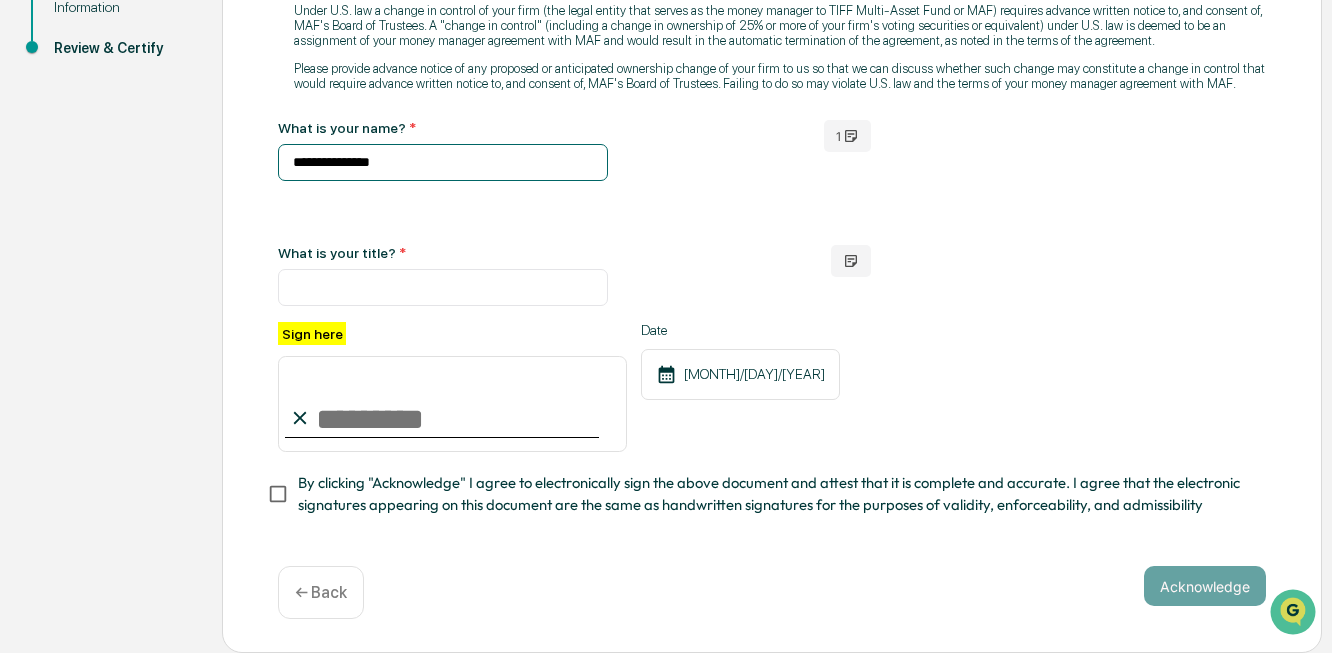 type on "**********" 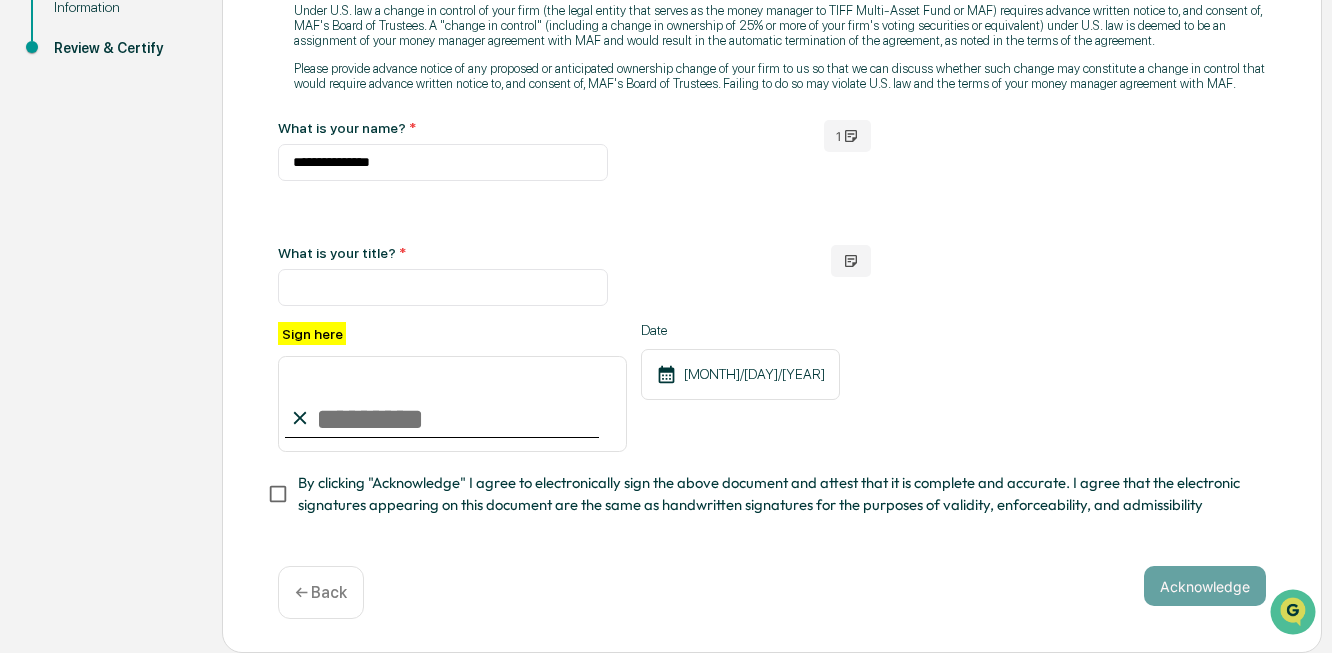 click on "Sign here" at bounding box center [452, 404] 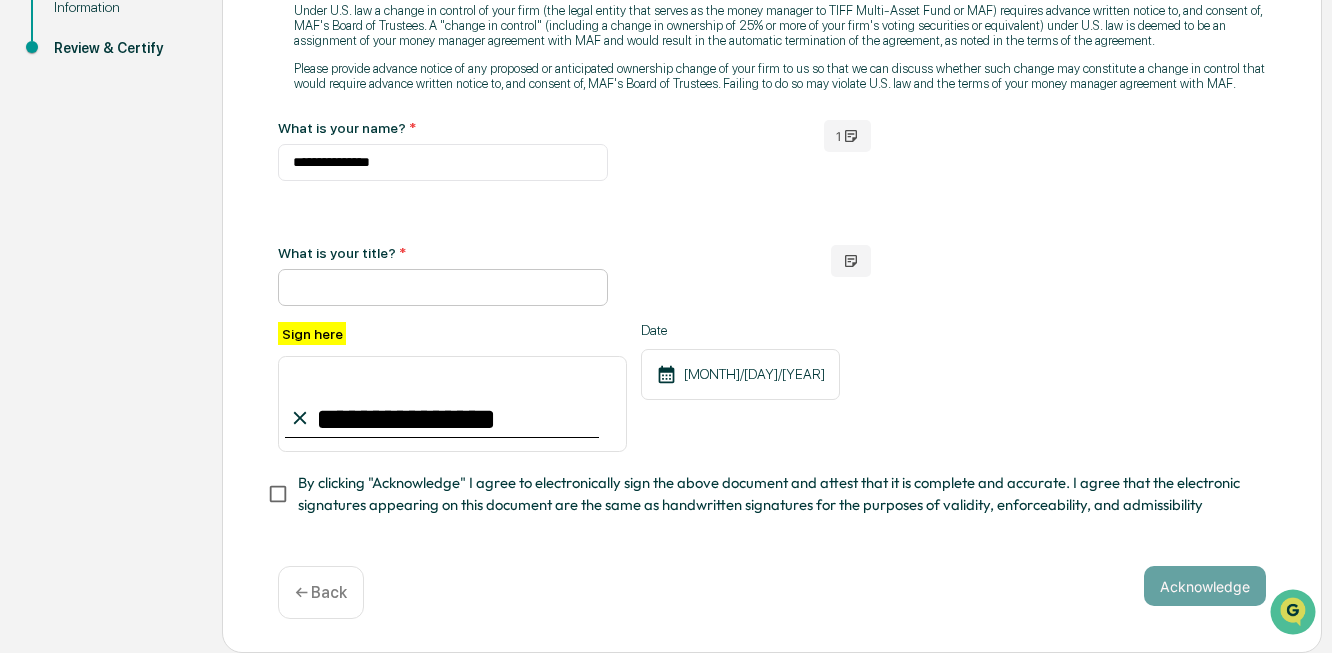 type on "**********" 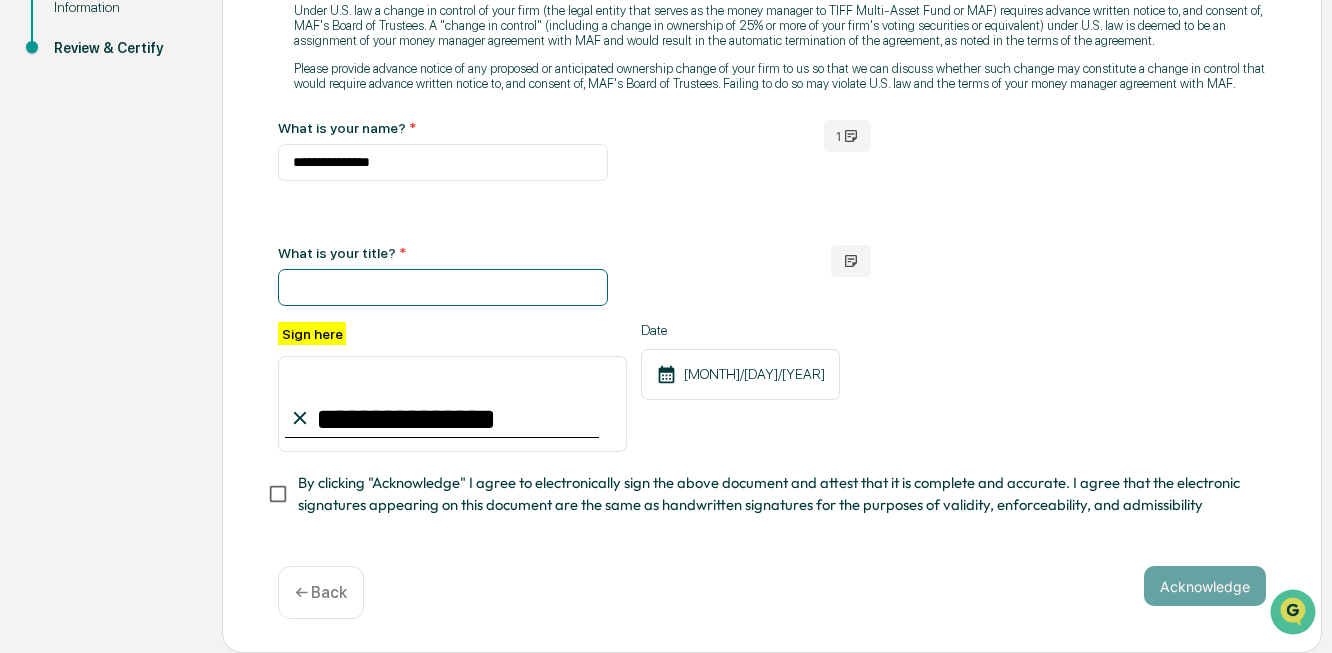click at bounding box center [443, 287] 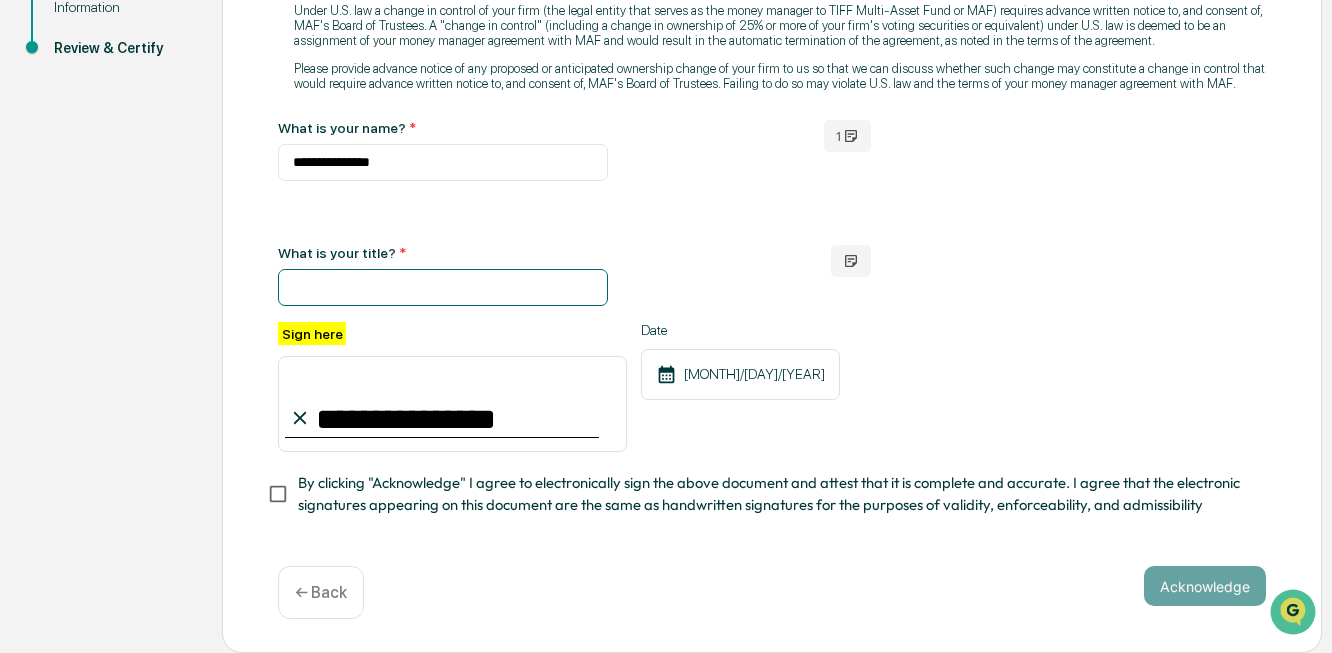 paste on "**********" 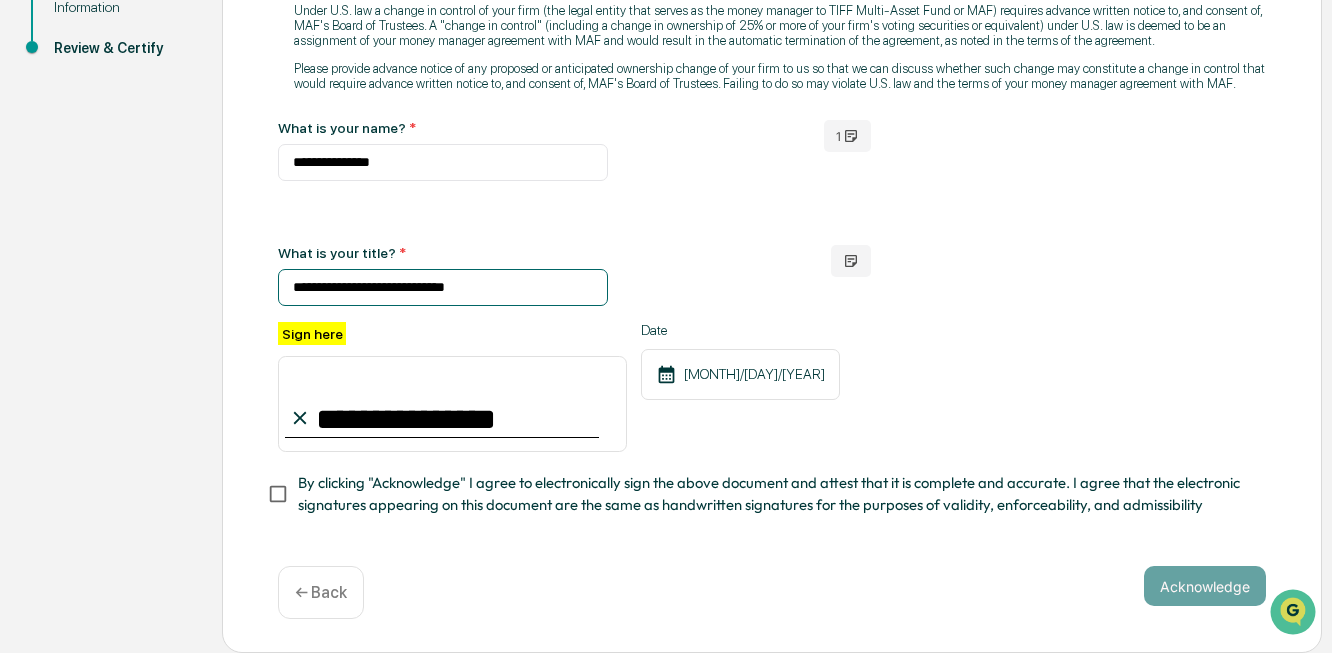 type on "**********" 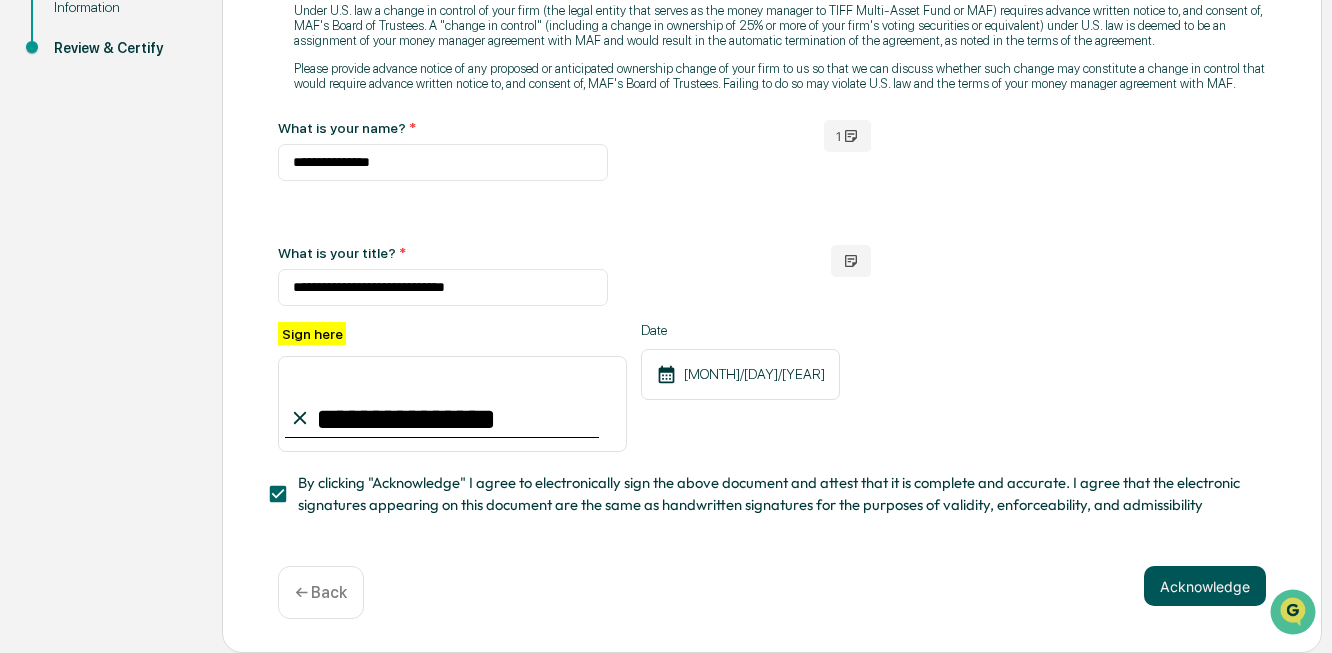 click on "Acknowledge" at bounding box center (1205, 586) 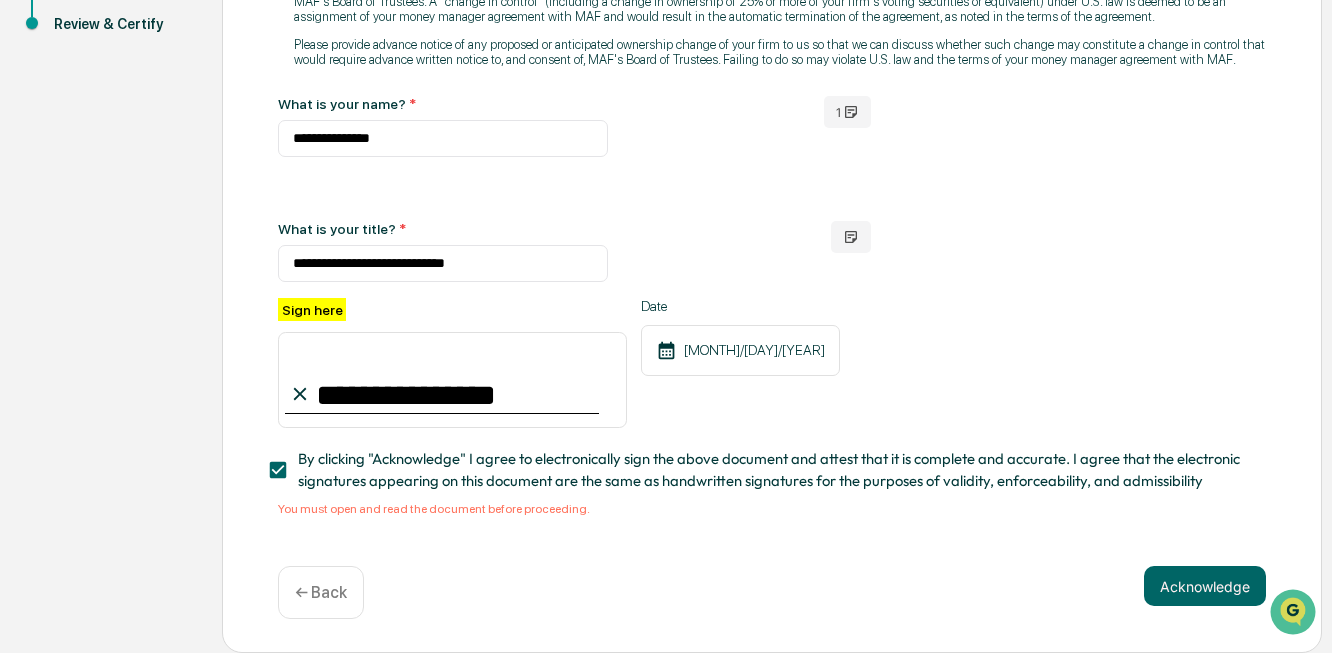scroll, scrollTop: 0, scrollLeft: 0, axis: both 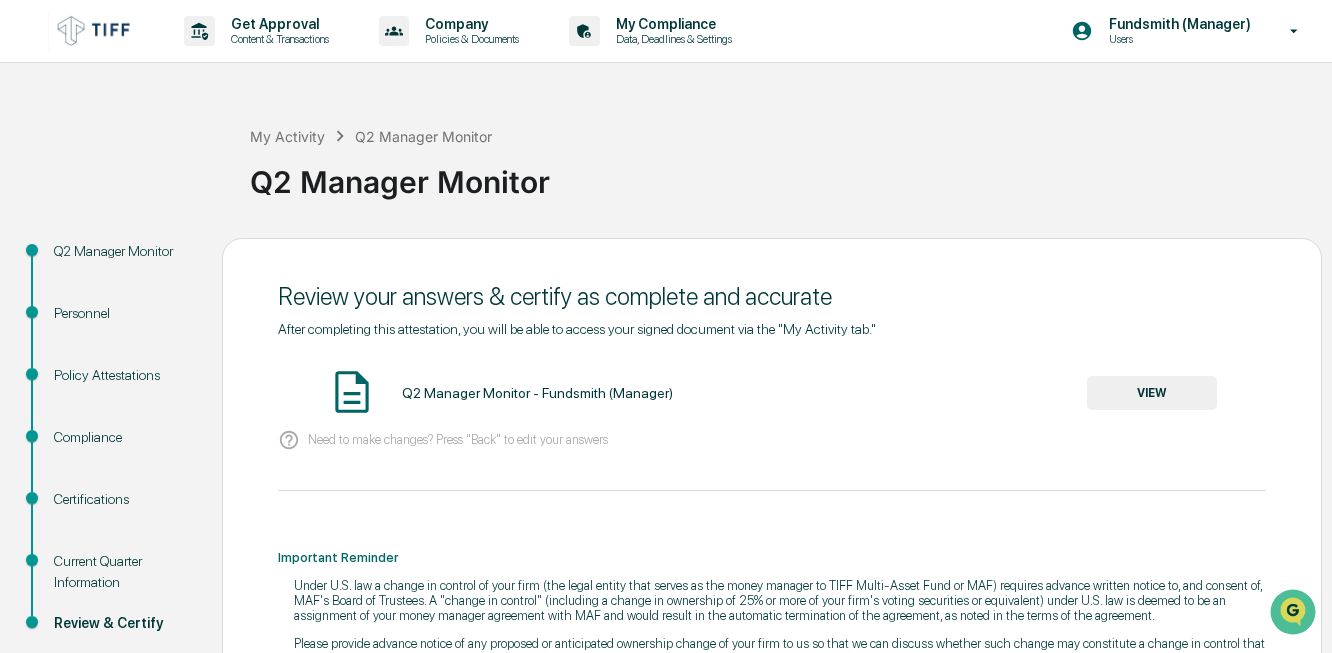 click on "VIEW" at bounding box center (1152, 393) 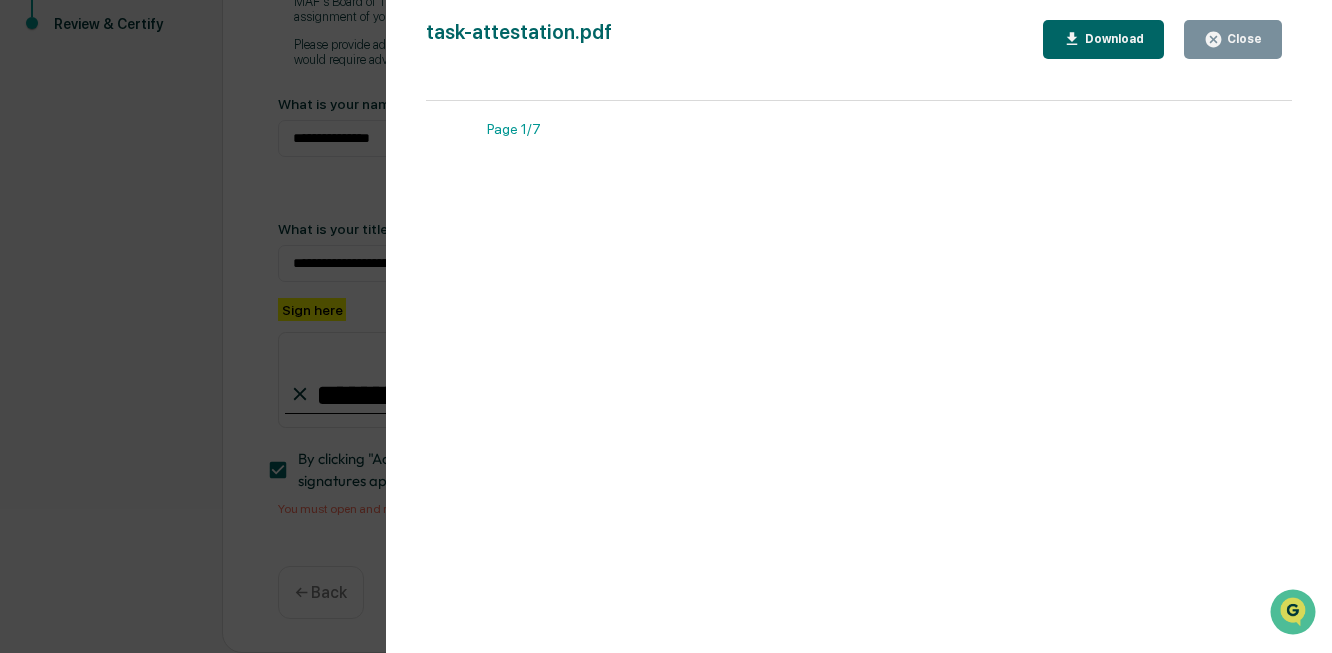 scroll, scrollTop: 645, scrollLeft: 0, axis: vertical 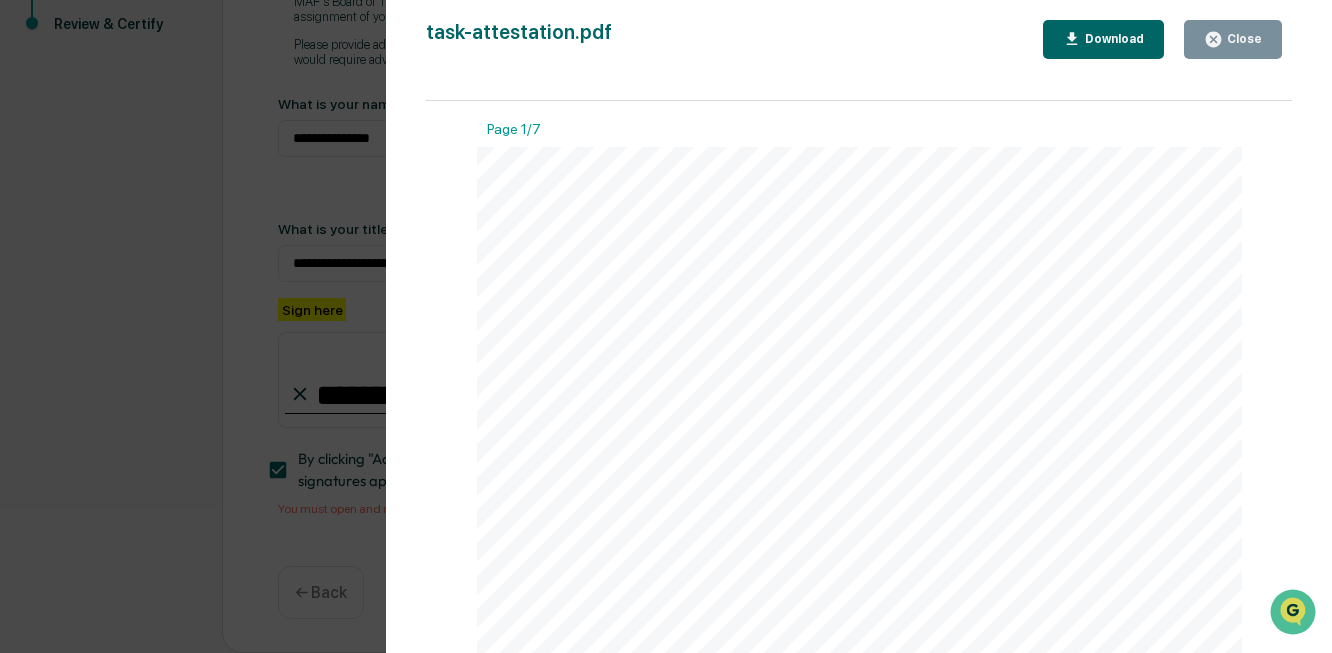 click on "Download" at bounding box center [1112, 39] 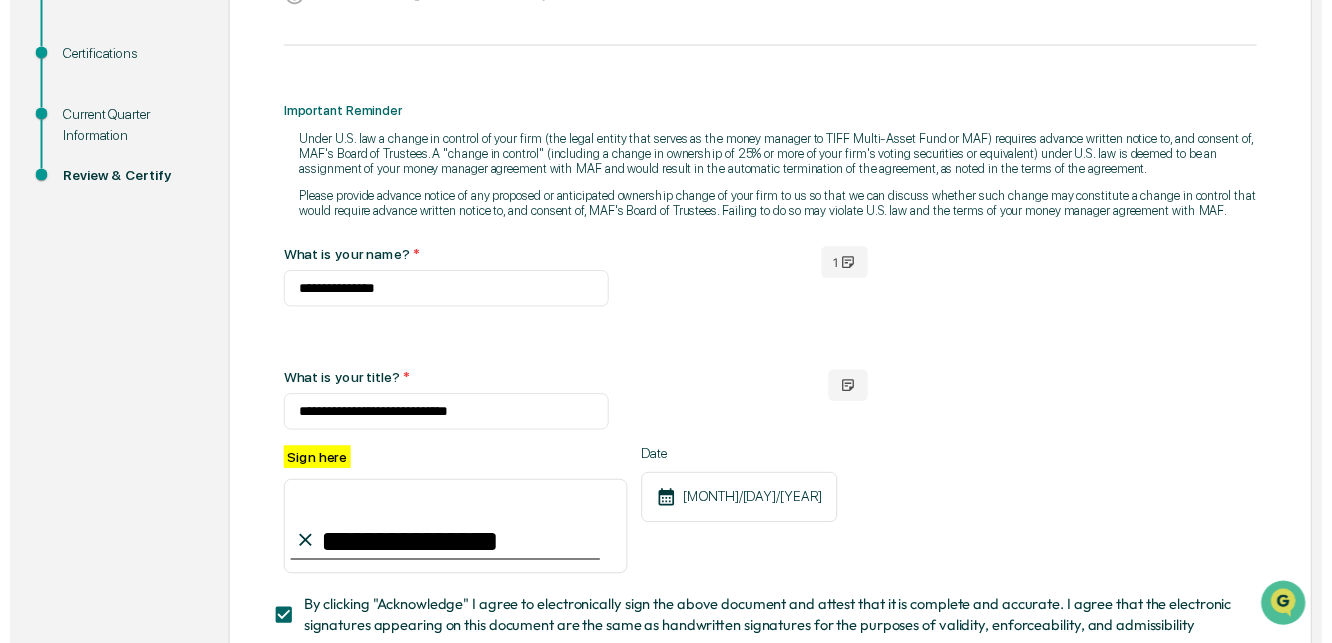 scroll, scrollTop: 645, scrollLeft: 0, axis: vertical 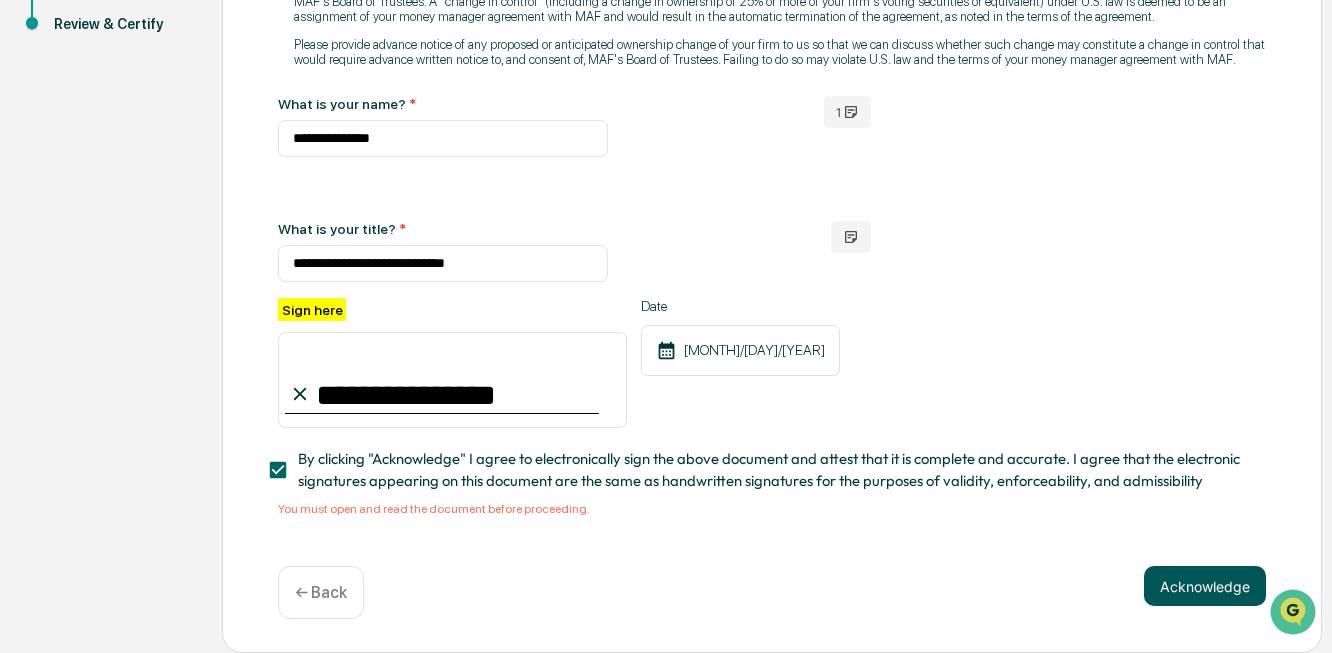 click on "Acknowledge" at bounding box center [1205, 586] 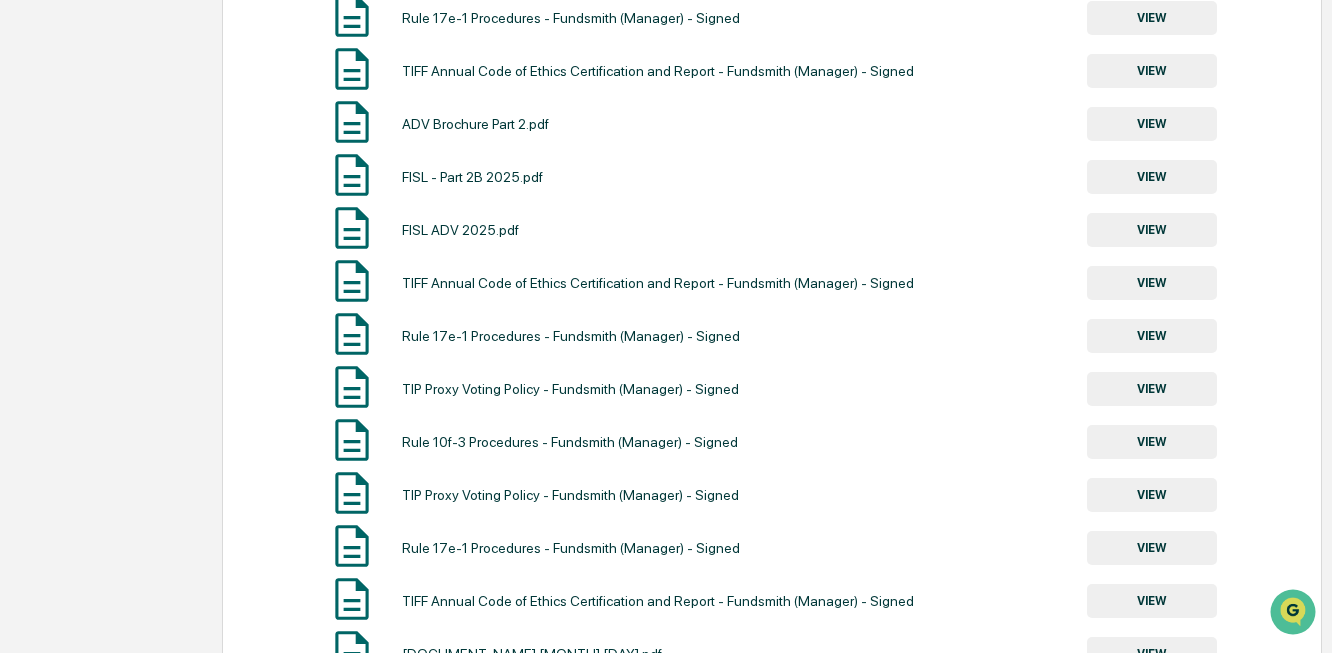 scroll, scrollTop: 1189, scrollLeft: 0, axis: vertical 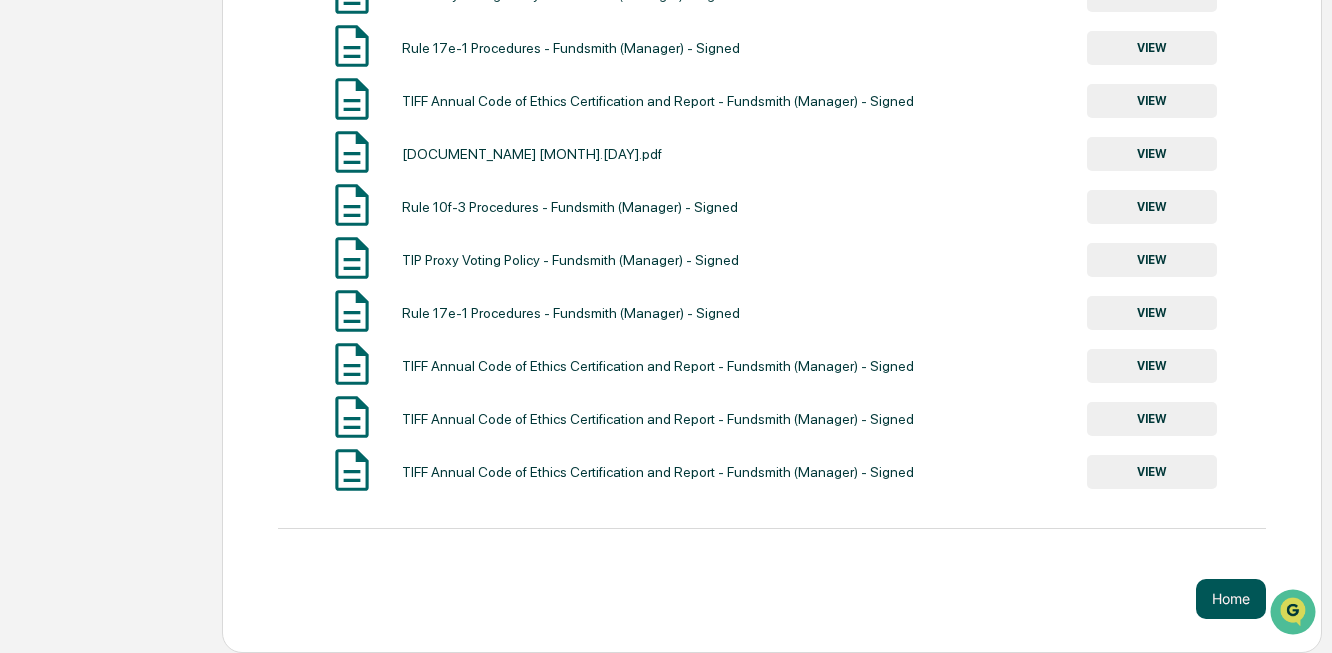 click on "Home" at bounding box center [1231, 599] 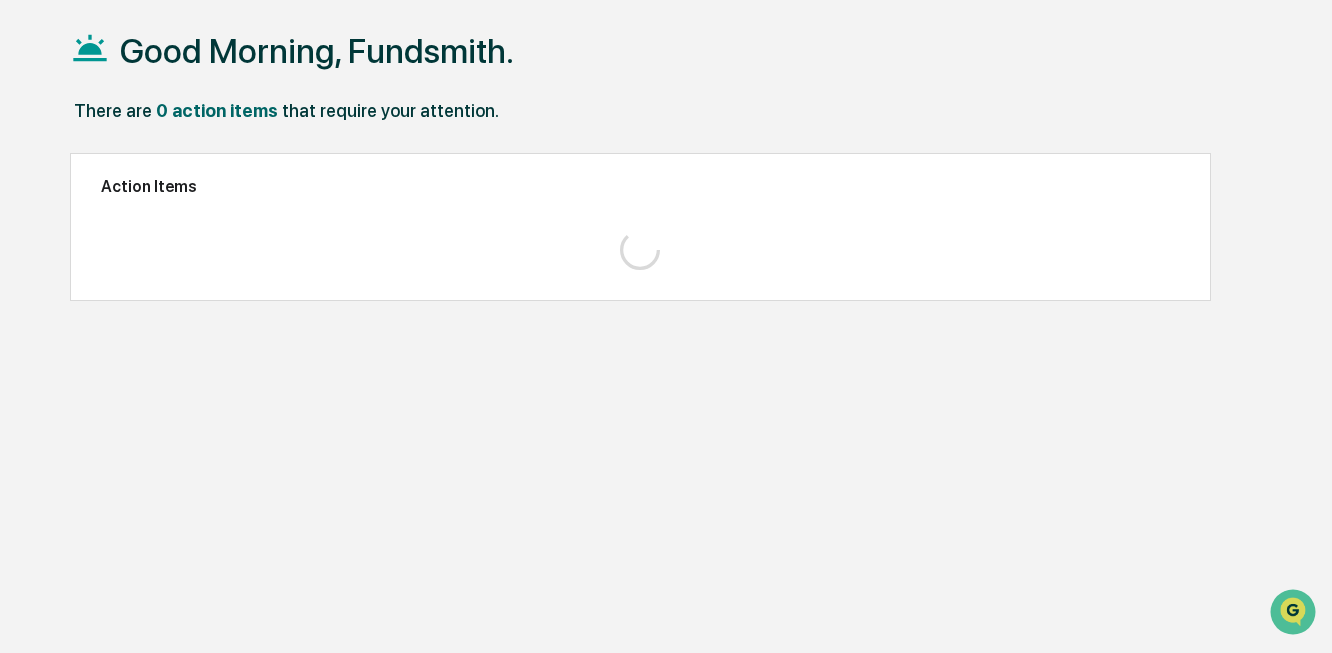 scroll, scrollTop: 95, scrollLeft: 0, axis: vertical 